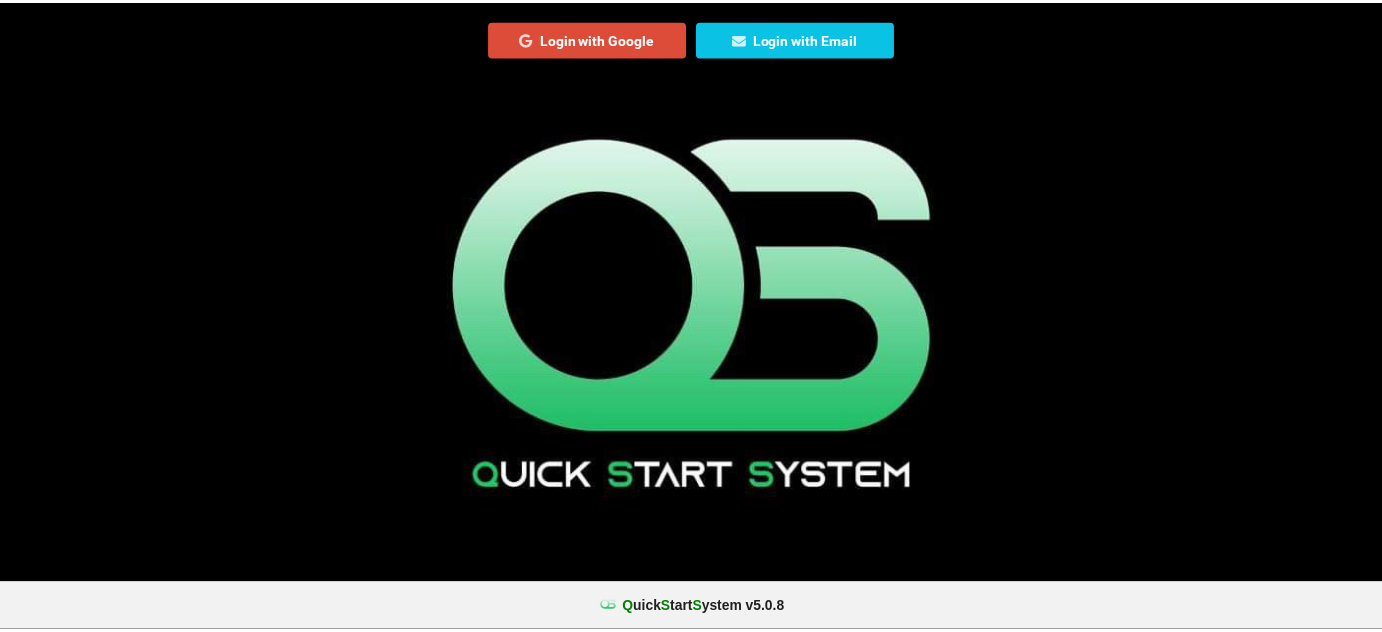 scroll, scrollTop: 0, scrollLeft: 0, axis: both 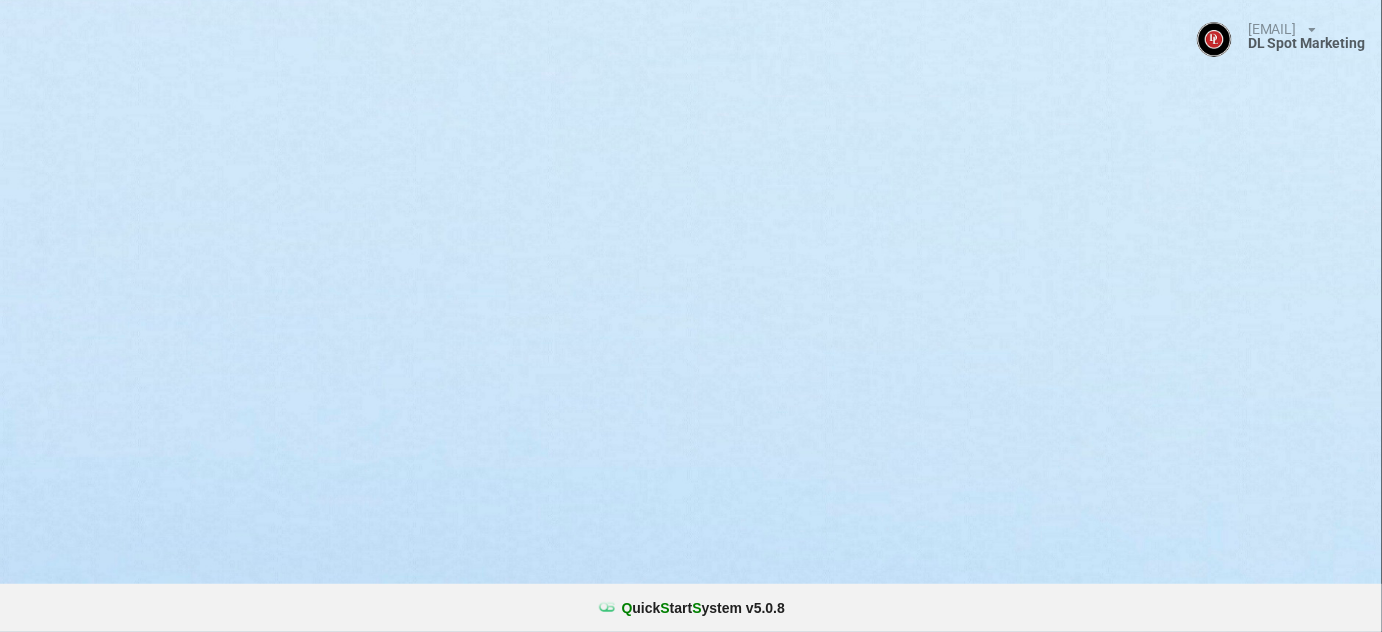 select on "25" 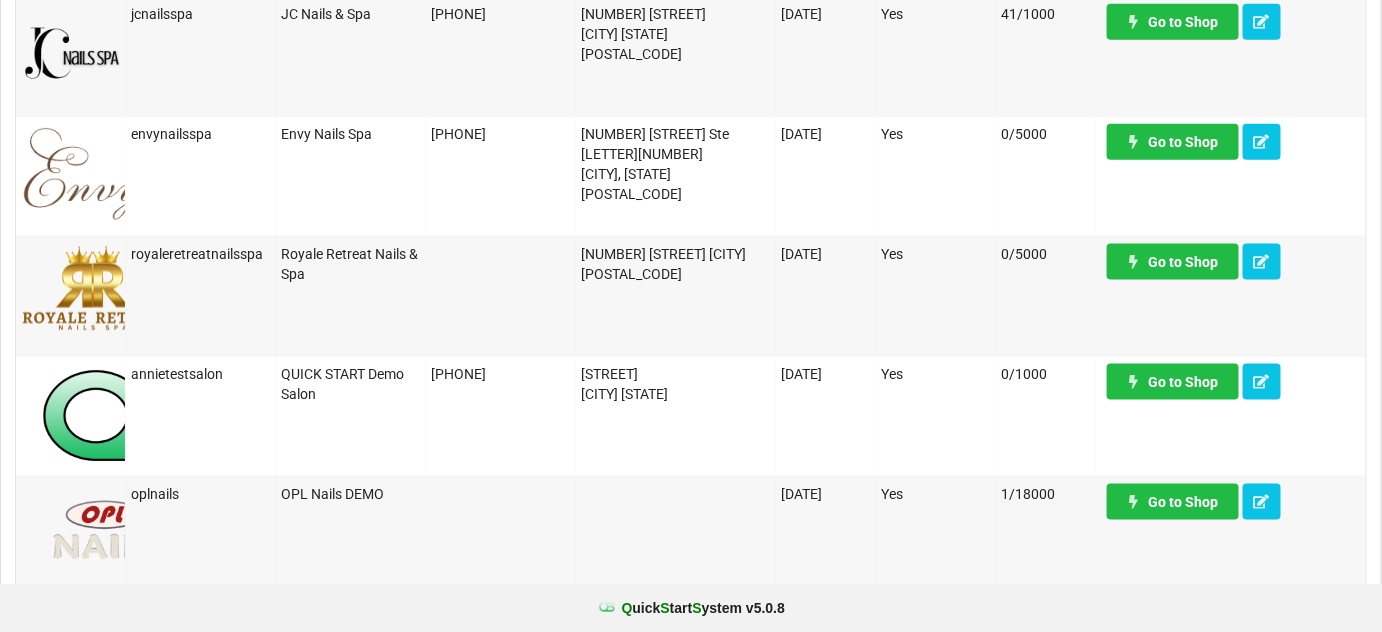 scroll, scrollTop: 727, scrollLeft: 0, axis: vertical 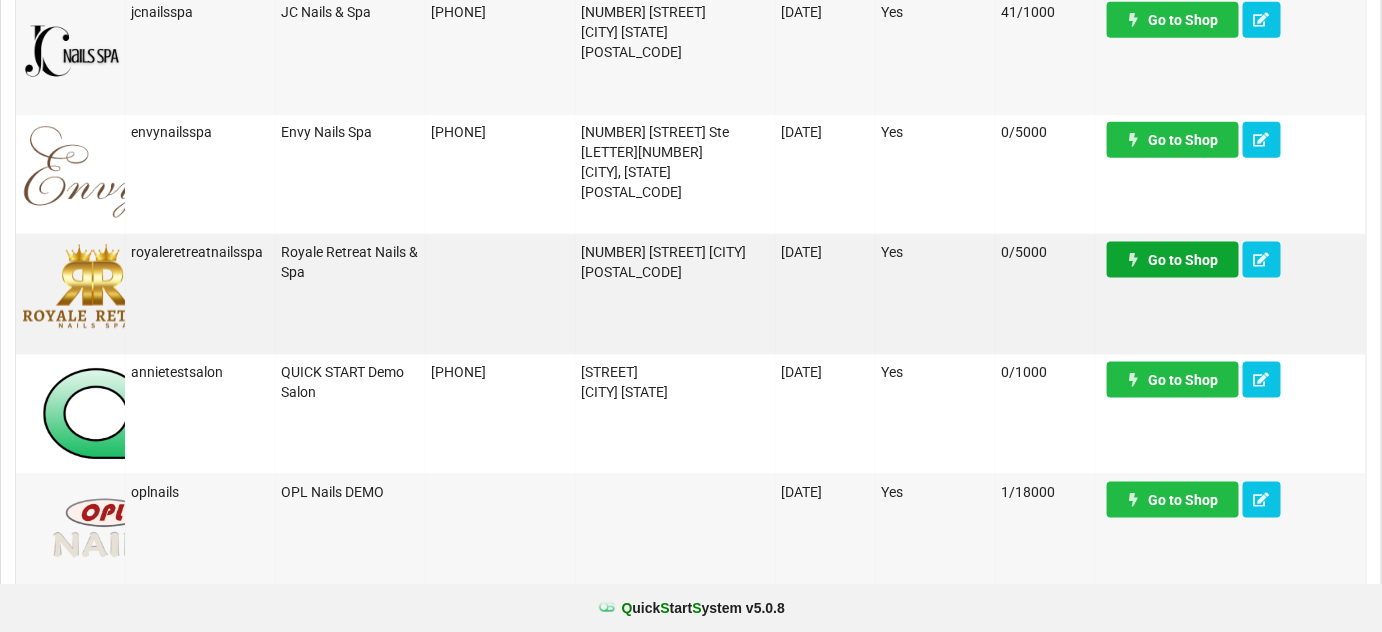 click on "Go to Shop" at bounding box center [1173, 260] 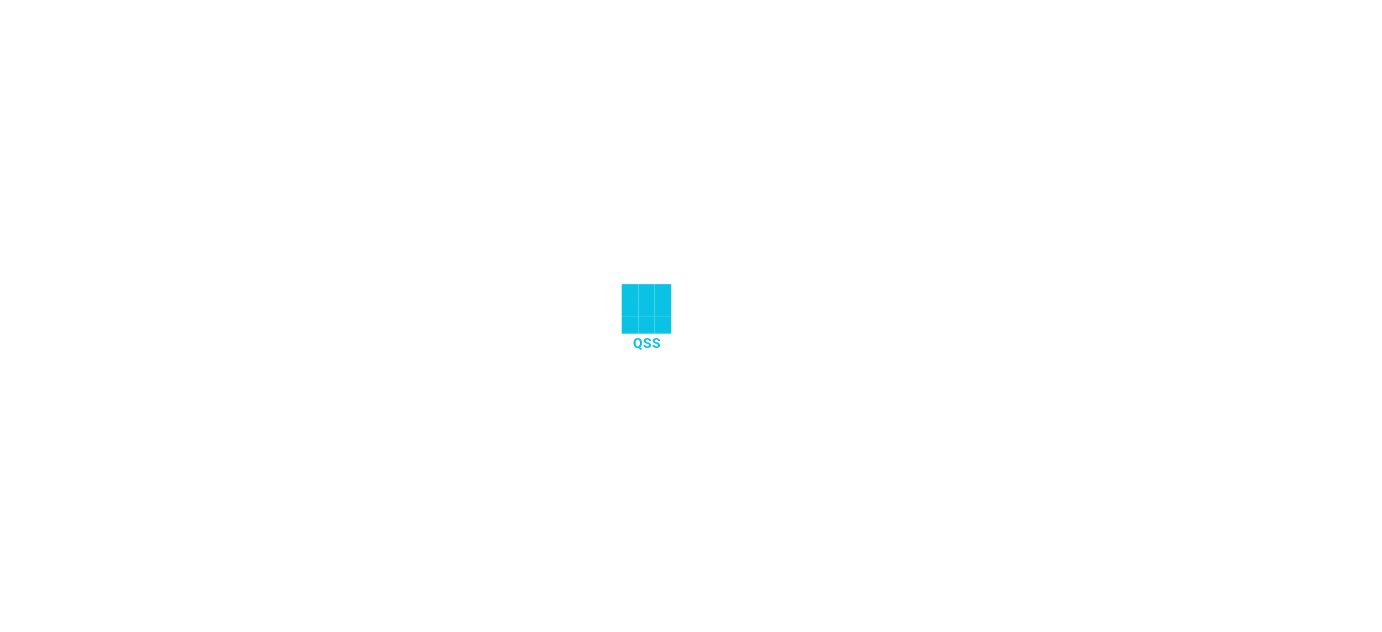 scroll, scrollTop: 0, scrollLeft: 0, axis: both 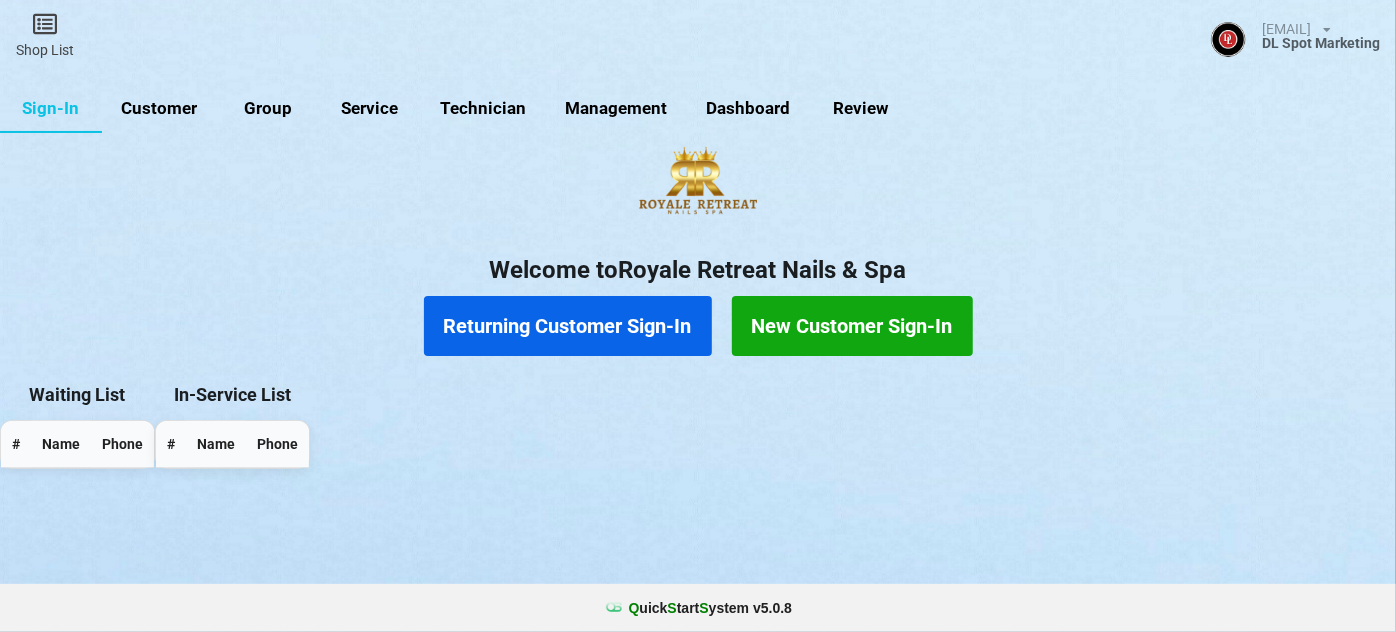 click on "Customer" at bounding box center [159, 109] 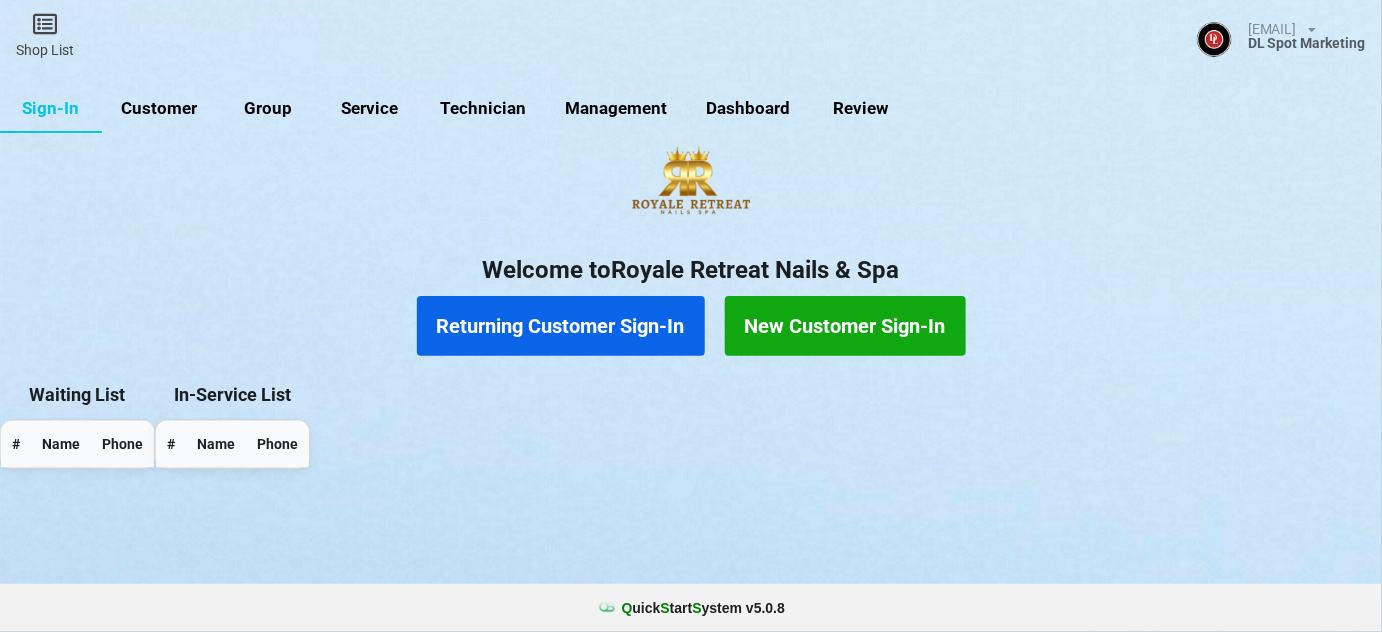 select on "25" 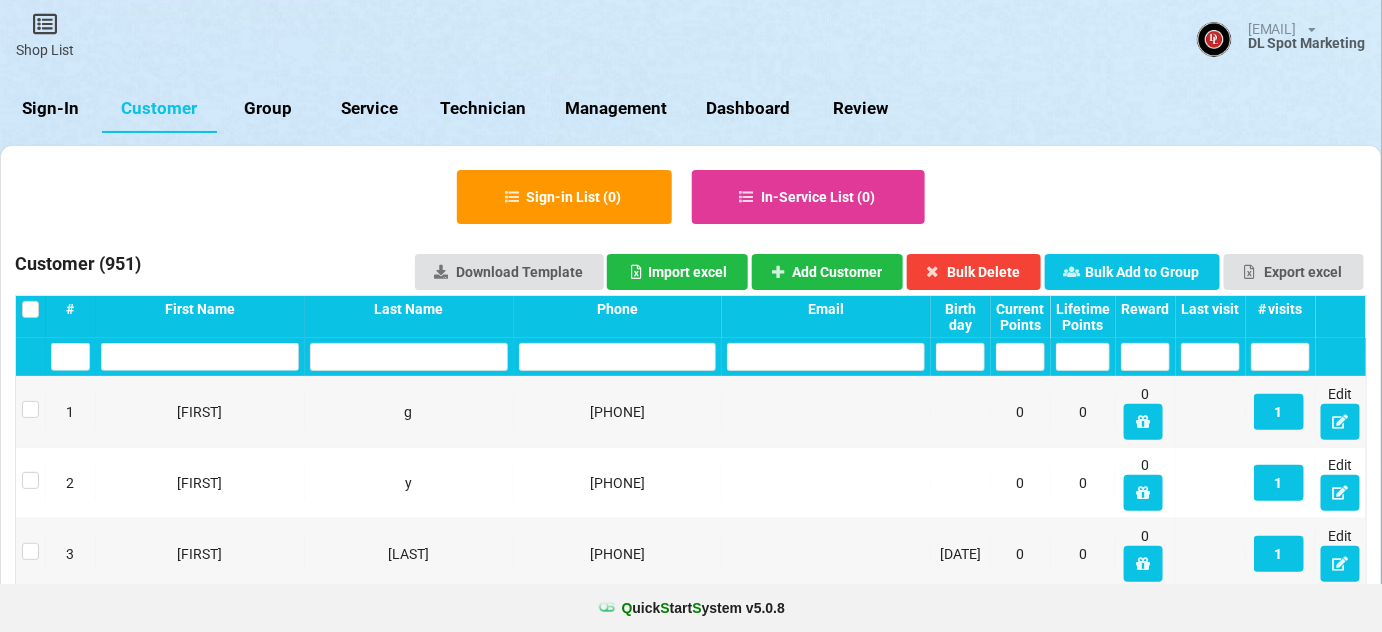 click on "Group" at bounding box center [268, 109] 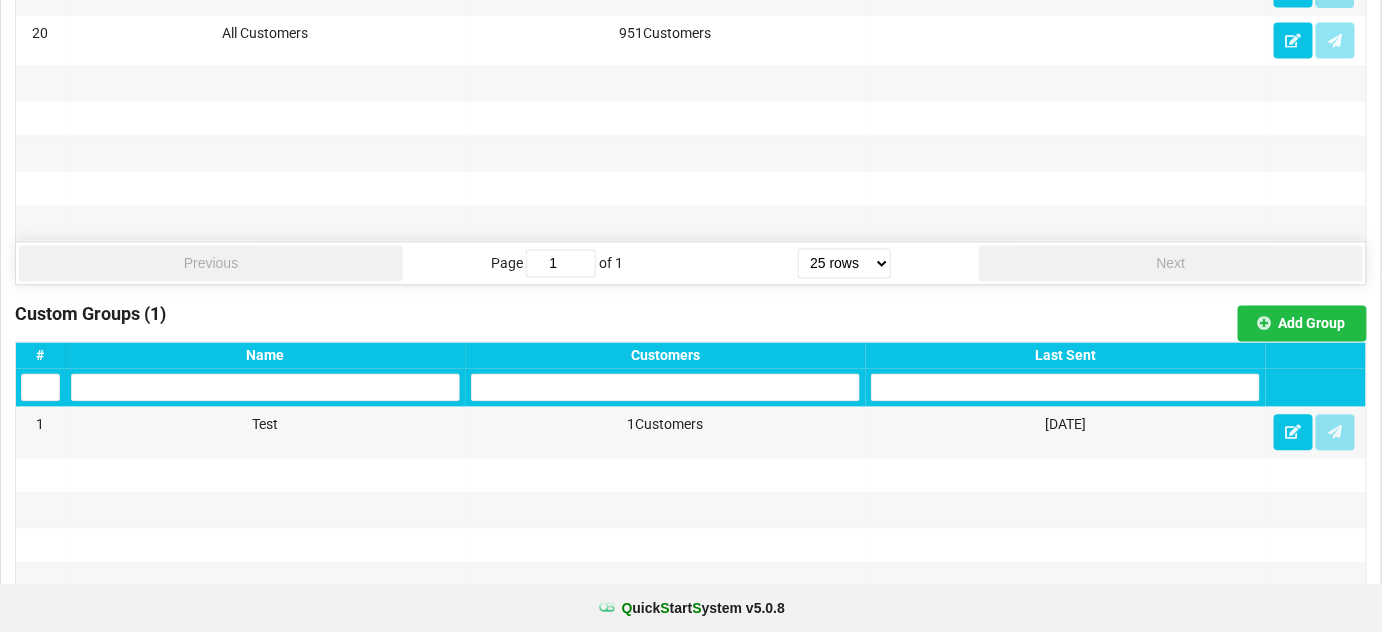 scroll, scrollTop: 1333, scrollLeft: 0, axis: vertical 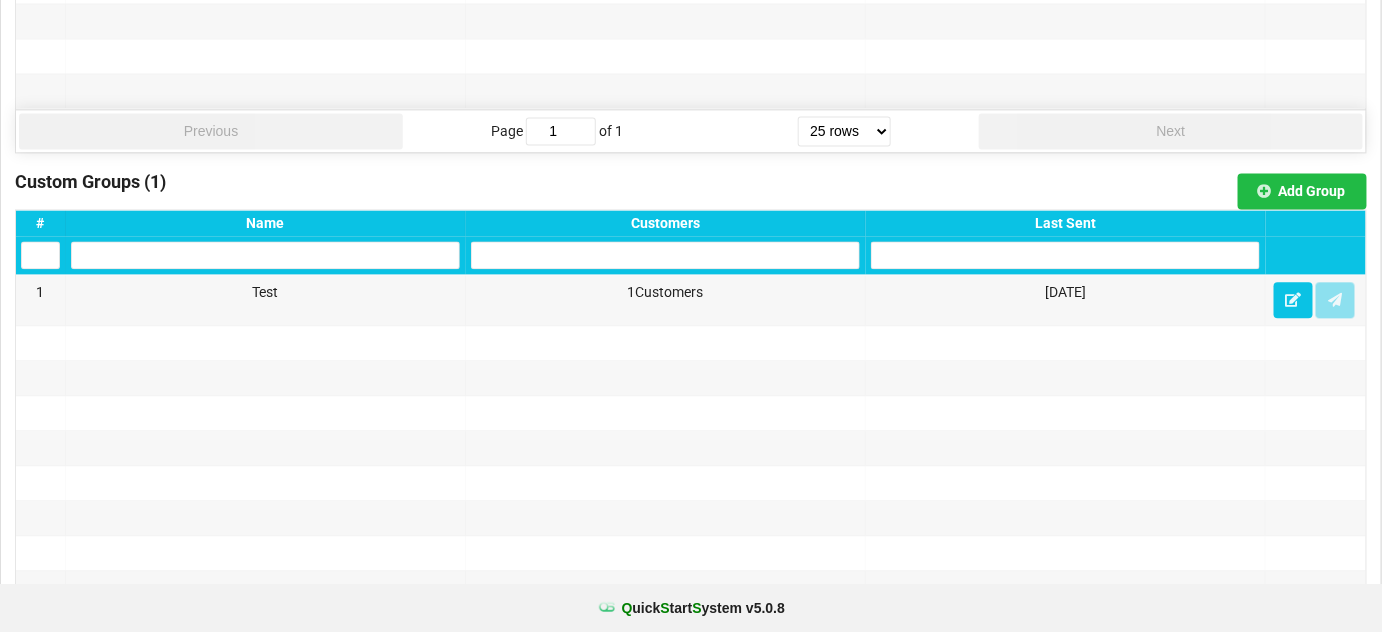 click on "Last Sent" at bounding box center [1065, 223] 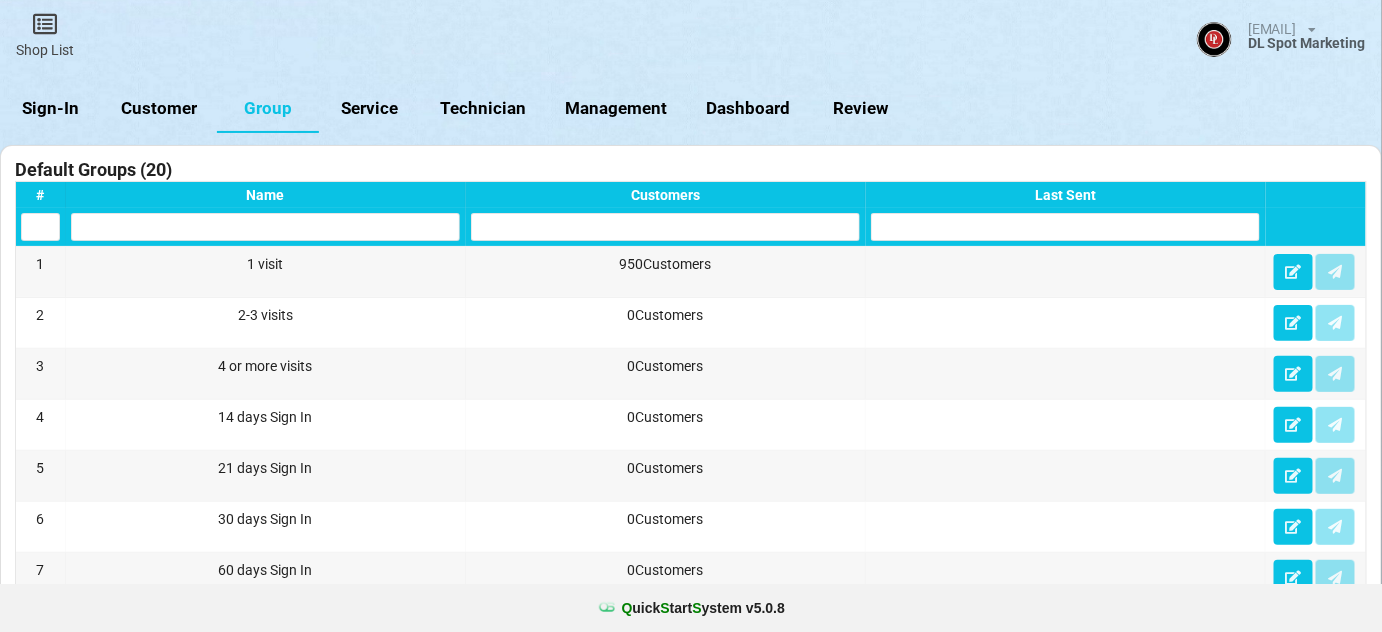 scroll, scrollTop: 0, scrollLeft: 0, axis: both 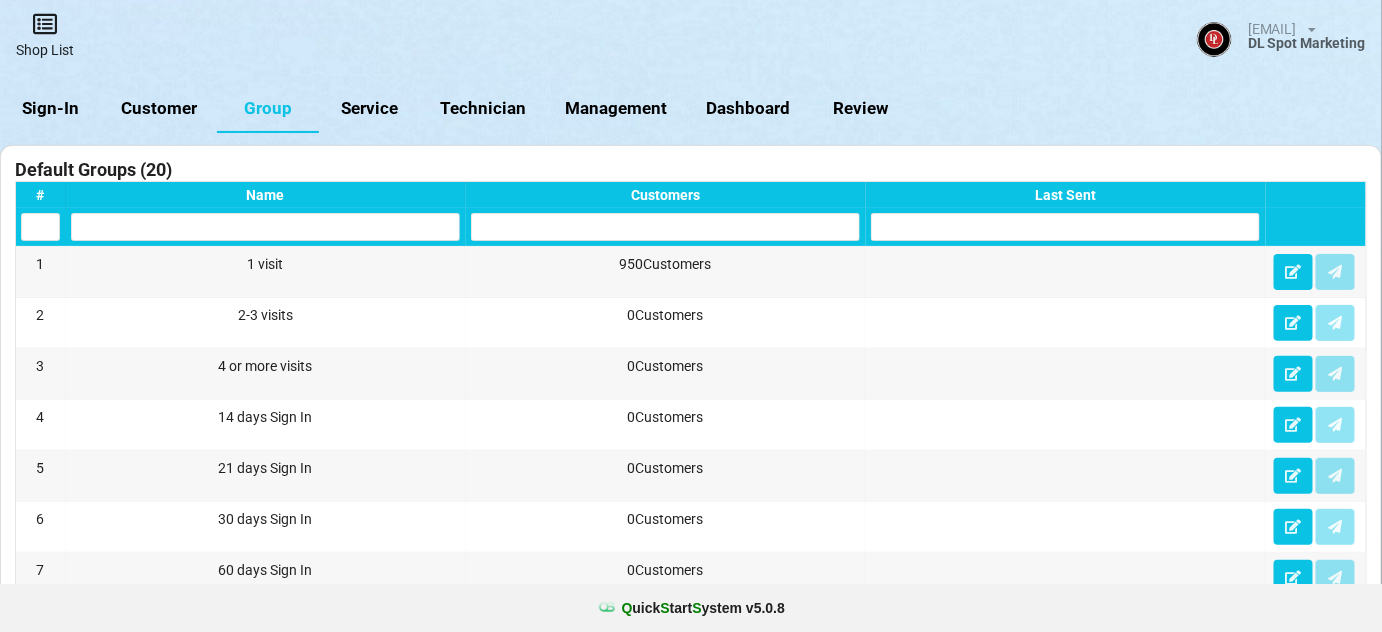 click on "Shop List" at bounding box center (45, 35) 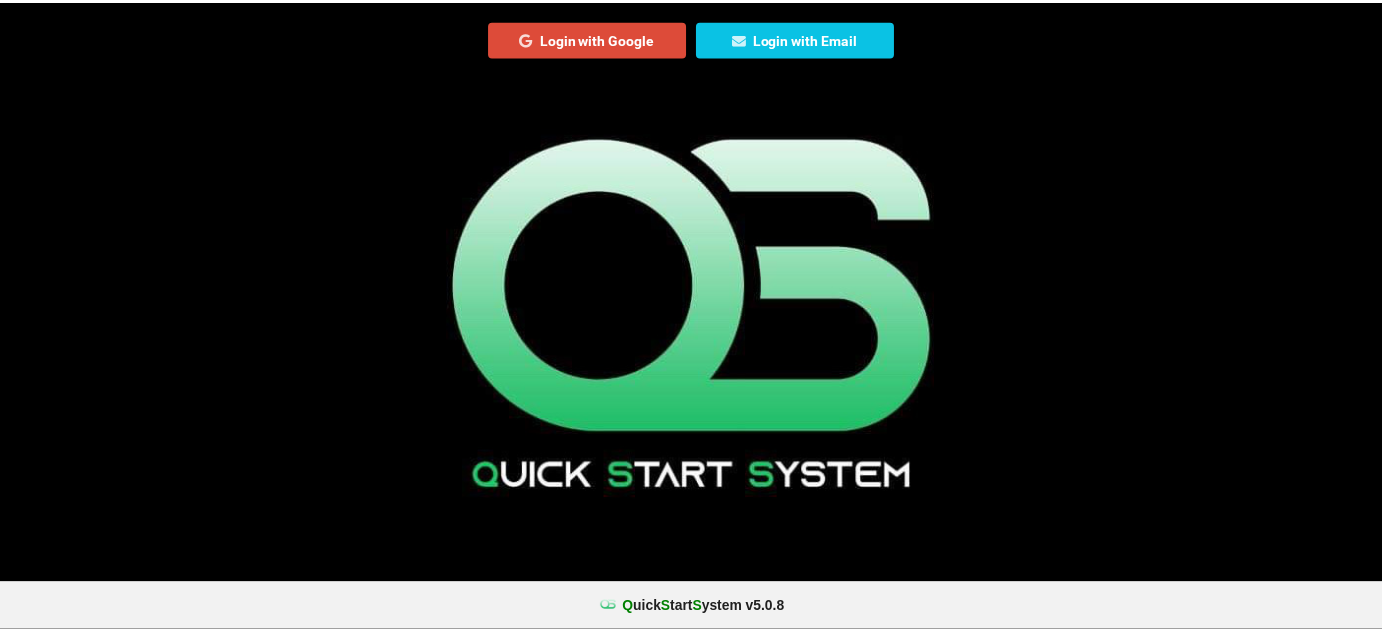 scroll, scrollTop: 0, scrollLeft: 0, axis: both 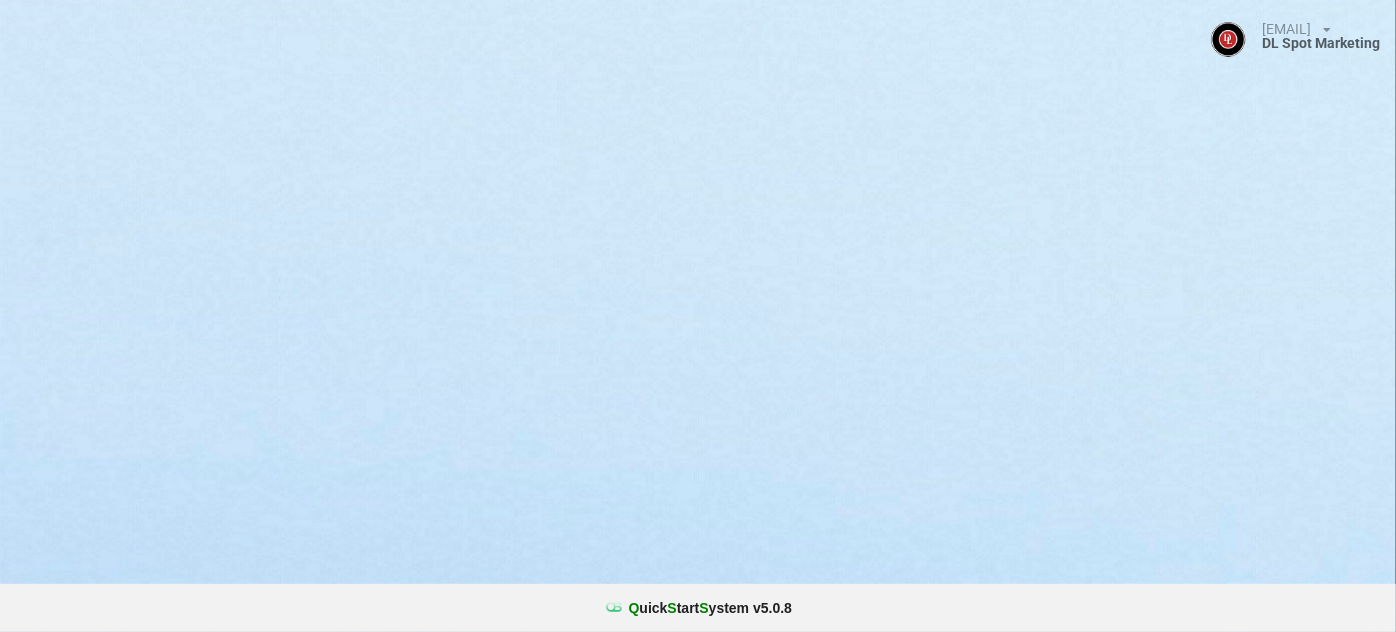 select on "25" 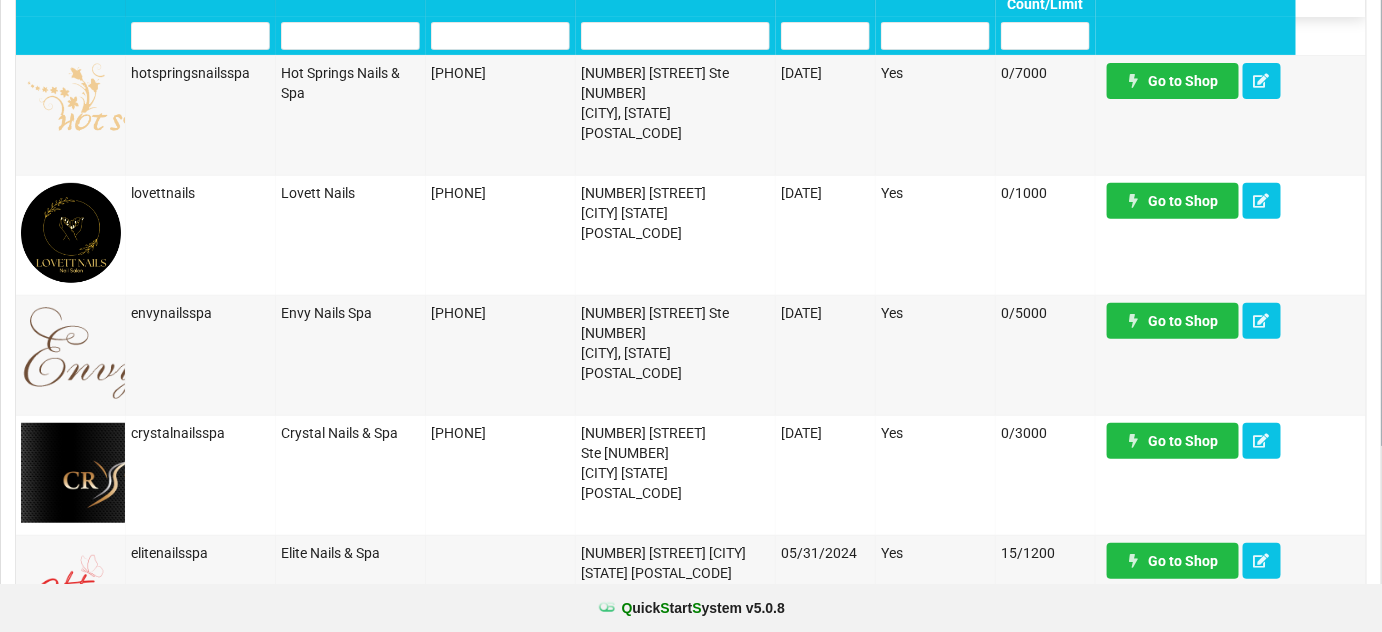 scroll, scrollTop: 121, scrollLeft: 0, axis: vertical 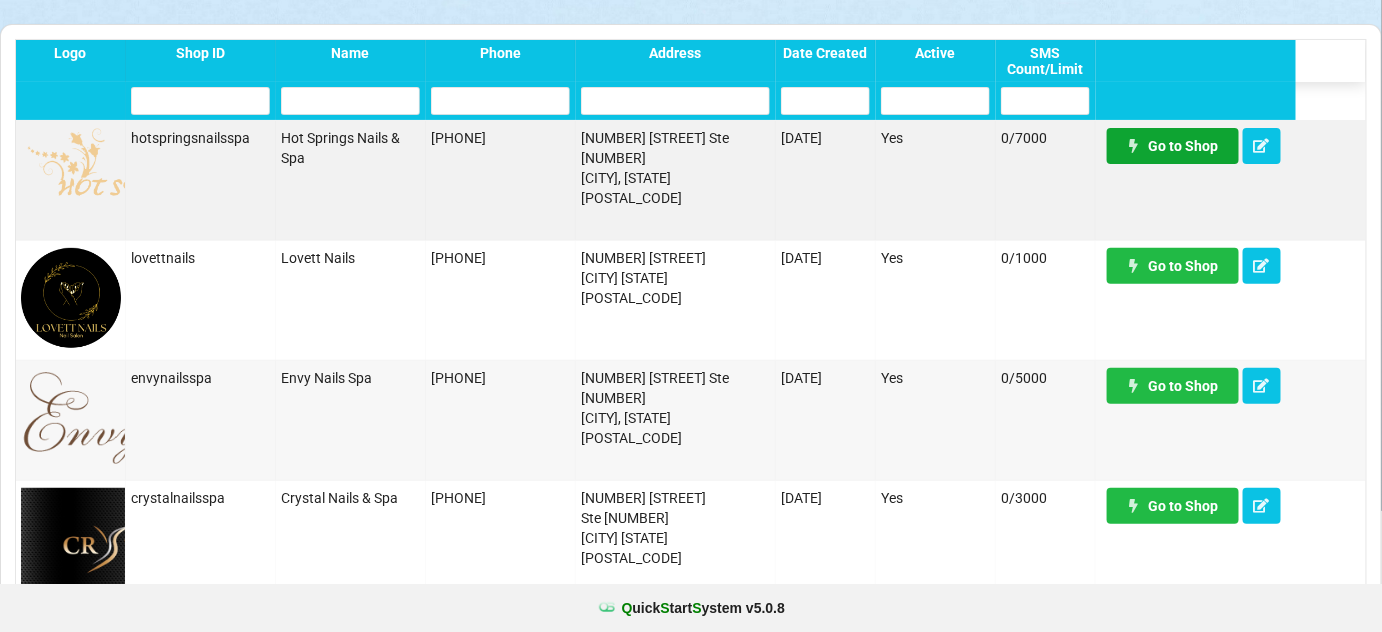 click on "Go to Shop" at bounding box center [1173, 146] 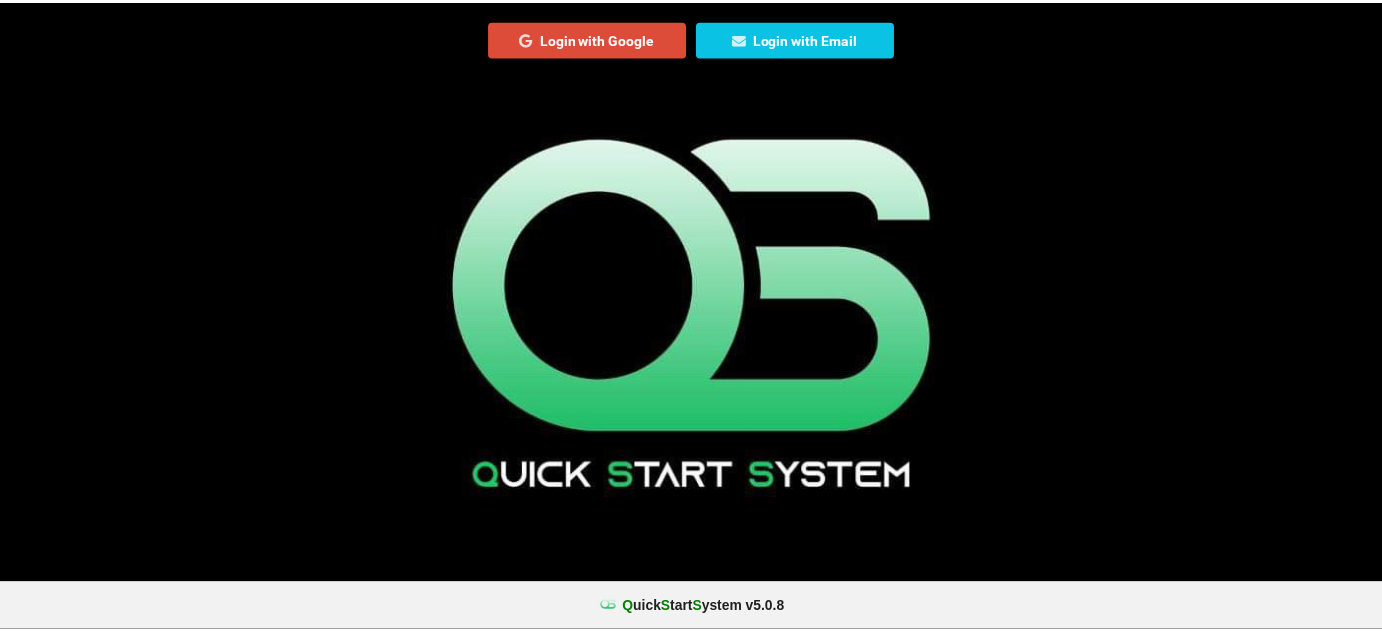 scroll, scrollTop: 0, scrollLeft: 0, axis: both 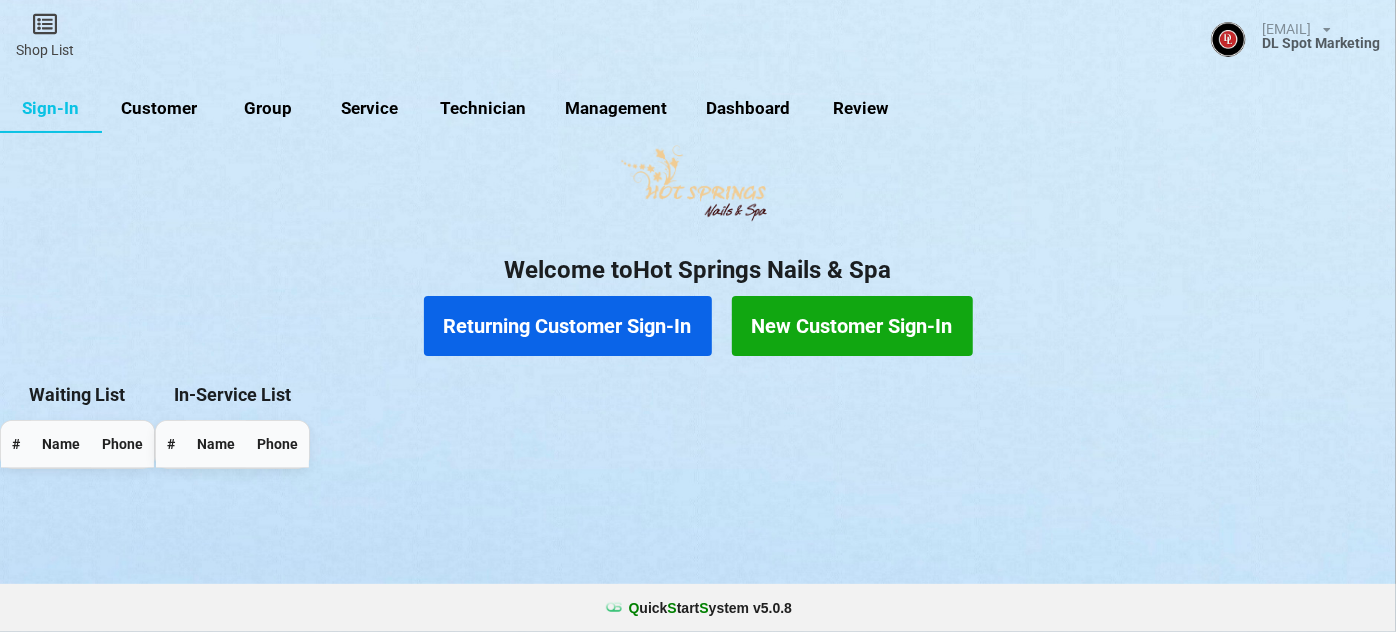 click on "Group" at bounding box center [268, 109] 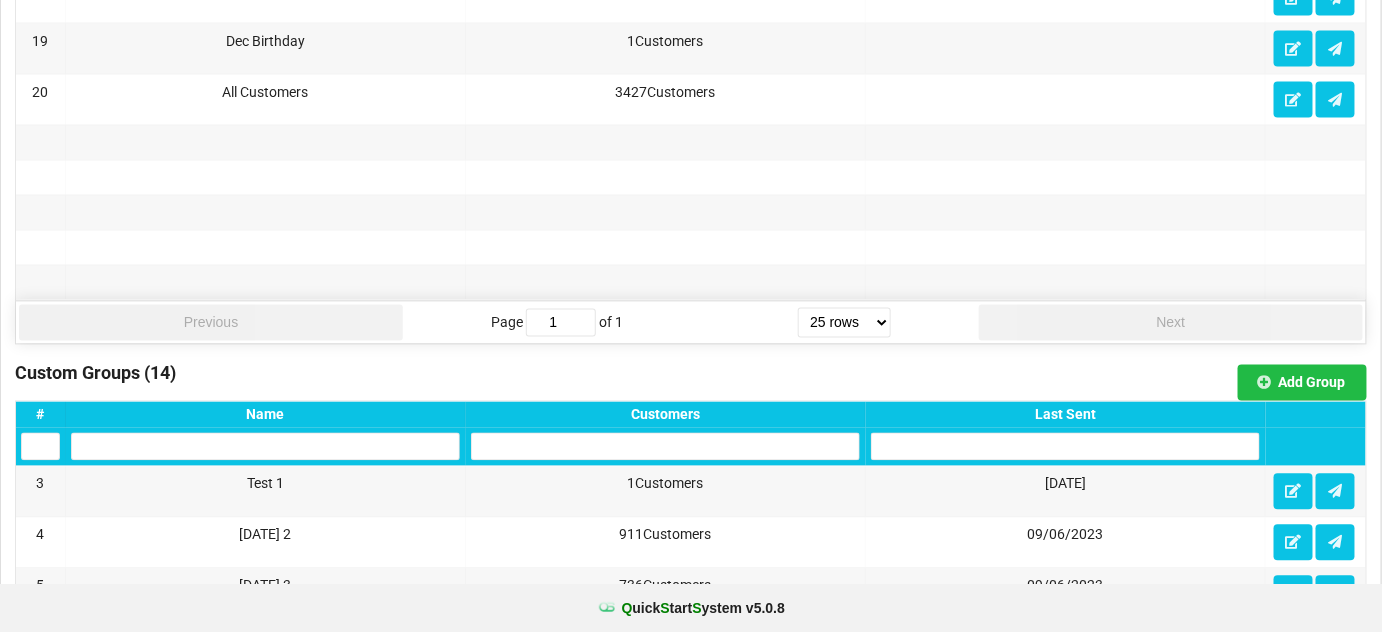 scroll, scrollTop: 1454, scrollLeft: 0, axis: vertical 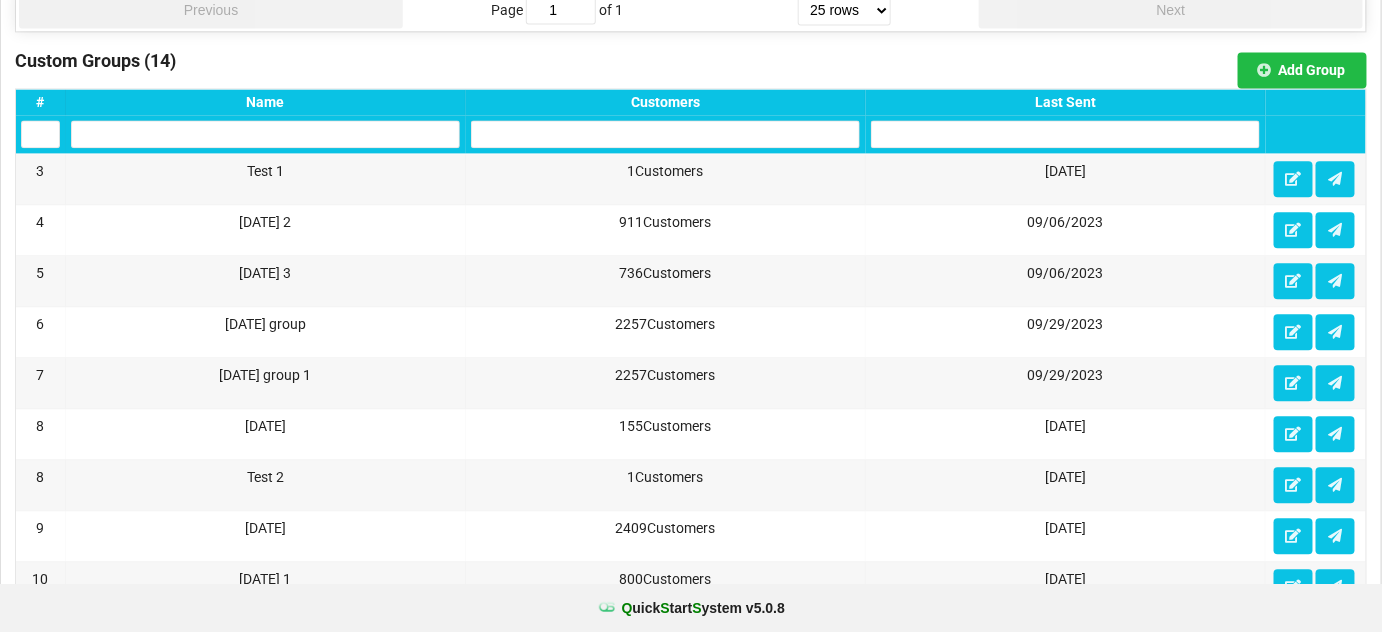 click on "Last Sent" at bounding box center (1065, 102) 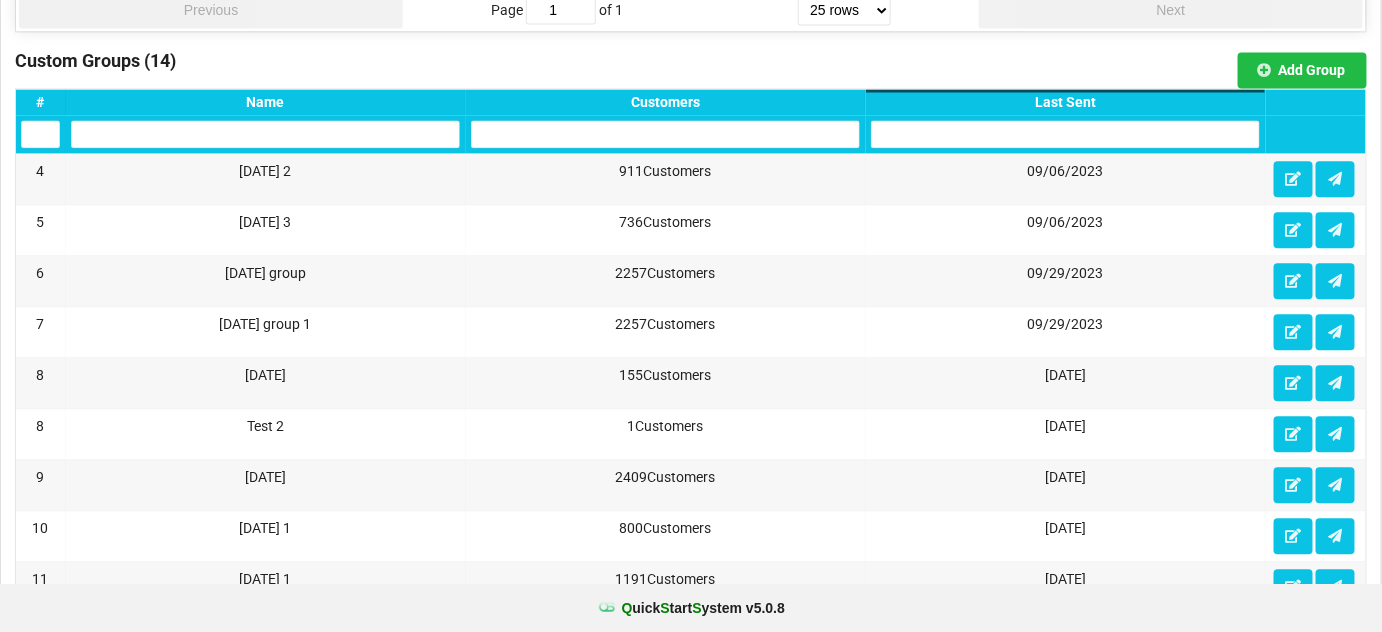 click on "Last Sent" at bounding box center [1065, 102] 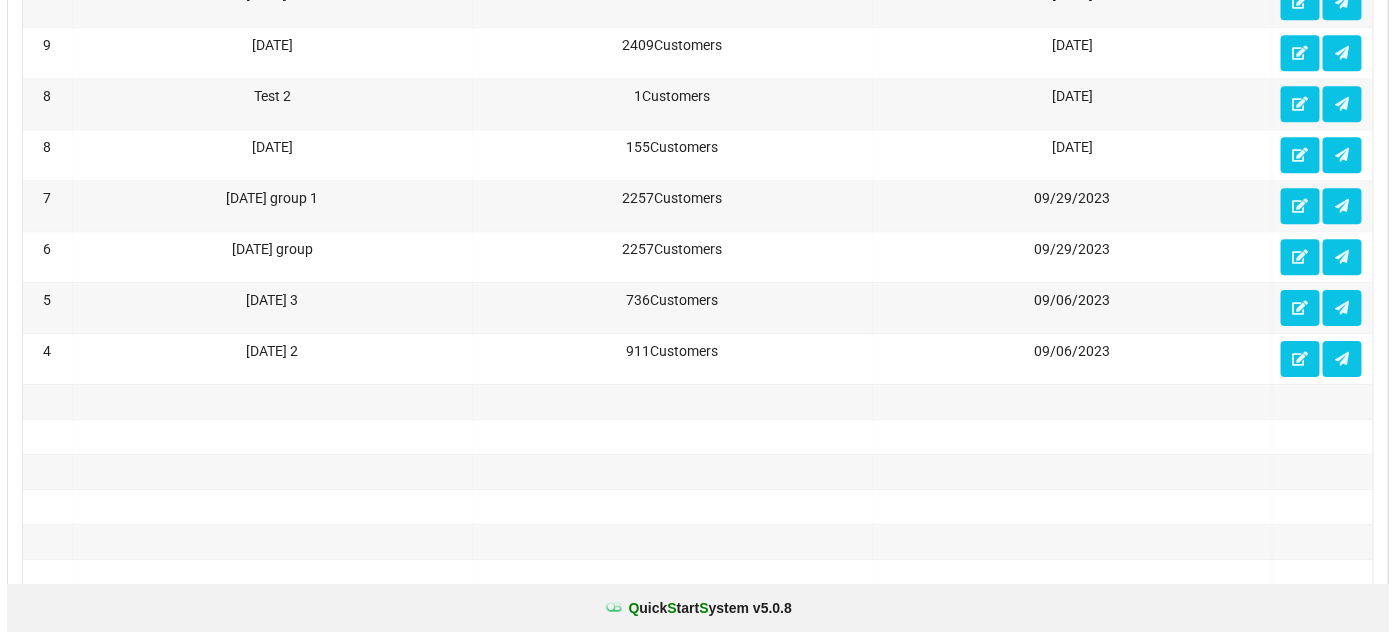 scroll, scrollTop: 1939, scrollLeft: 0, axis: vertical 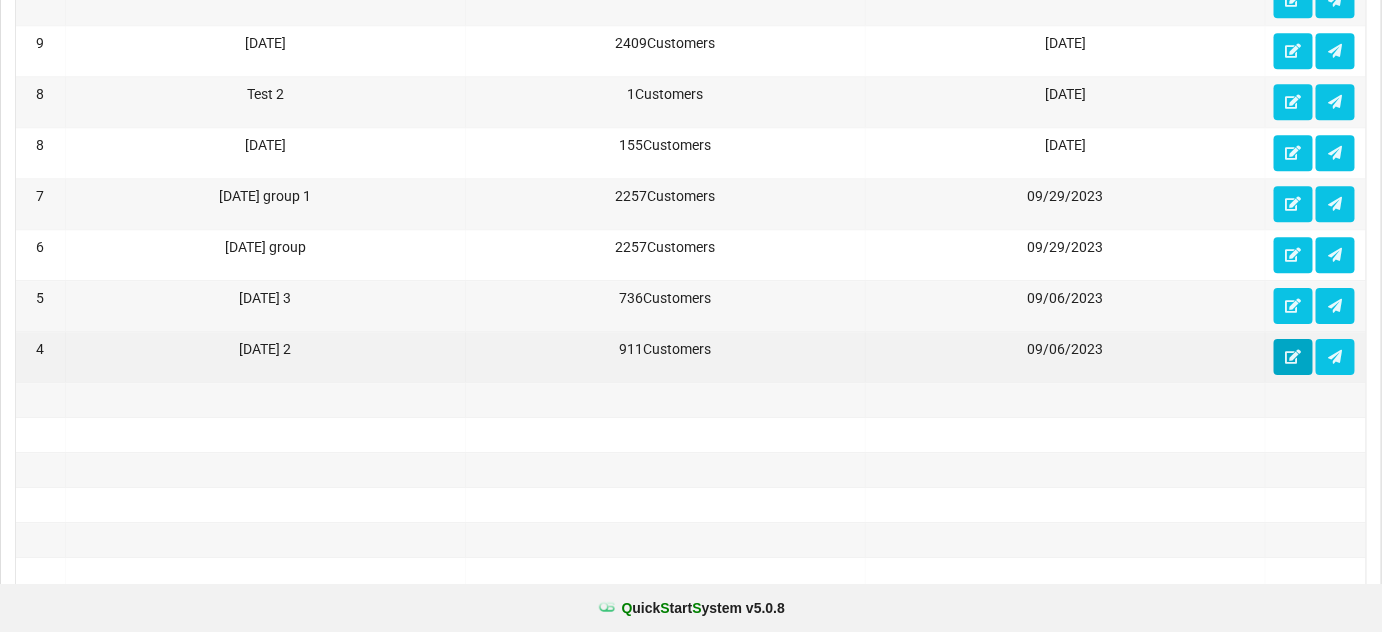 click at bounding box center [1293, 356] 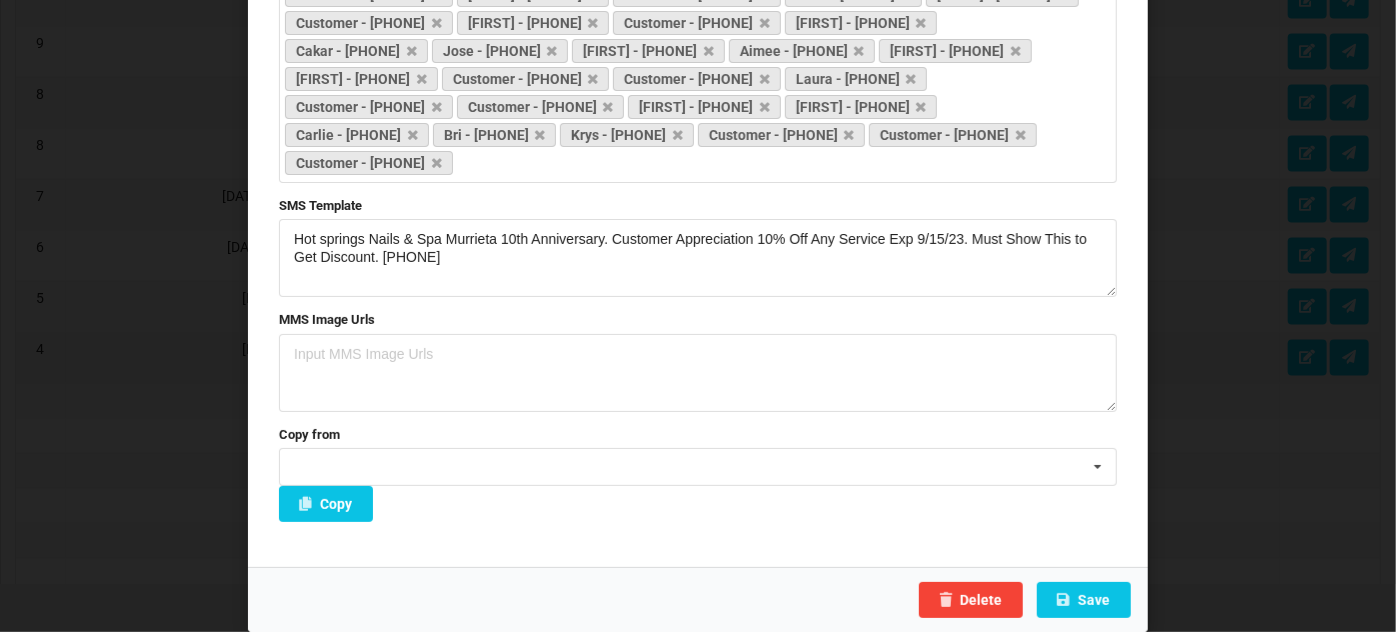 scroll, scrollTop: 7198, scrollLeft: 0, axis: vertical 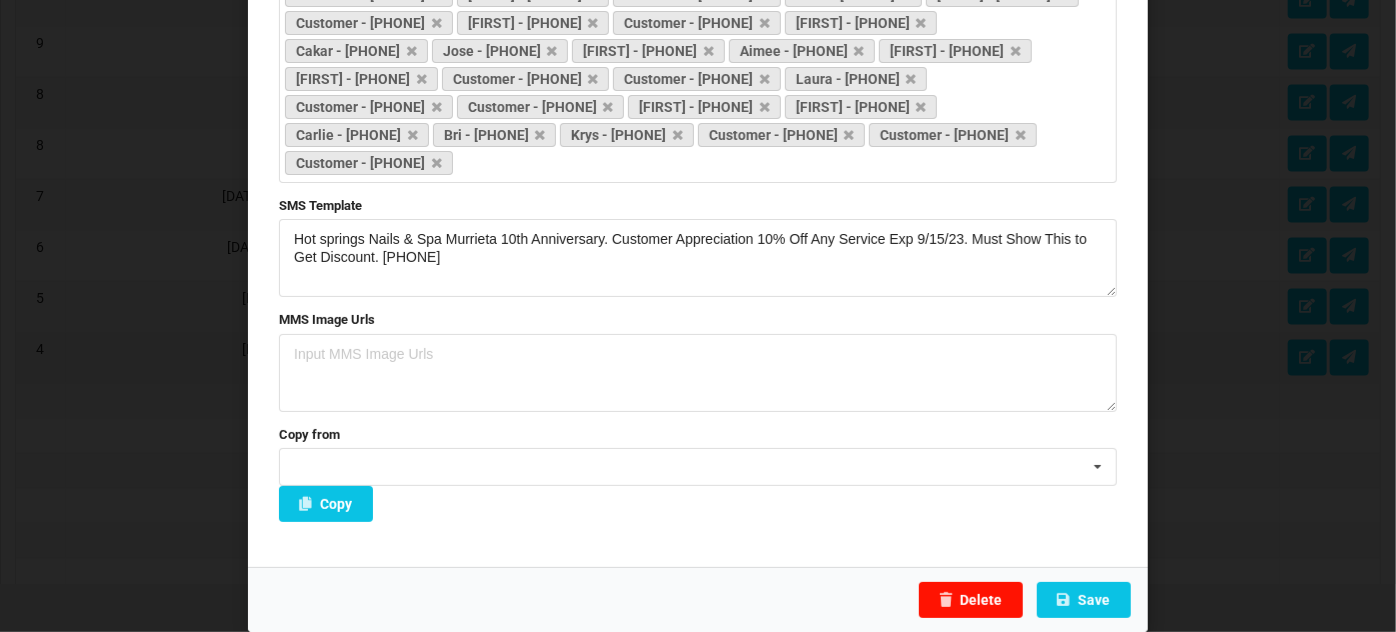 click on "Delete" at bounding box center [971, 600] 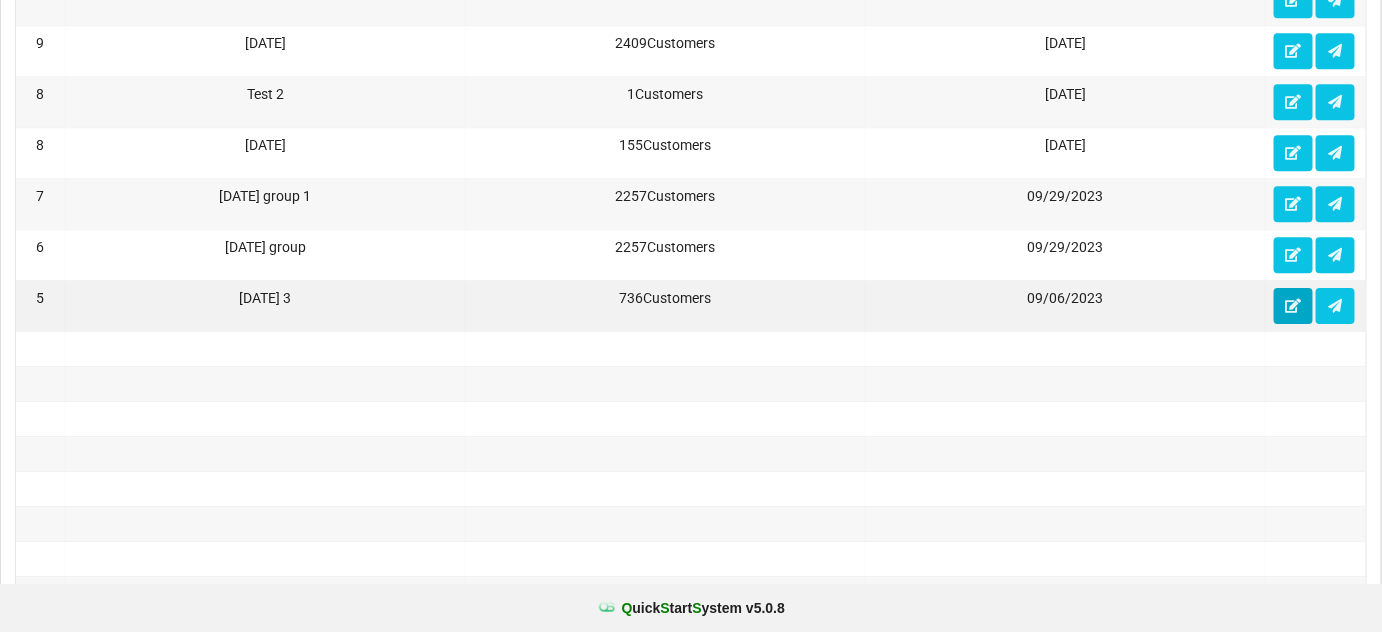 click at bounding box center [1293, 305] 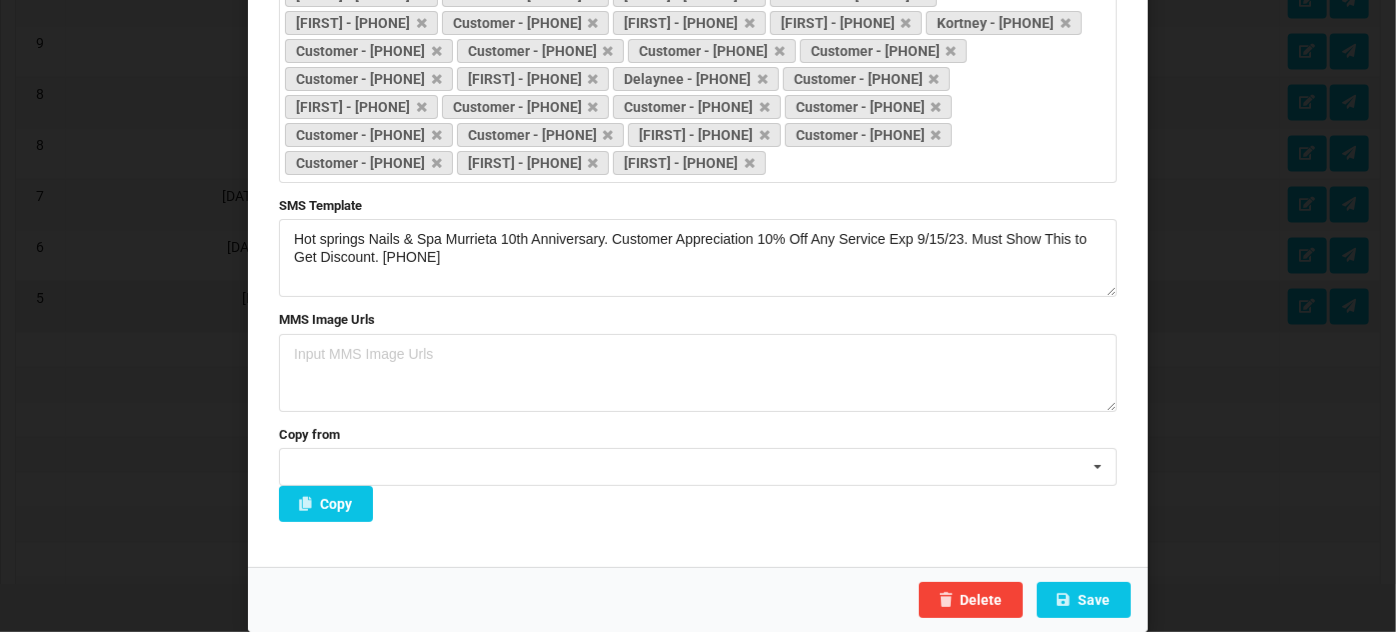 scroll, scrollTop: 5882, scrollLeft: 0, axis: vertical 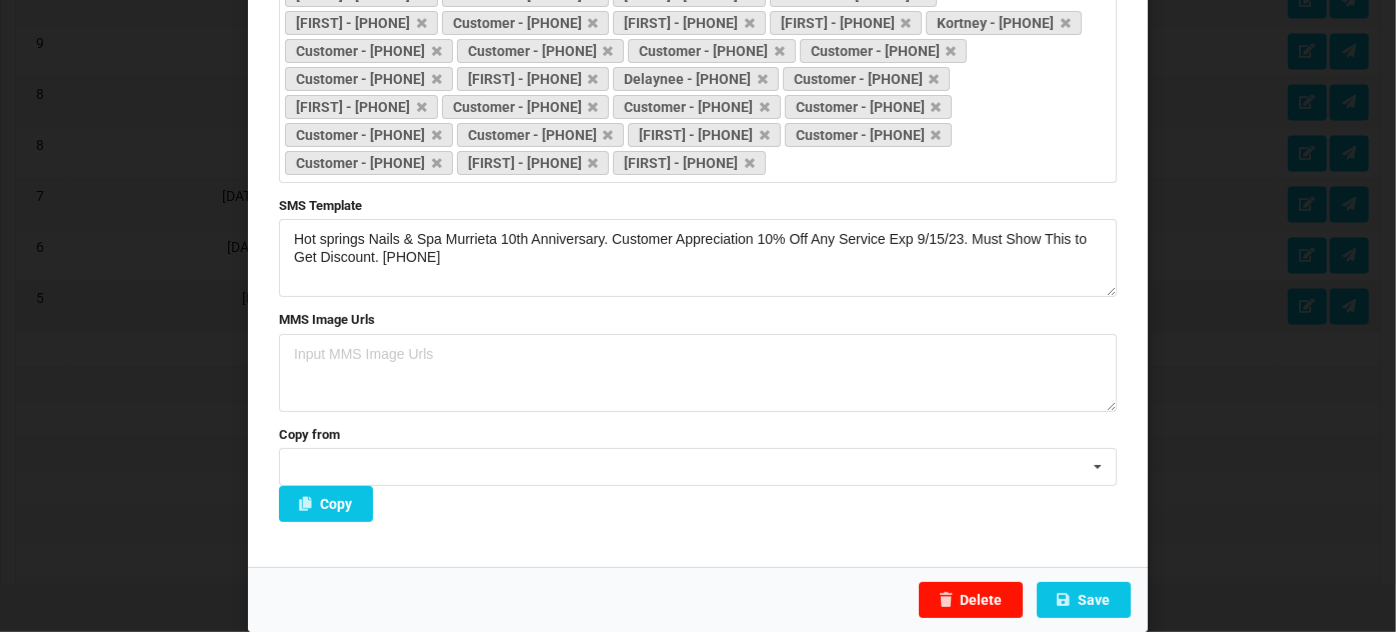 click on "Delete" at bounding box center [971, 600] 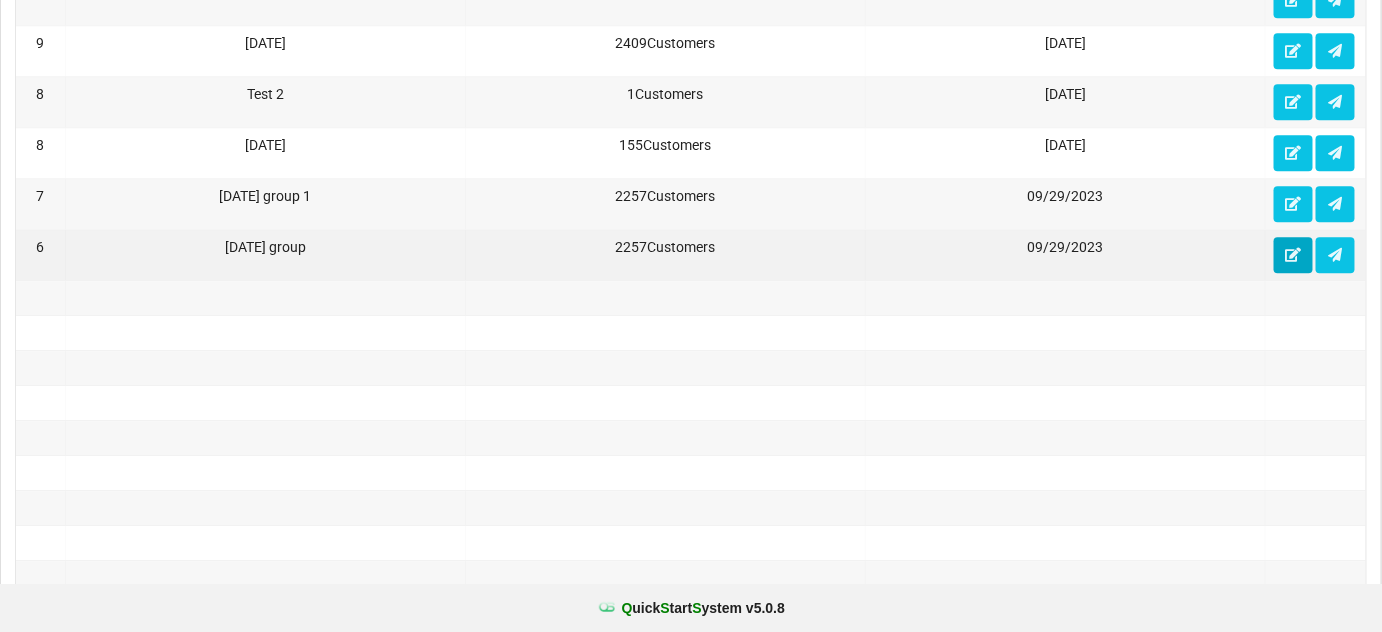 click at bounding box center (1293, 254) 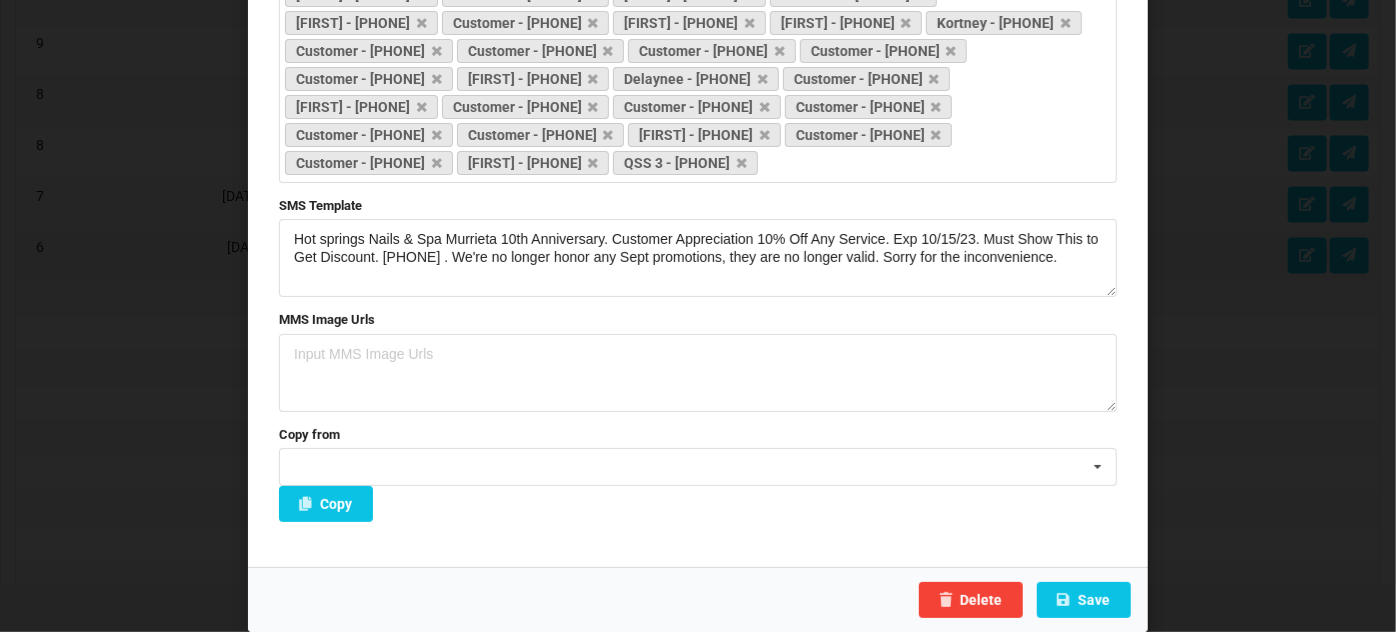 scroll, scrollTop: 17866, scrollLeft: 0, axis: vertical 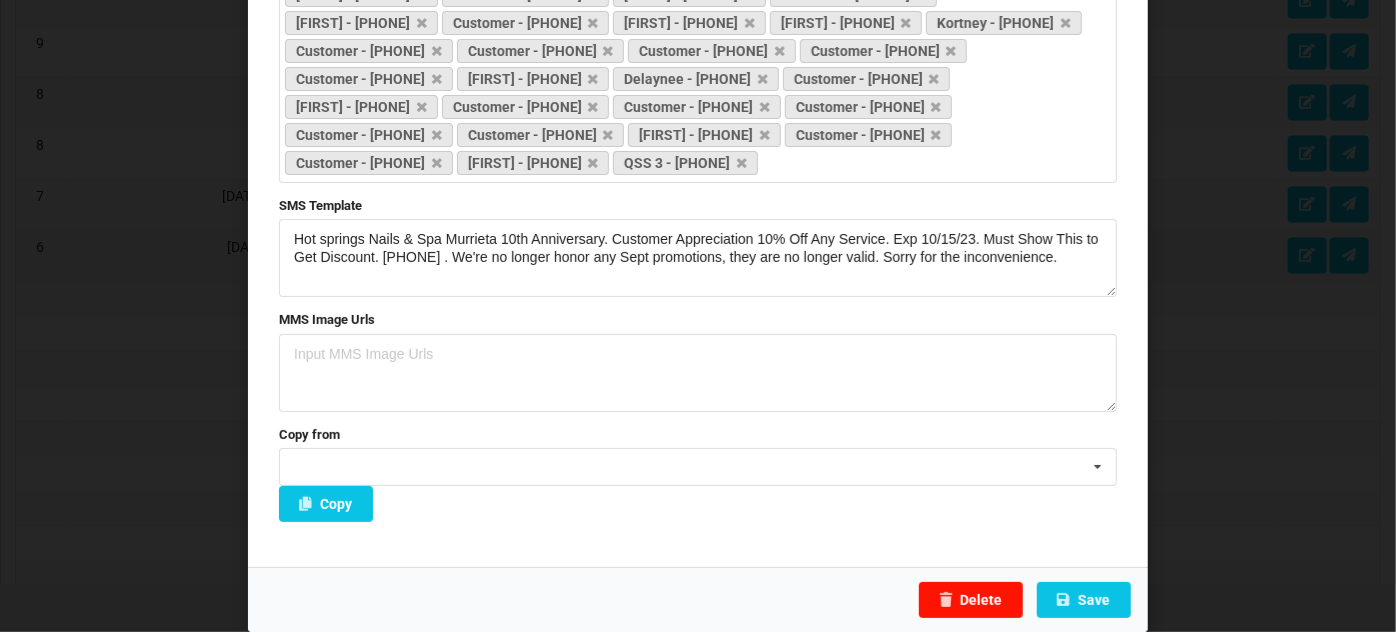 click on "Delete" at bounding box center [971, 600] 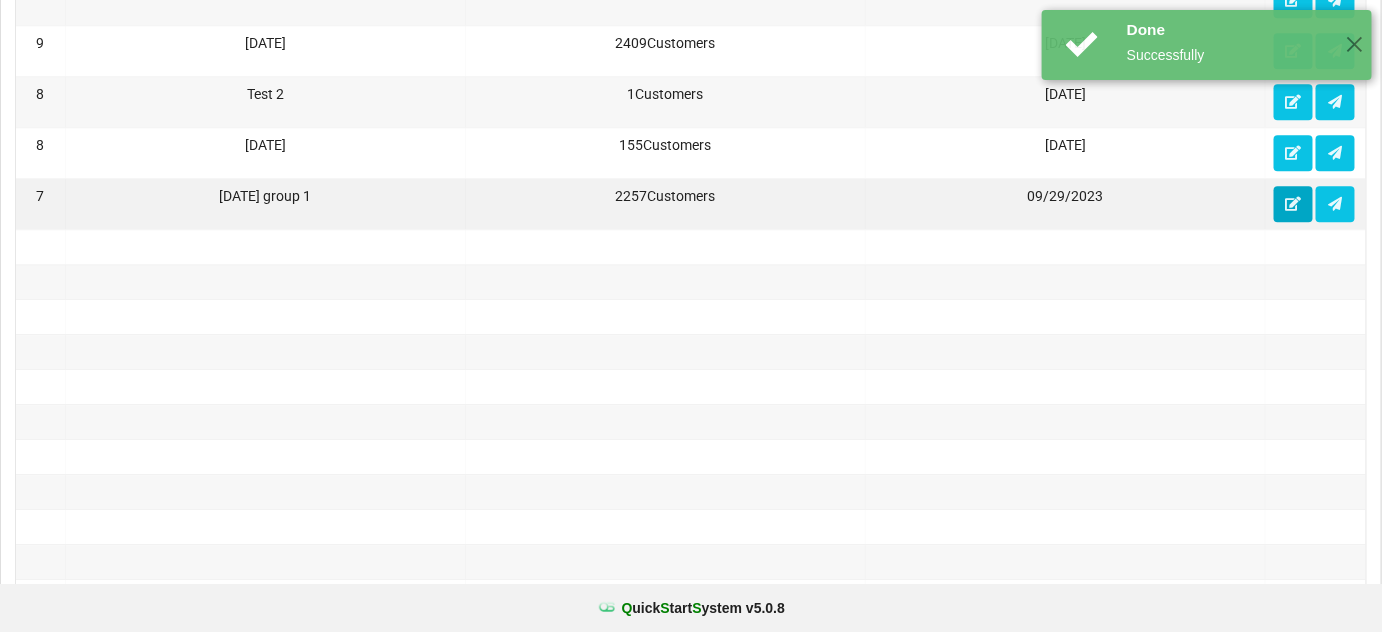 click at bounding box center (1293, 203) 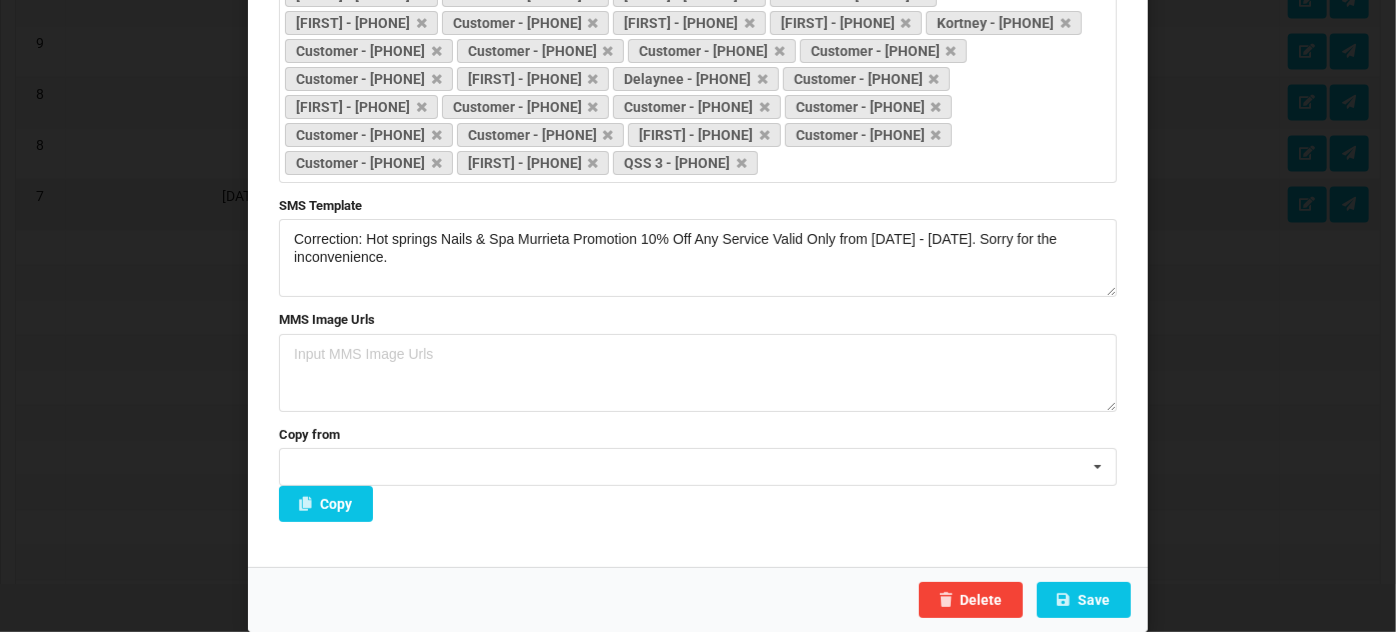 scroll, scrollTop: 17866, scrollLeft: 0, axis: vertical 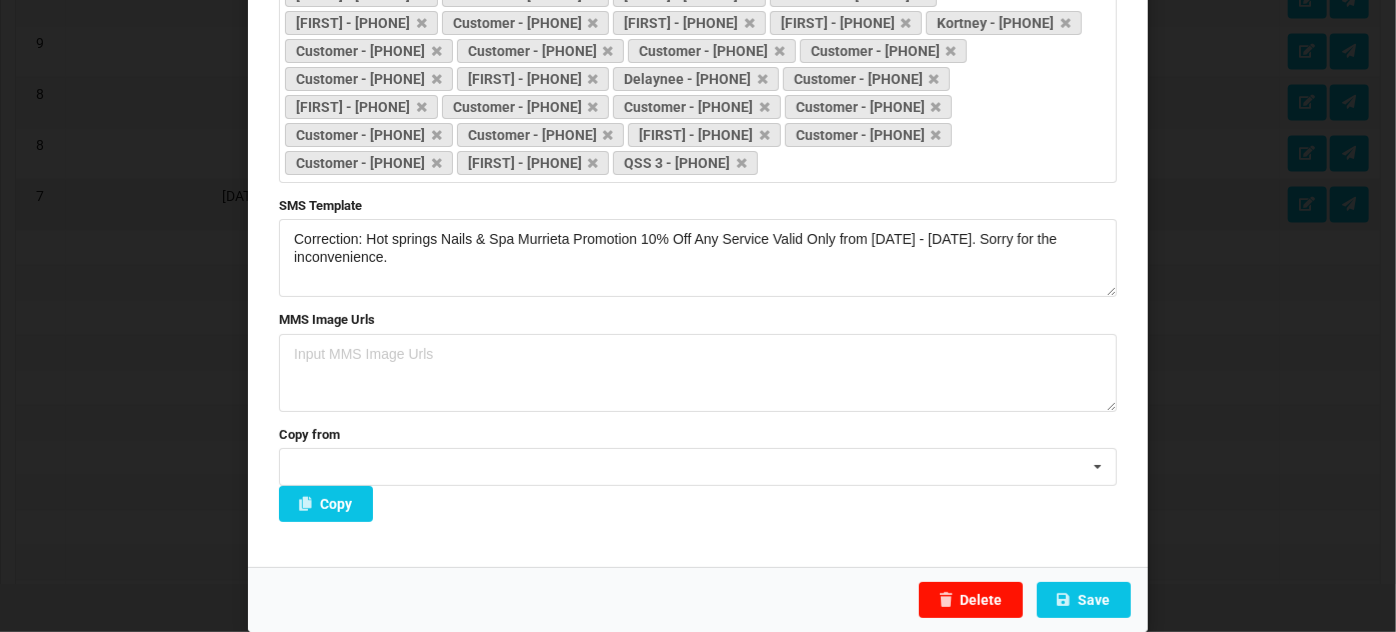 click on "Delete" at bounding box center (971, 600) 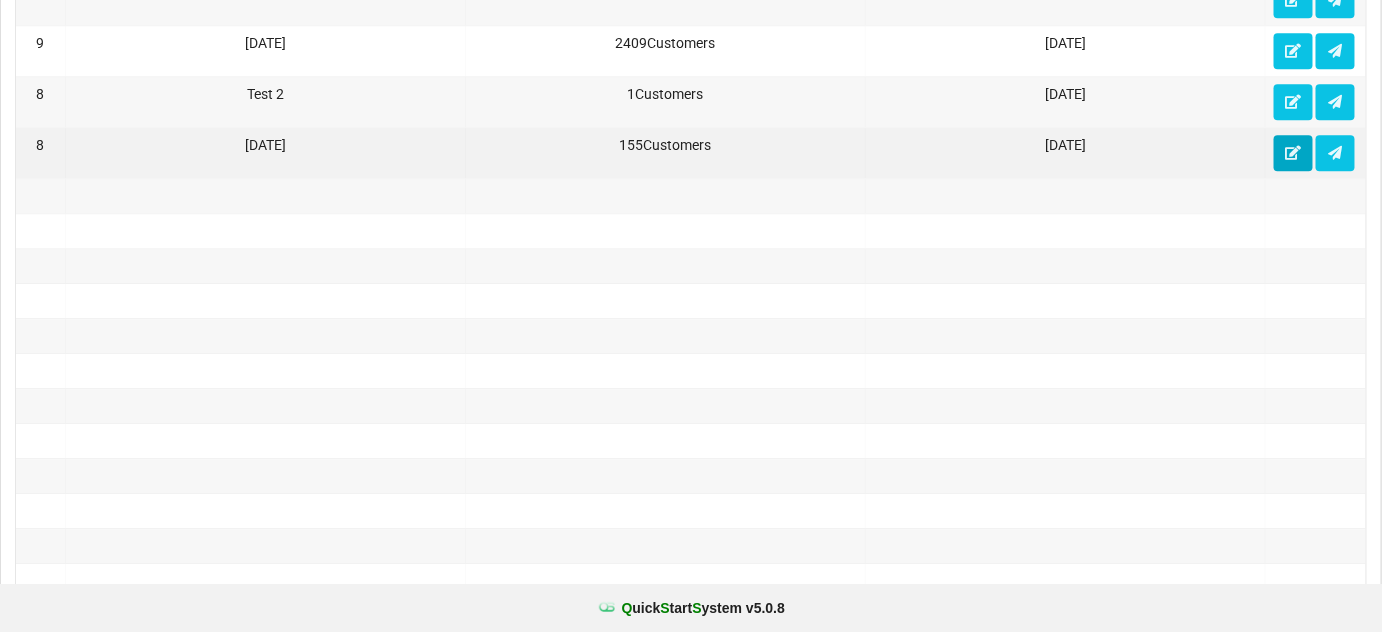 click at bounding box center [1293, 152] 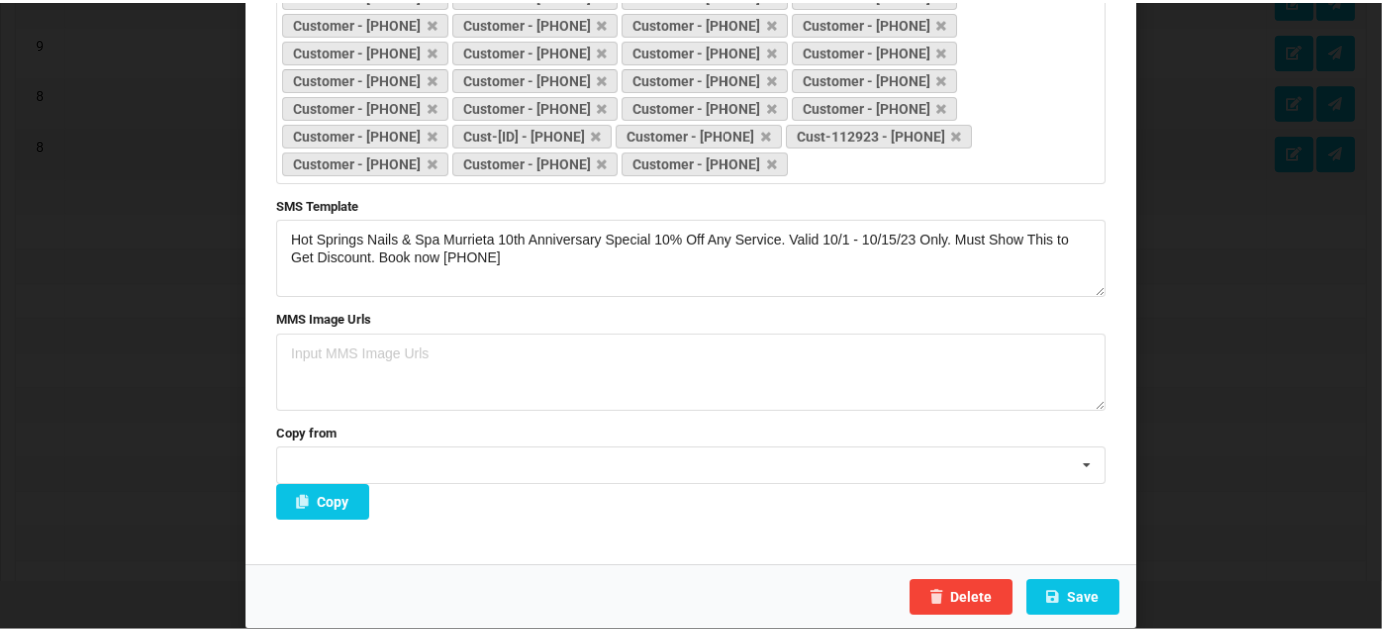scroll, scrollTop: 1570, scrollLeft: 0, axis: vertical 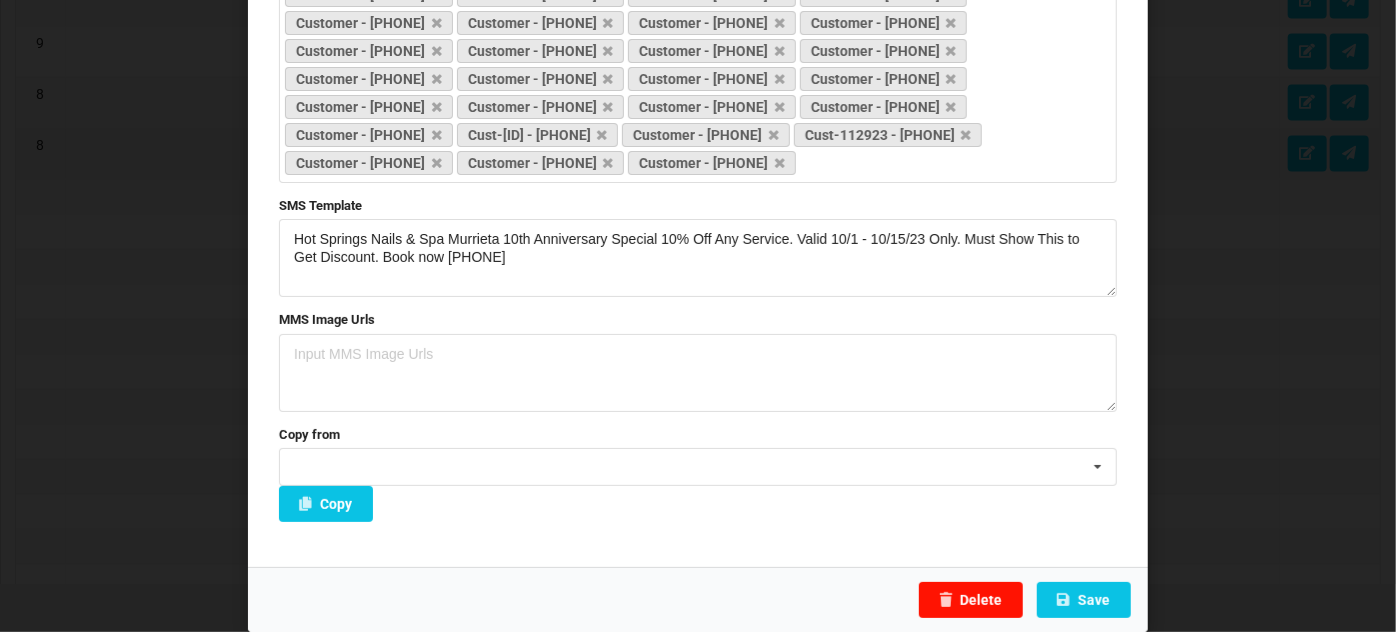 click on "Delete" at bounding box center [971, 600] 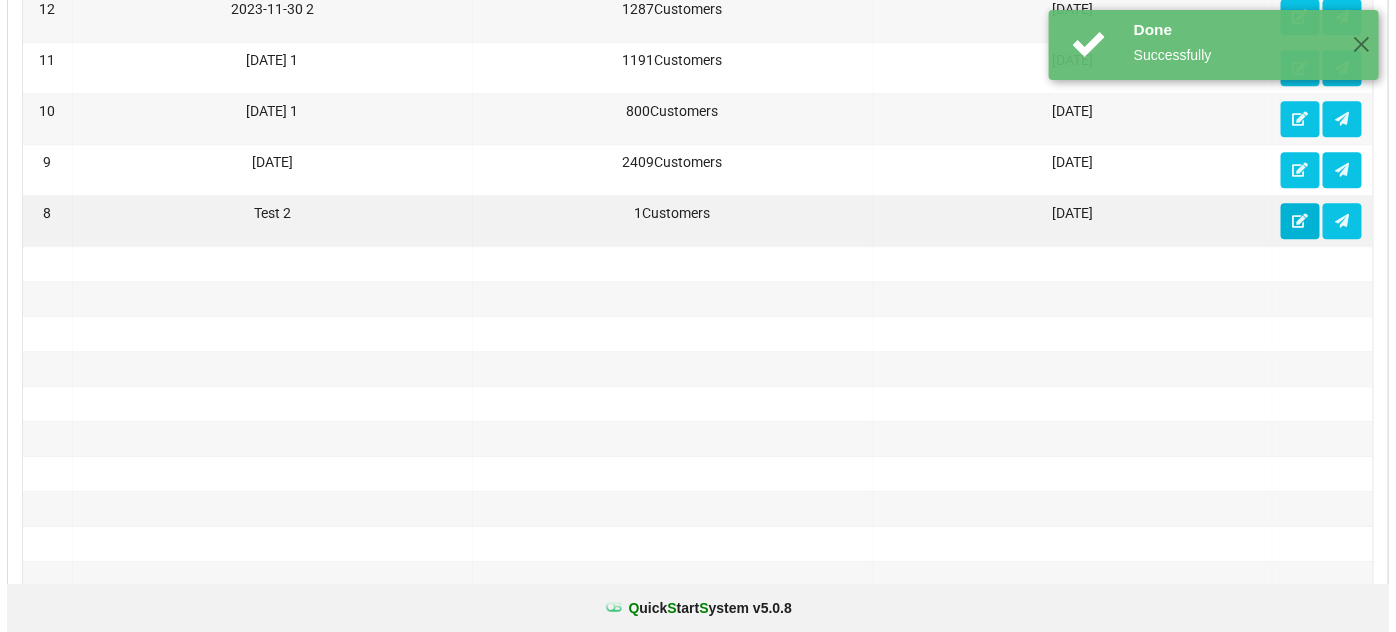scroll, scrollTop: 1818, scrollLeft: 0, axis: vertical 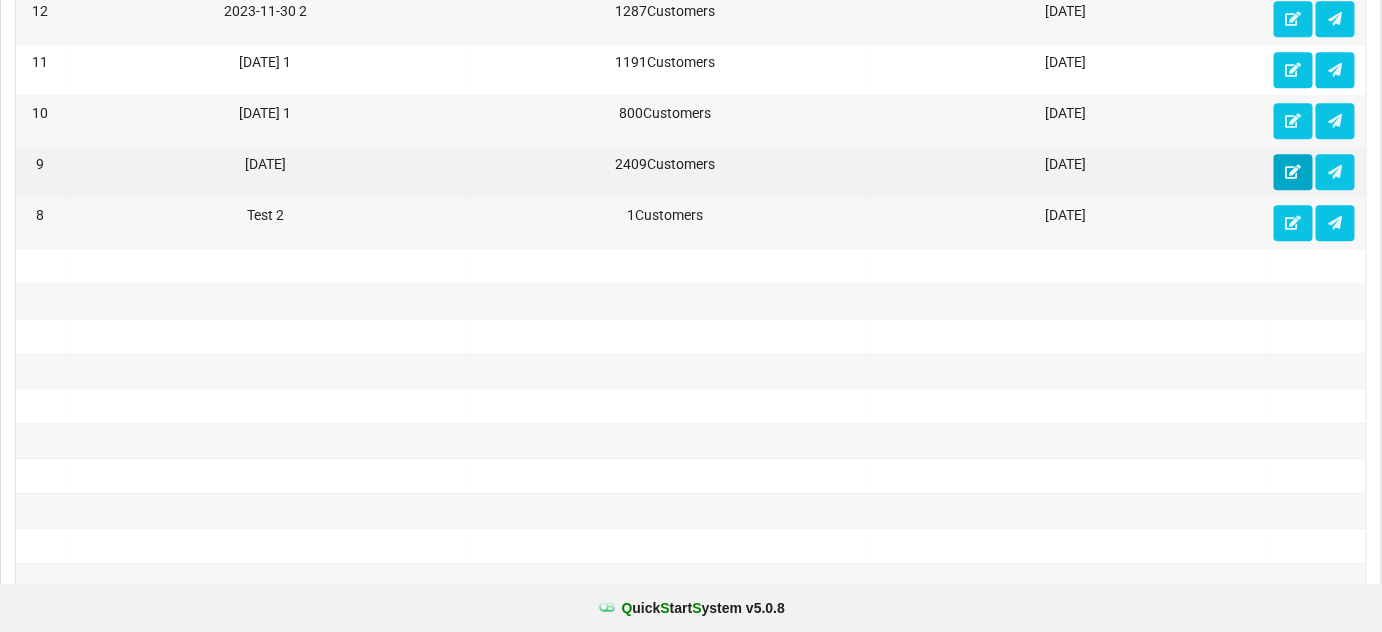 click at bounding box center [1293, 171] 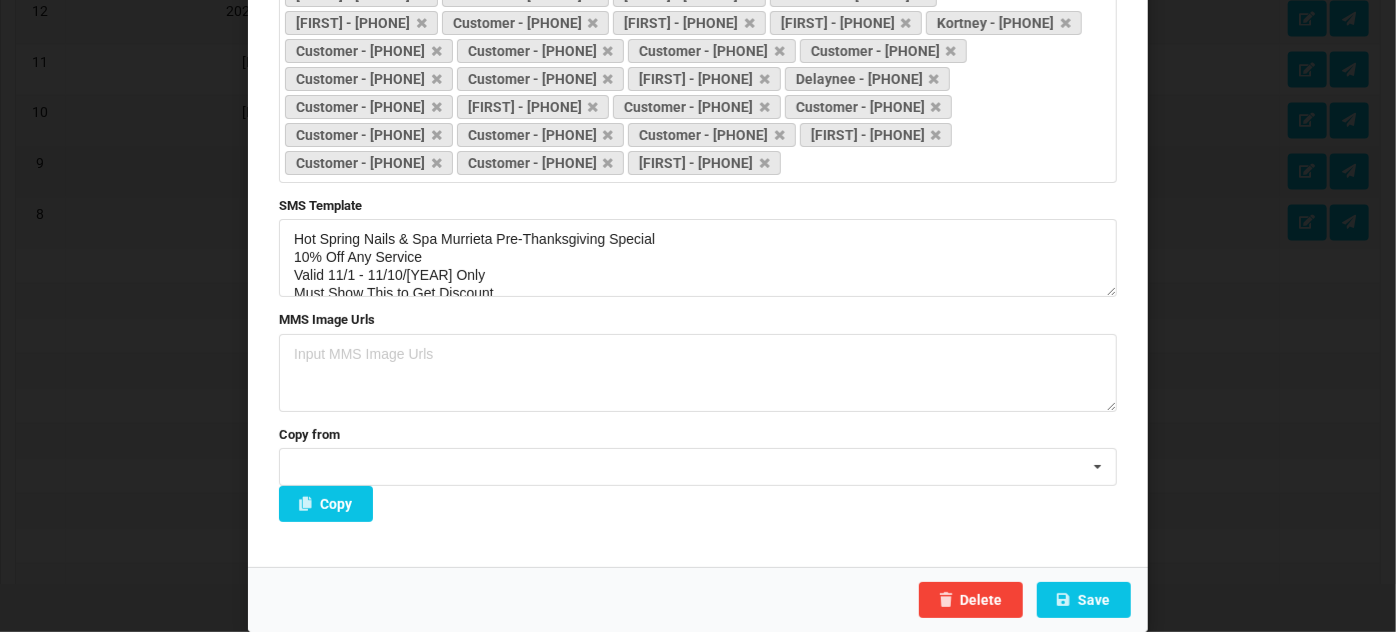 scroll, scrollTop: 19294, scrollLeft: 0, axis: vertical 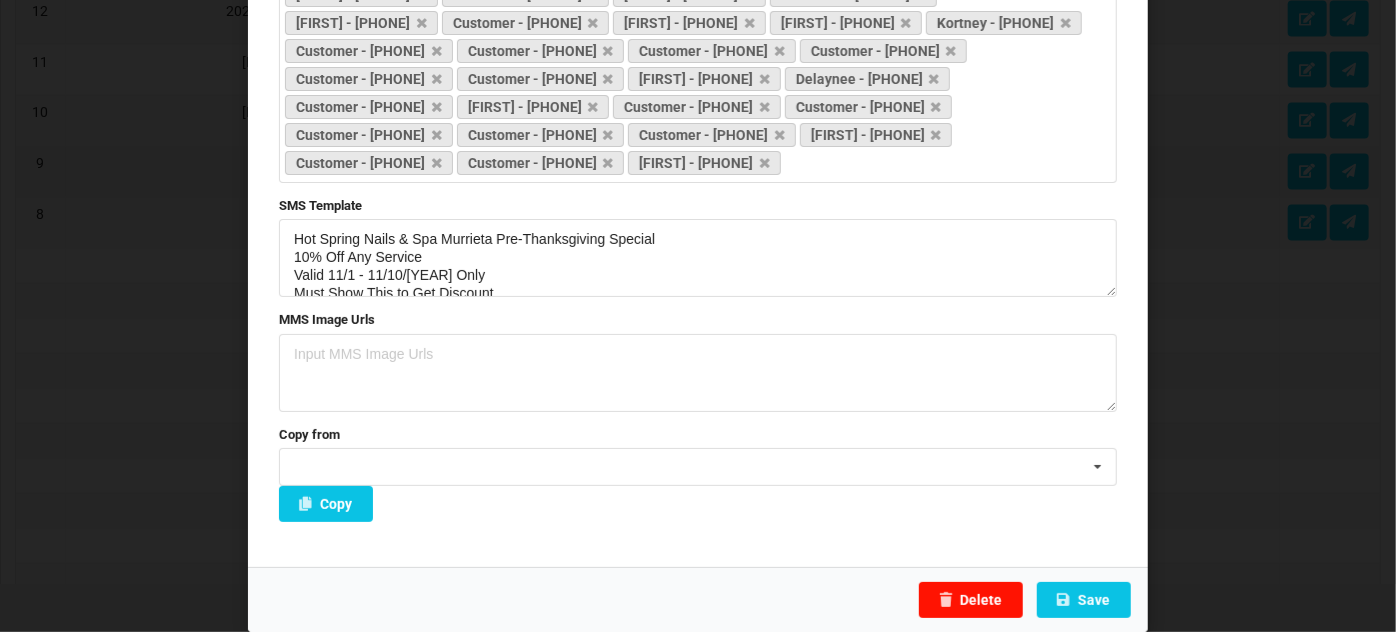 click on "Delete" at bounding box center [971, 600] 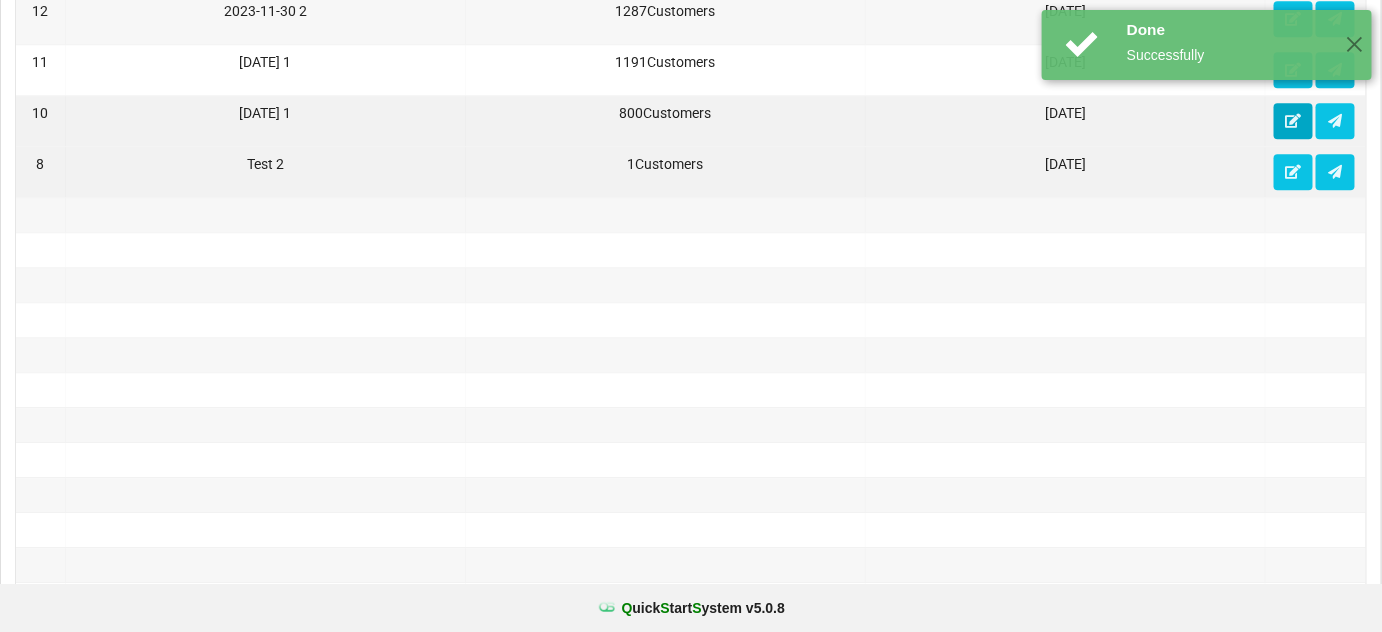 click at bounding box center [1293, 120] 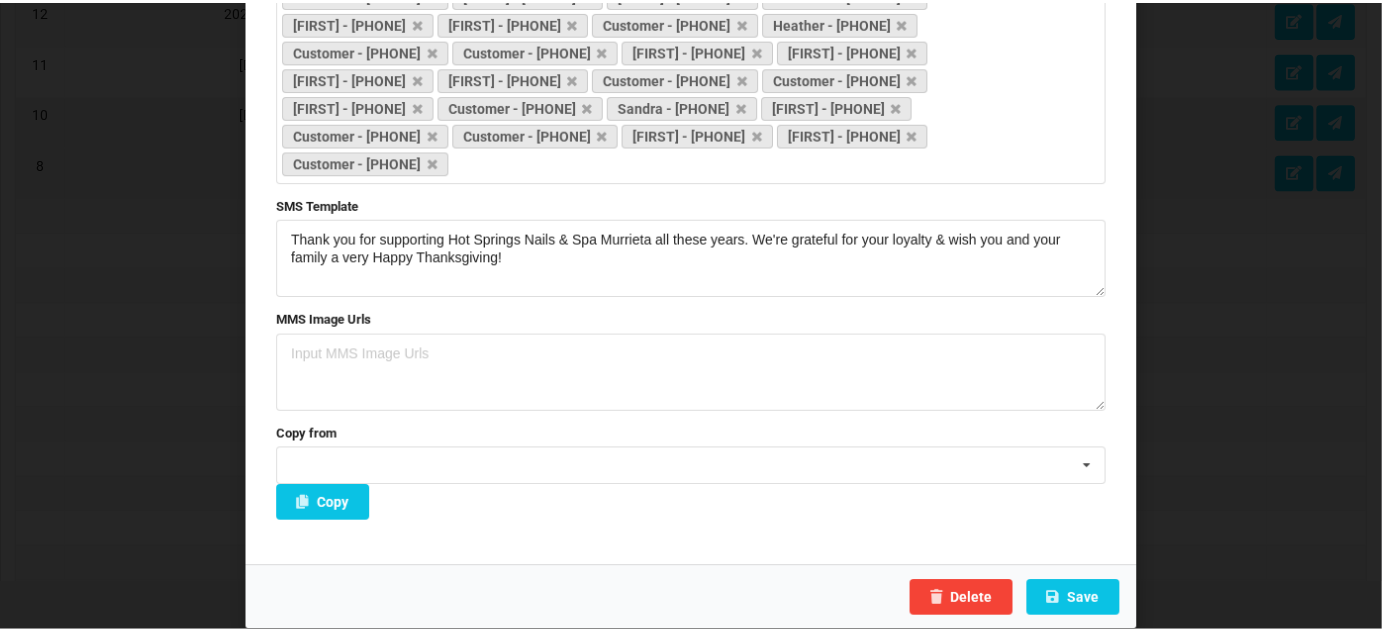 scroll, scrollTop: 6610, scrollLeft: 0, axis: vertical 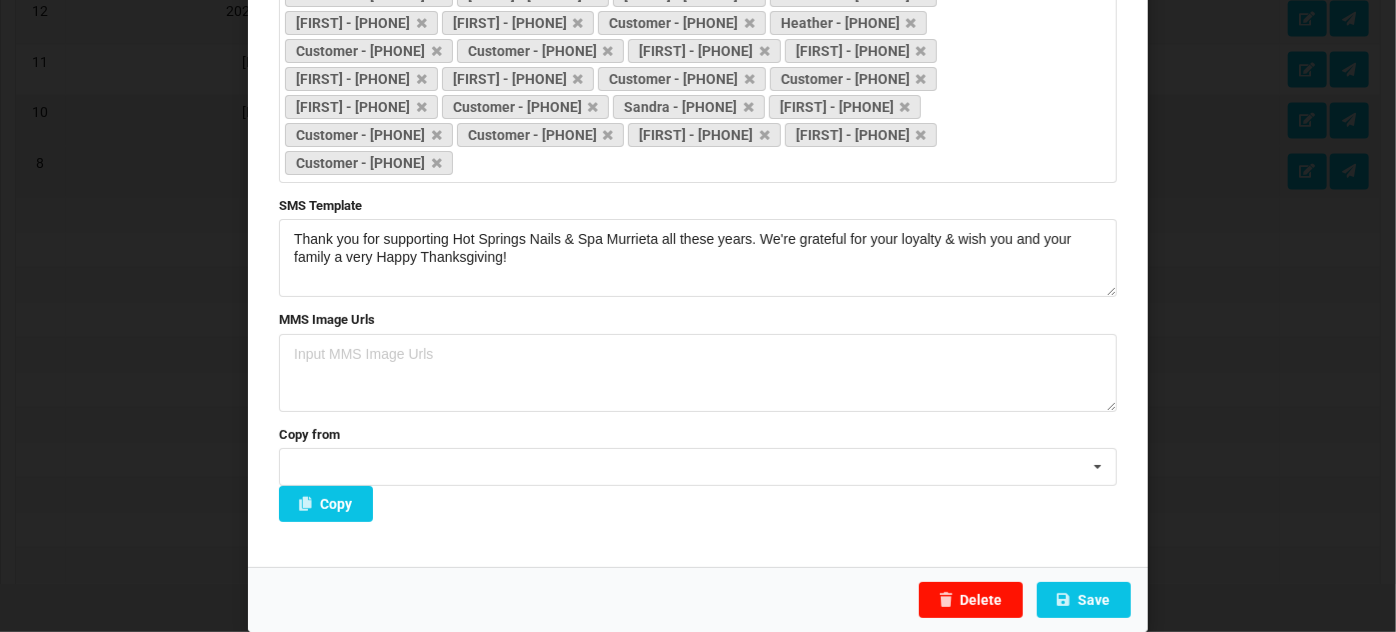 click on "Delete" at bounding box center [971, 600] 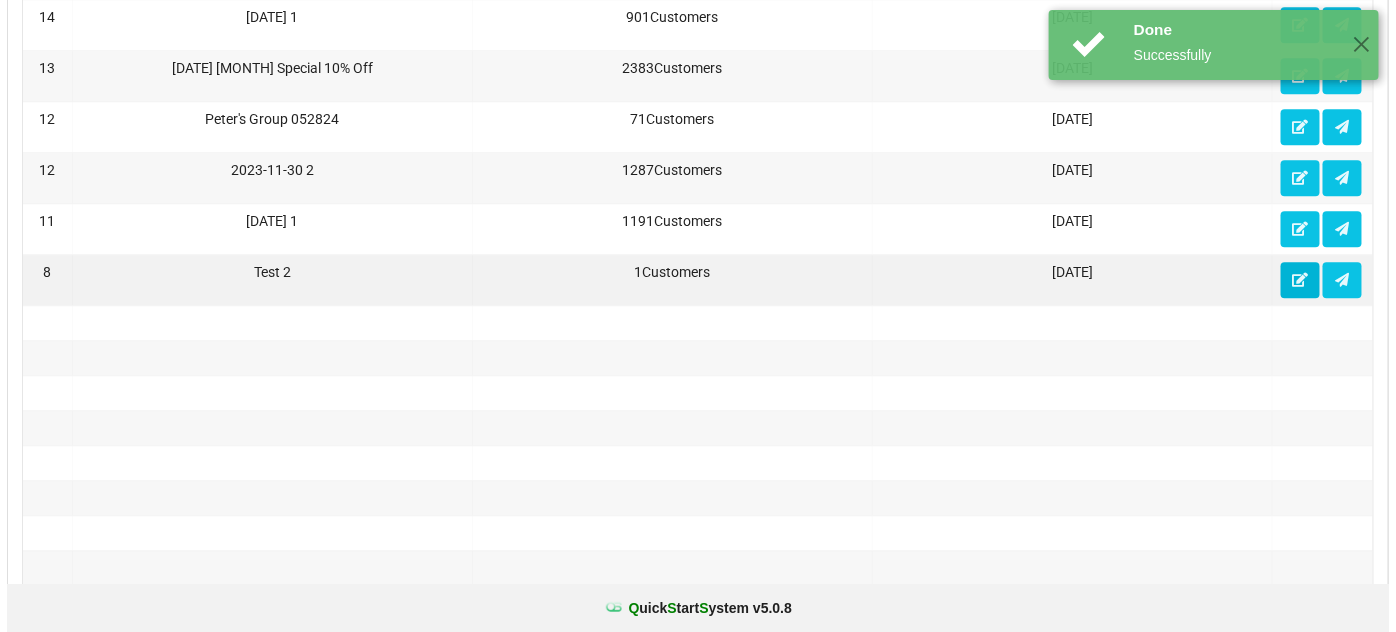 scroll, scrollTop: 1576, scrollLeft: 0, axis: vertical 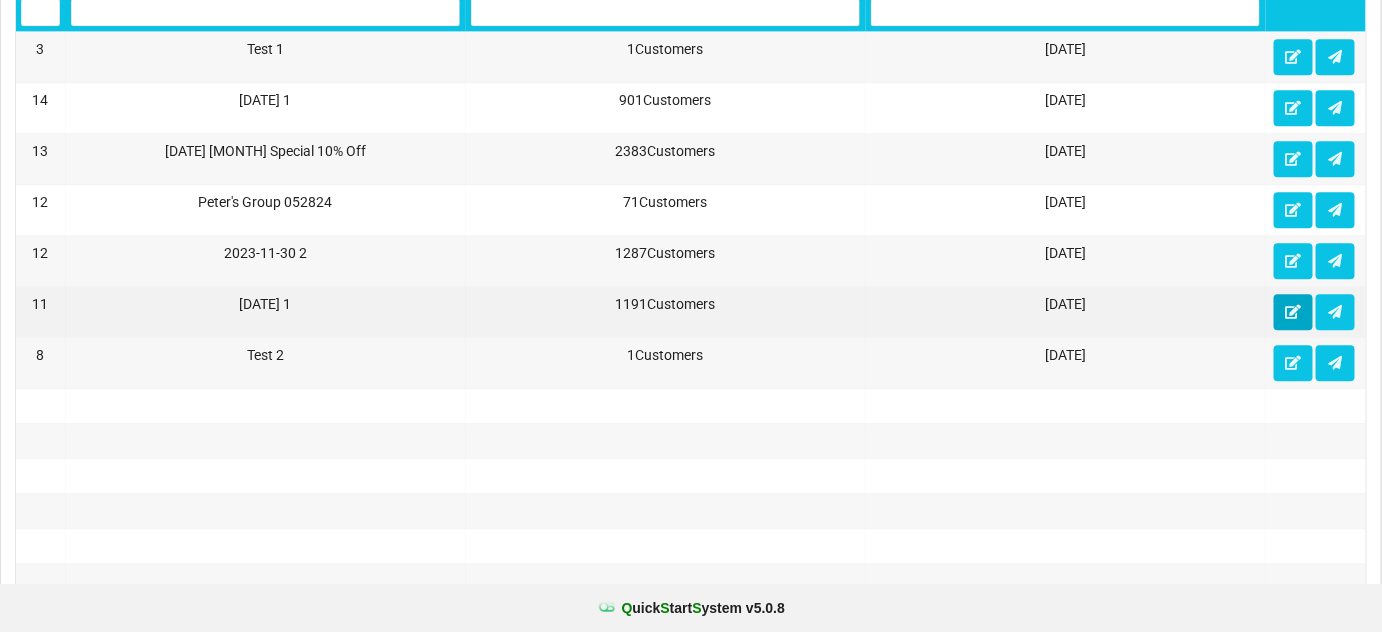 click at bounding box center (1293, 311) 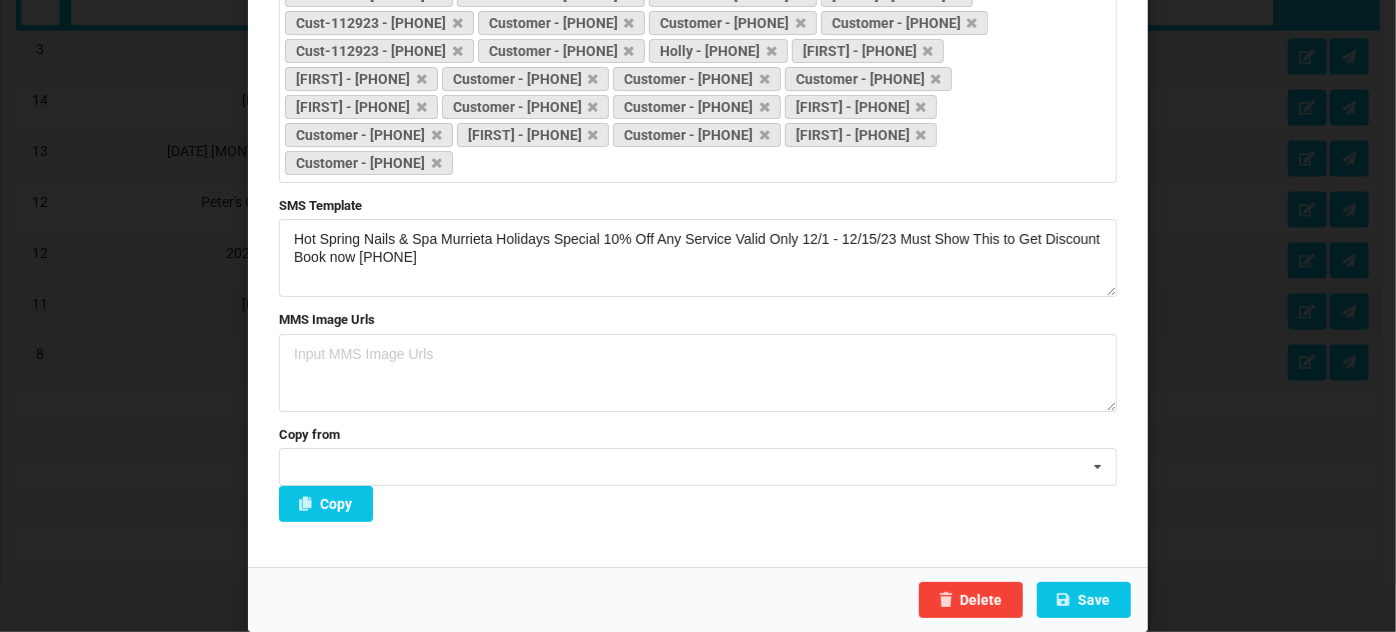 scroll, scrollTop: 9830, scrollLeft: 0, axis: vertical 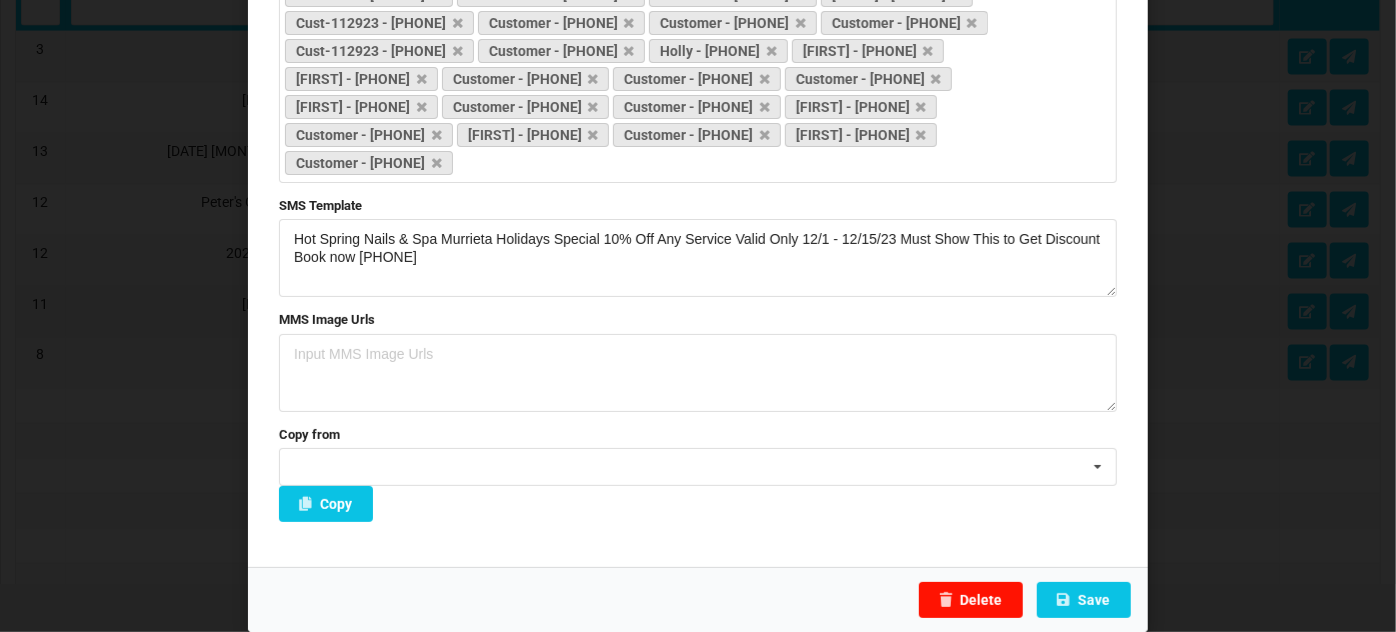 click on "Delete" at bounding box center [971, 600] 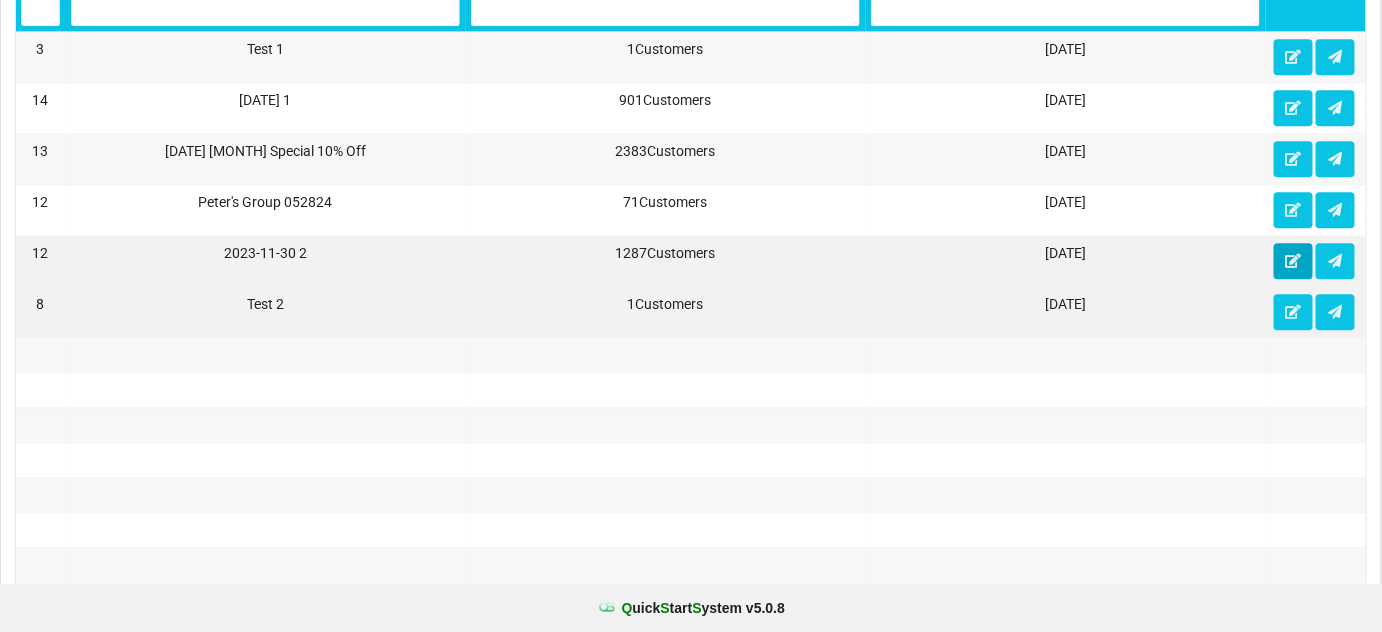 click at bounding box center [1293, 260] 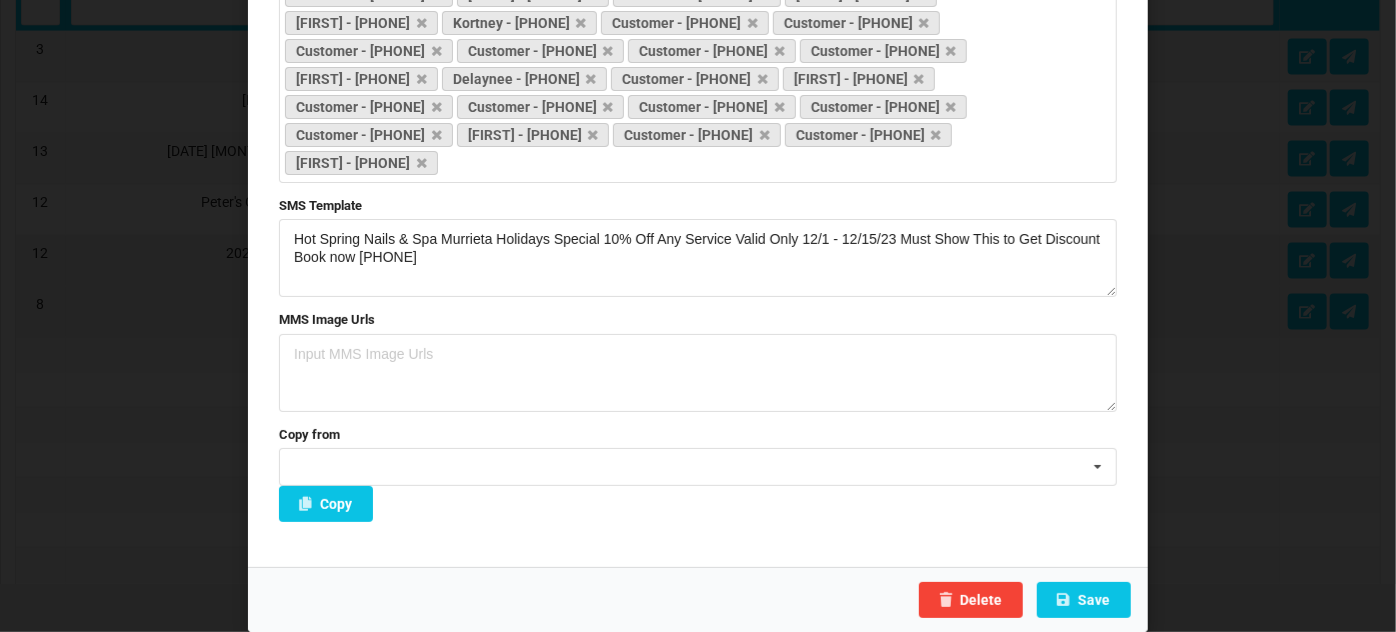 scroll, scrollTop: 10446, scrollLeft: 0, axis: vertical 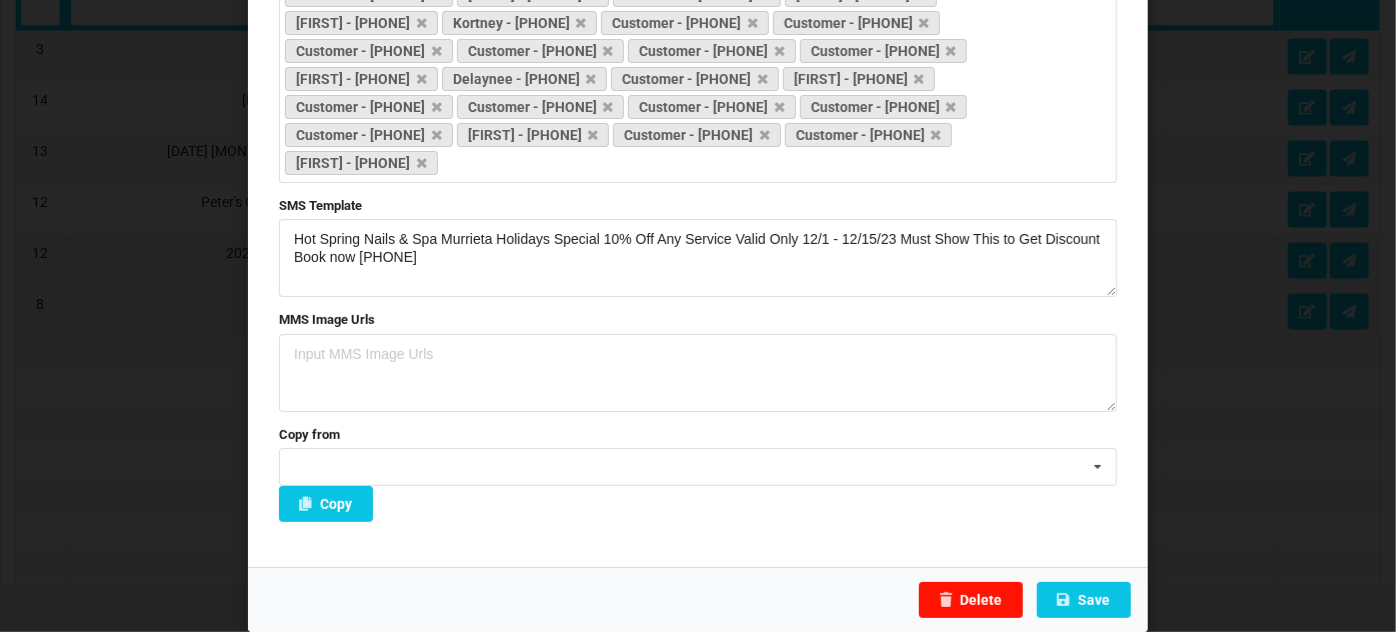 click on "Delete" at bounding box center (971, 600) 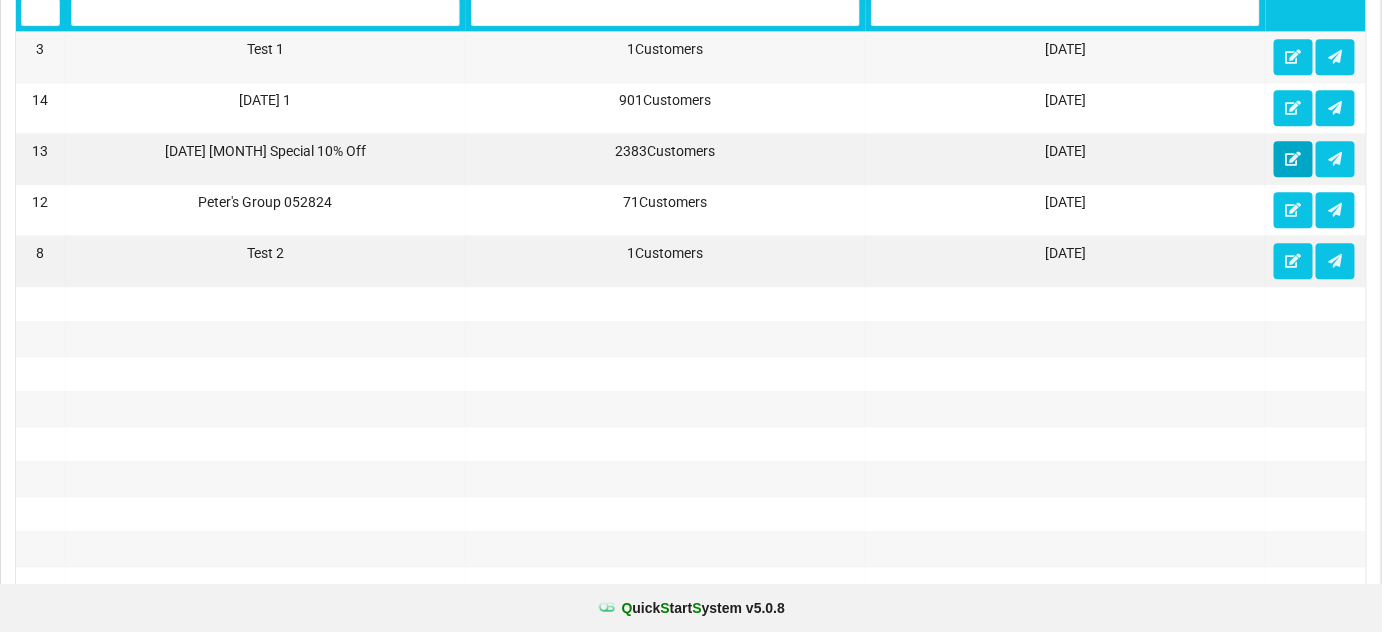 click at bounding box center [1293, 158] 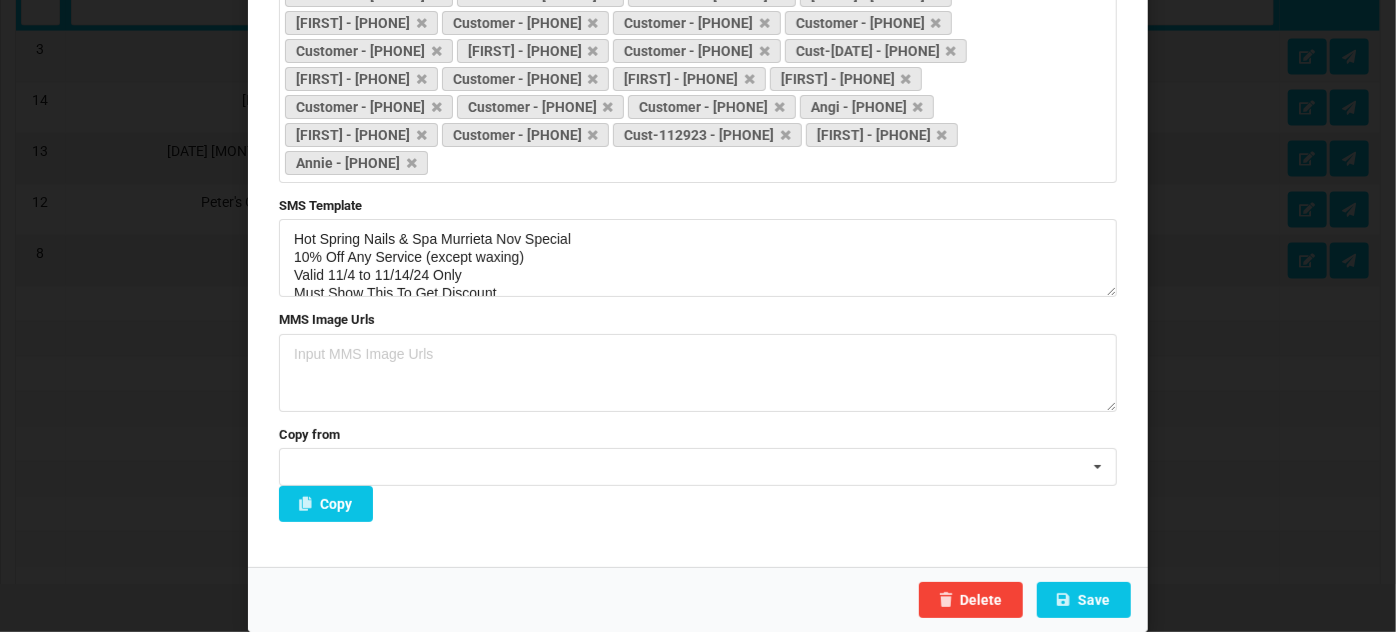 scroll, scrollTop: 19406, scrollLeft: 0, axis: vertical 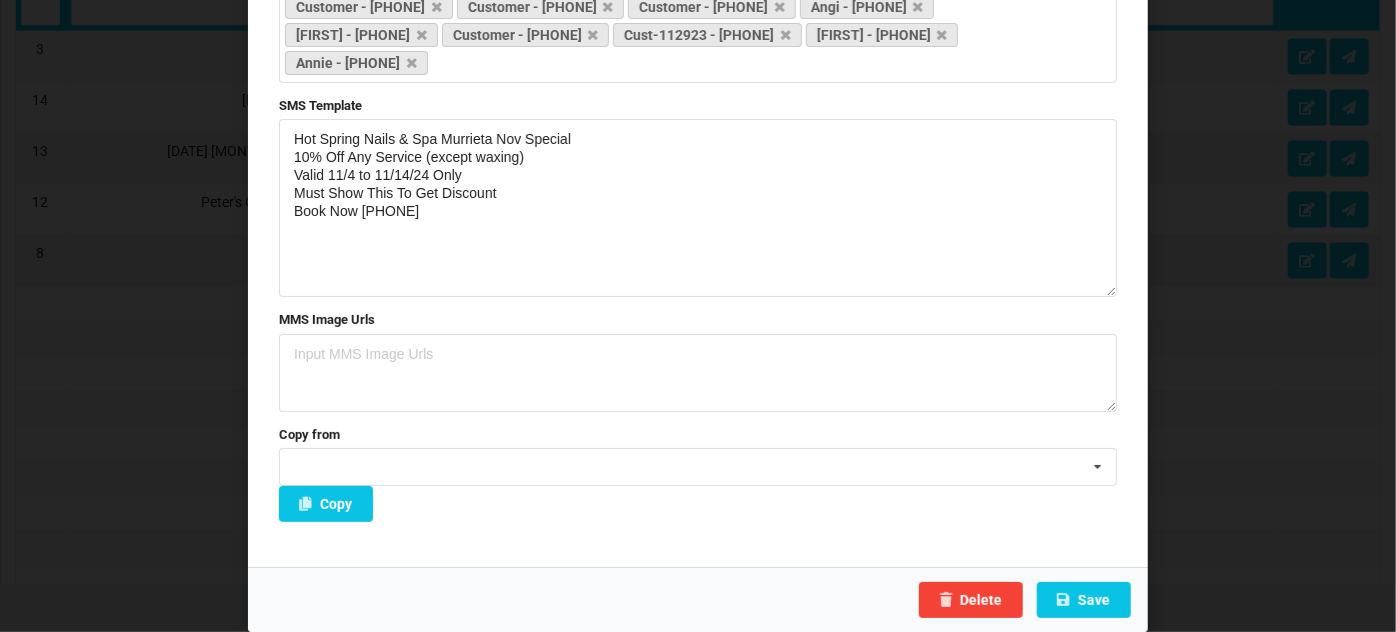 drag, startPoint x: 1107, startPoint y: 296, endPoint x: 1108, endPoint y: 399, distance: 103.00485 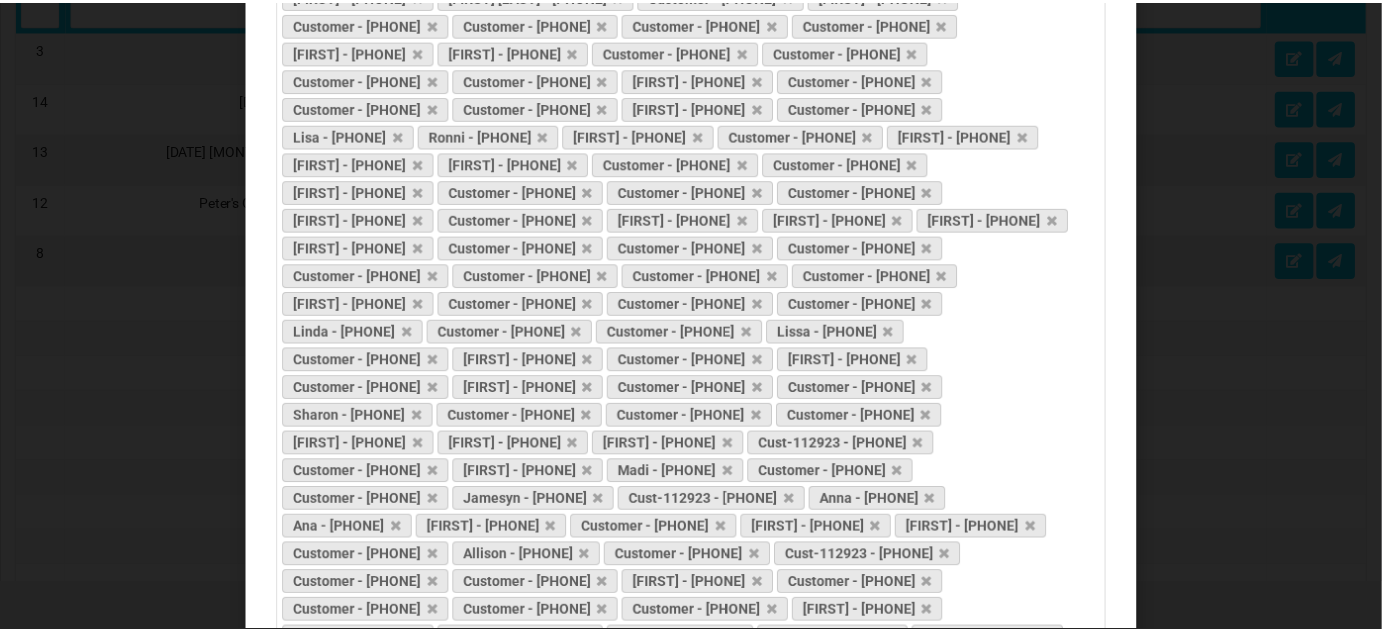 scroll, scrollTop: 12376, scrollLeft: 0, axis: vertical 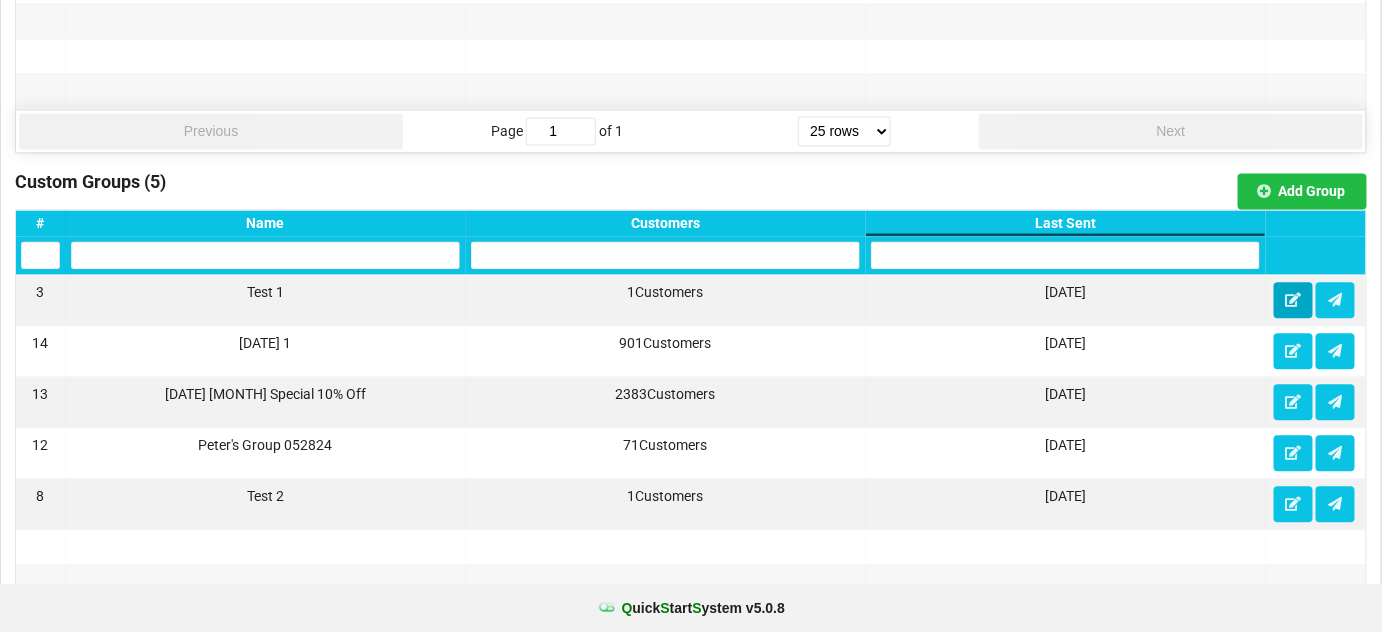click at bounding box center (1293, 299) 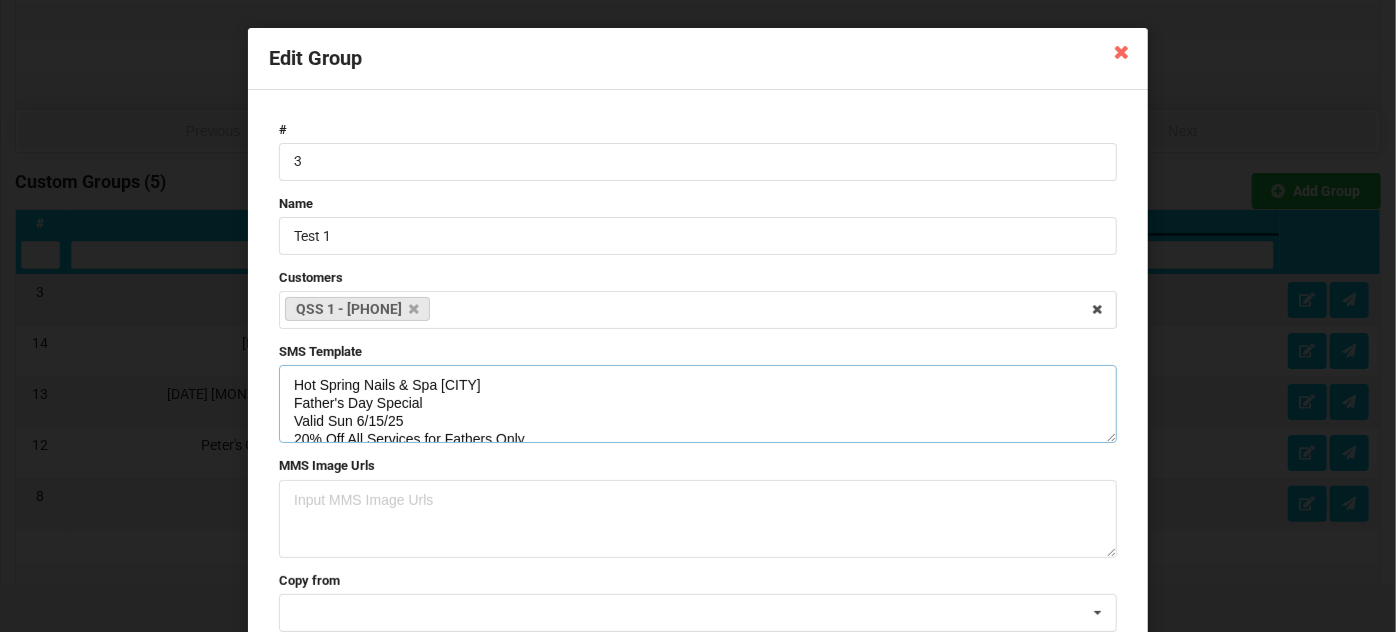 drag, startPoint x: 367, startPoint y: 402, endPoint x: 274, endPoint y: 411, distance: 93.43447 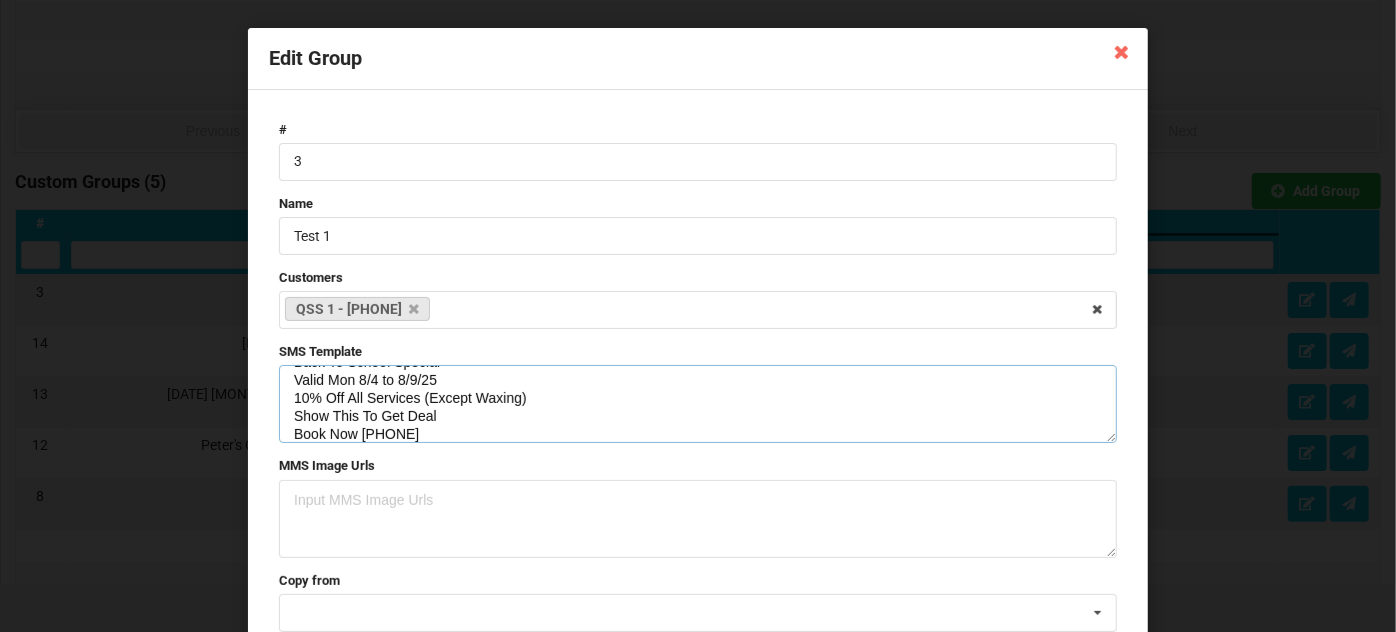 scroll, scrollTop: 53, scrollLeft: 0, axis: vertical 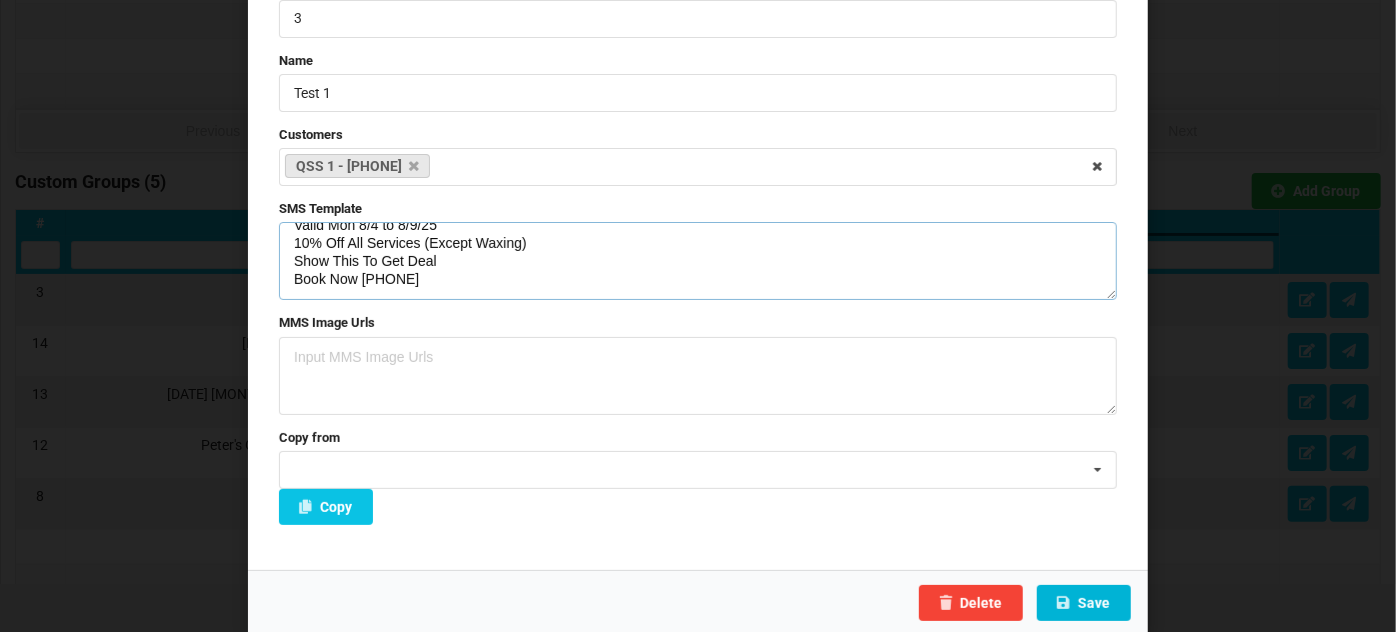 type on "Hot Spring Nails & Spa Murrieta
Back To School Special
Valid Mon 8/4 to 8/9/25
10% Off All Services (Except Waxing)
Show This To Get Deal
Book Now [PHONE]" 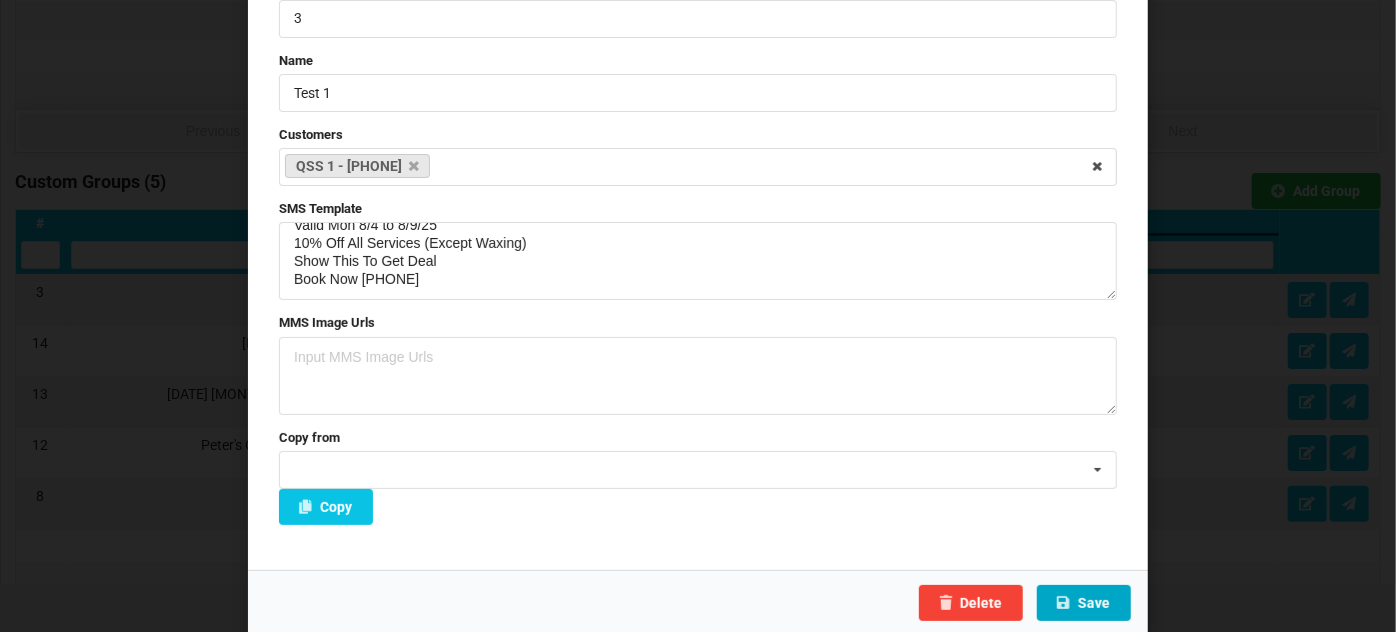 click on "Save" at bounding box center [1084, 603] 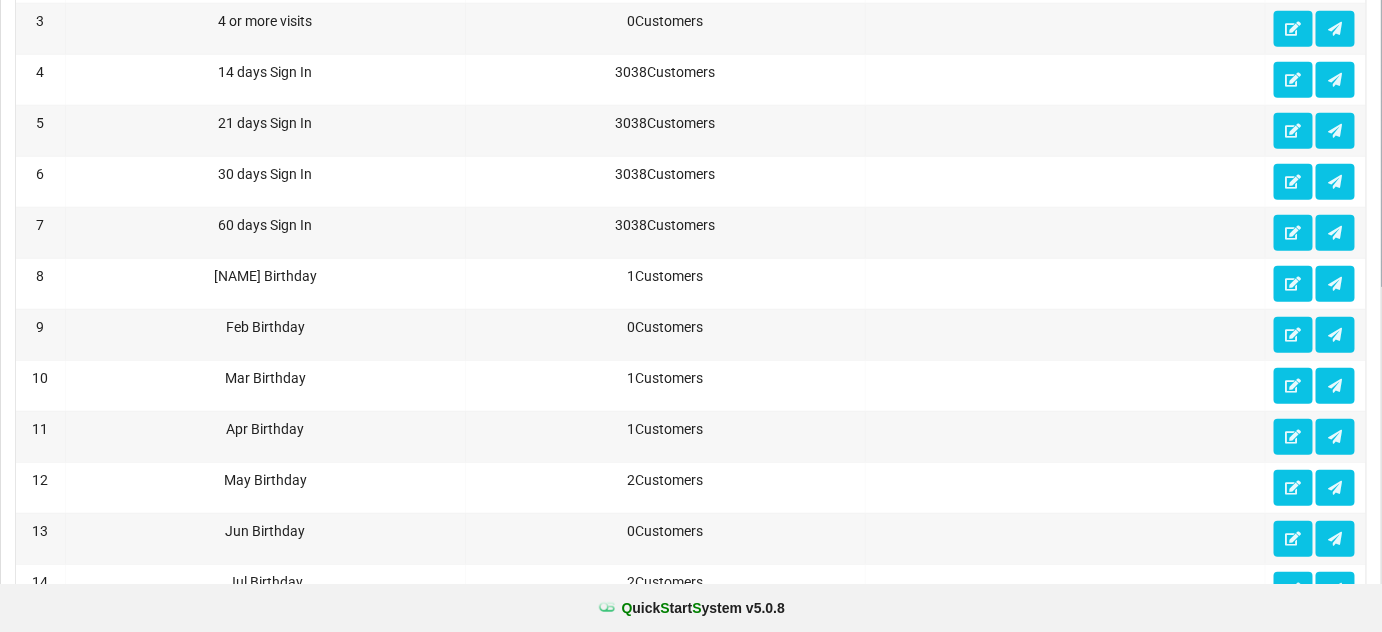 scroll, scrollTop: 0, scrollLeft: 0, axis: both 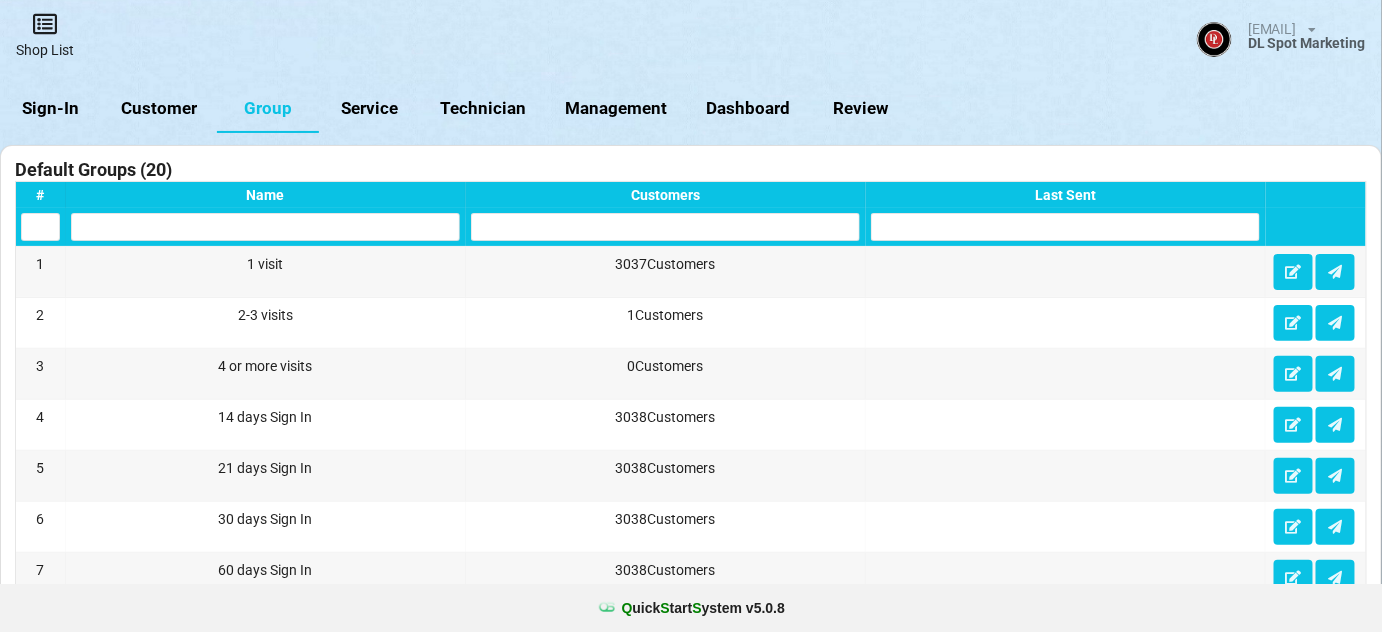 click on "Shop List" at bounding box center (45, 35) 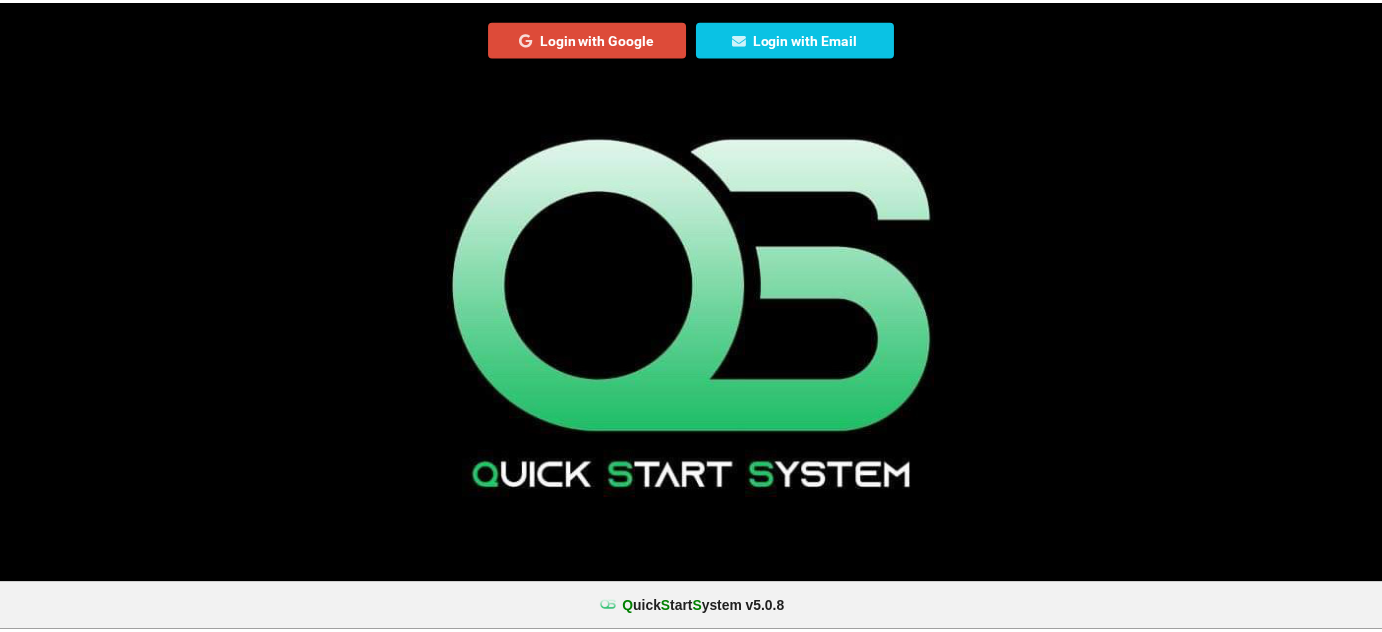 scroll, scrollTop: 0, scrollLeft: 0, axis: both 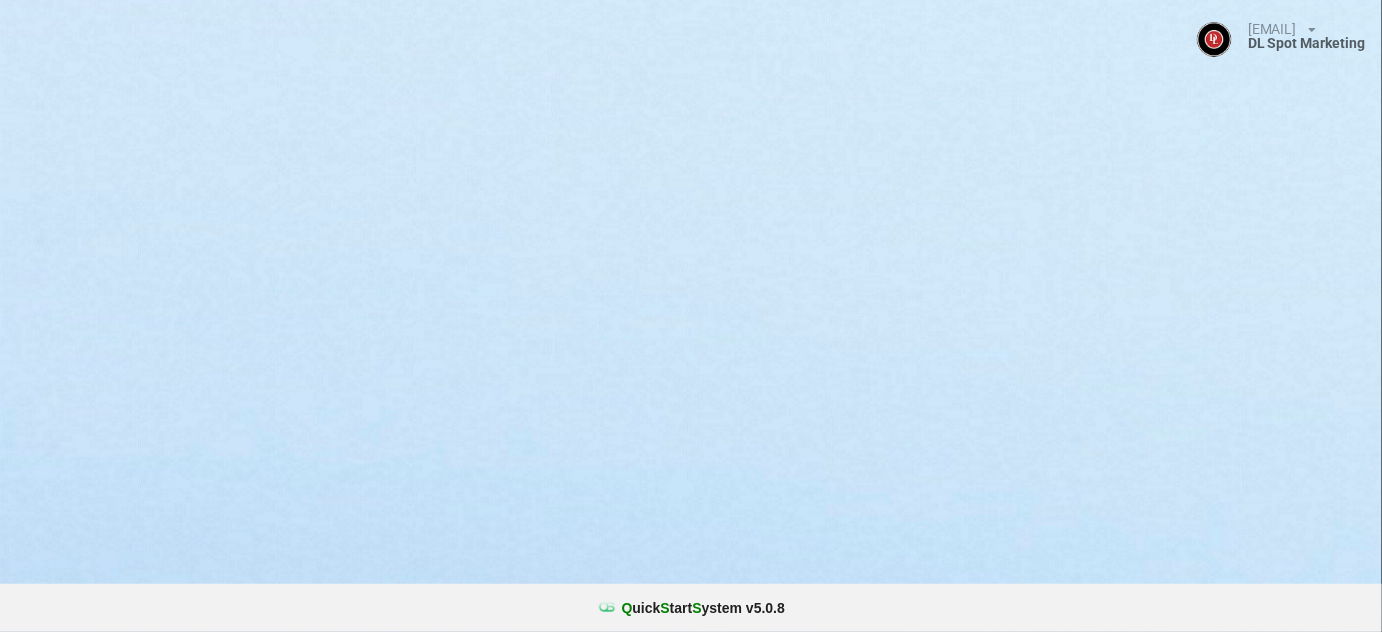 select on "25" 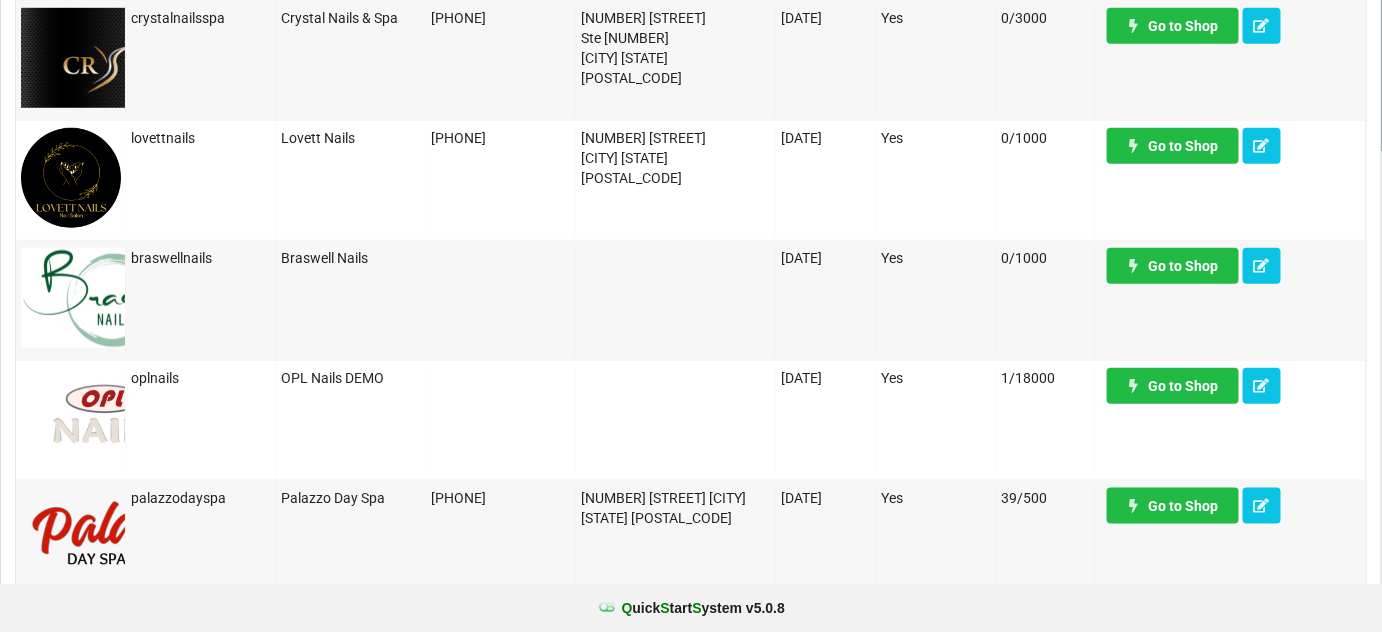 scroll, scrollTop: 485, scrollLeft: 0, axis: vertical 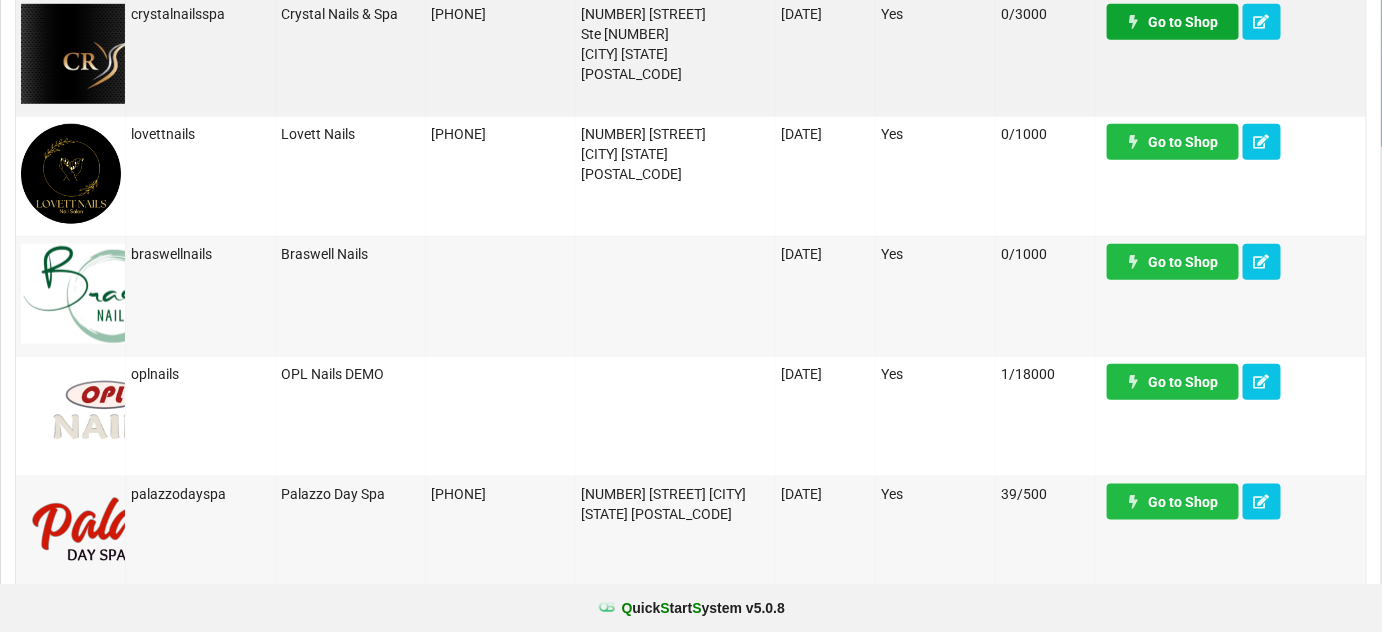 click on "Go to Shop" at bounding box center [1173, 22] 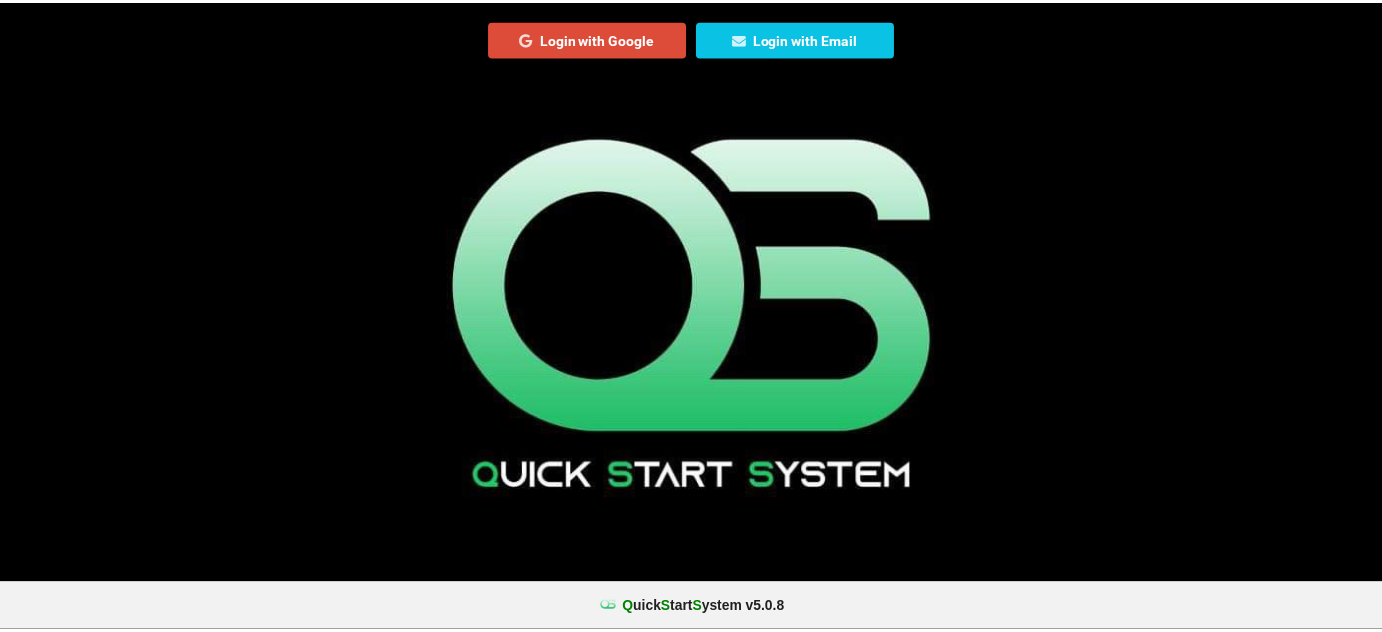 scroll, scrollTop: 0, scrollLeft: 0, axis: both 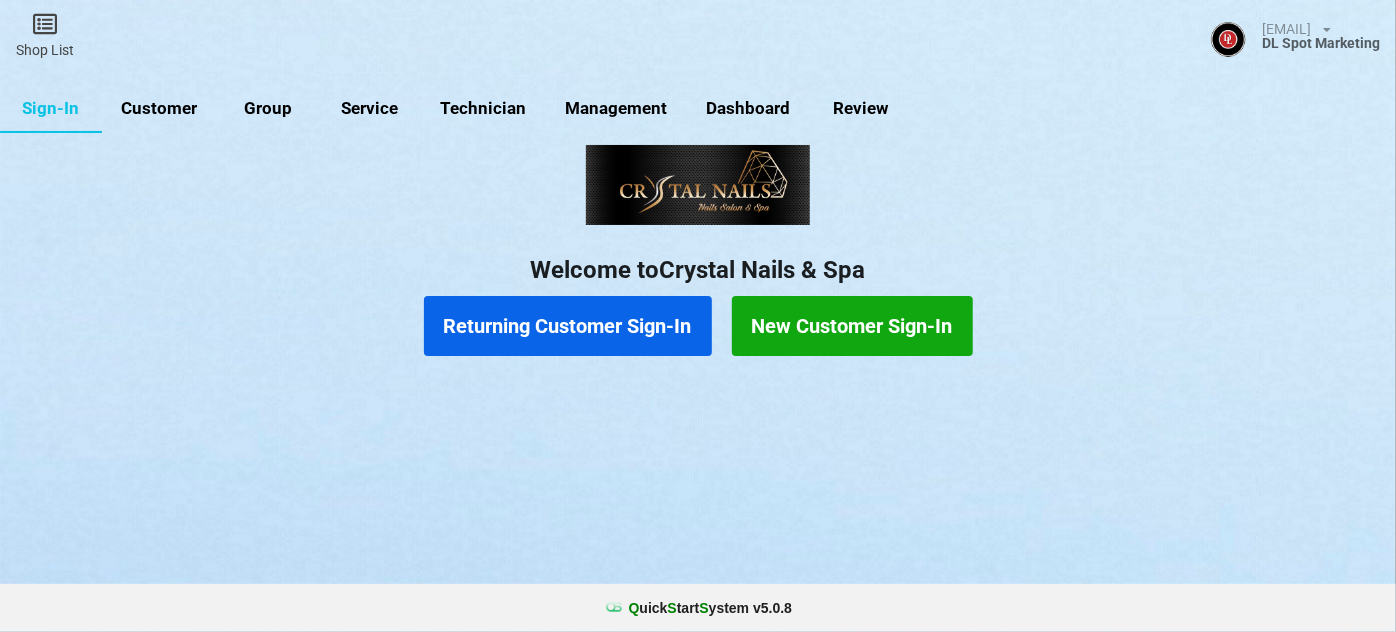 click on "Group" at bounding box center [268, 109] 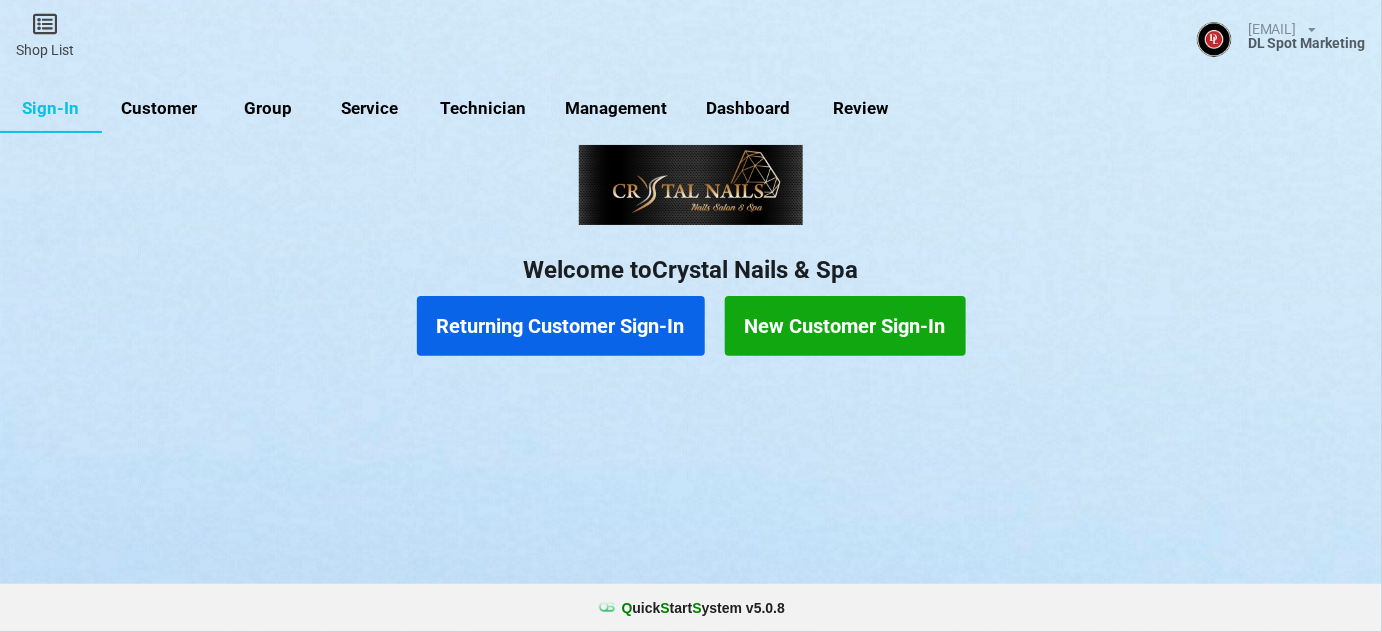 select on "25" 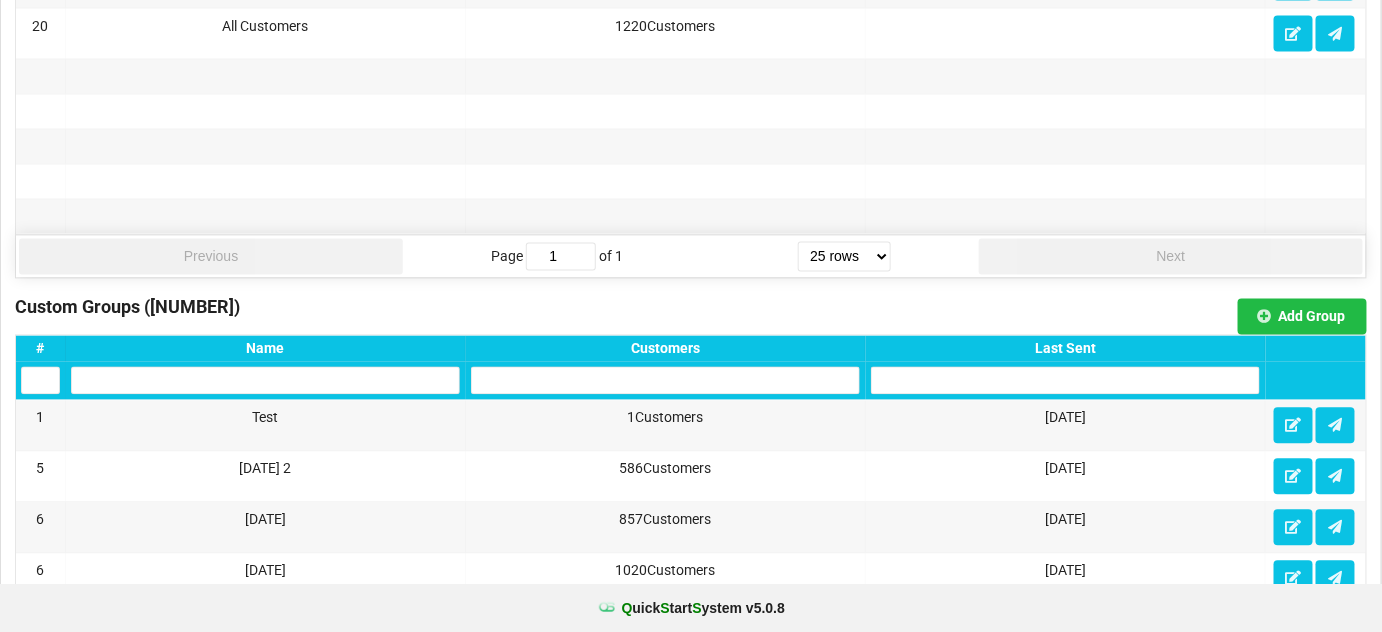 scroll, scrollTop: 1212, scrollLeft: 0, axis: vertical 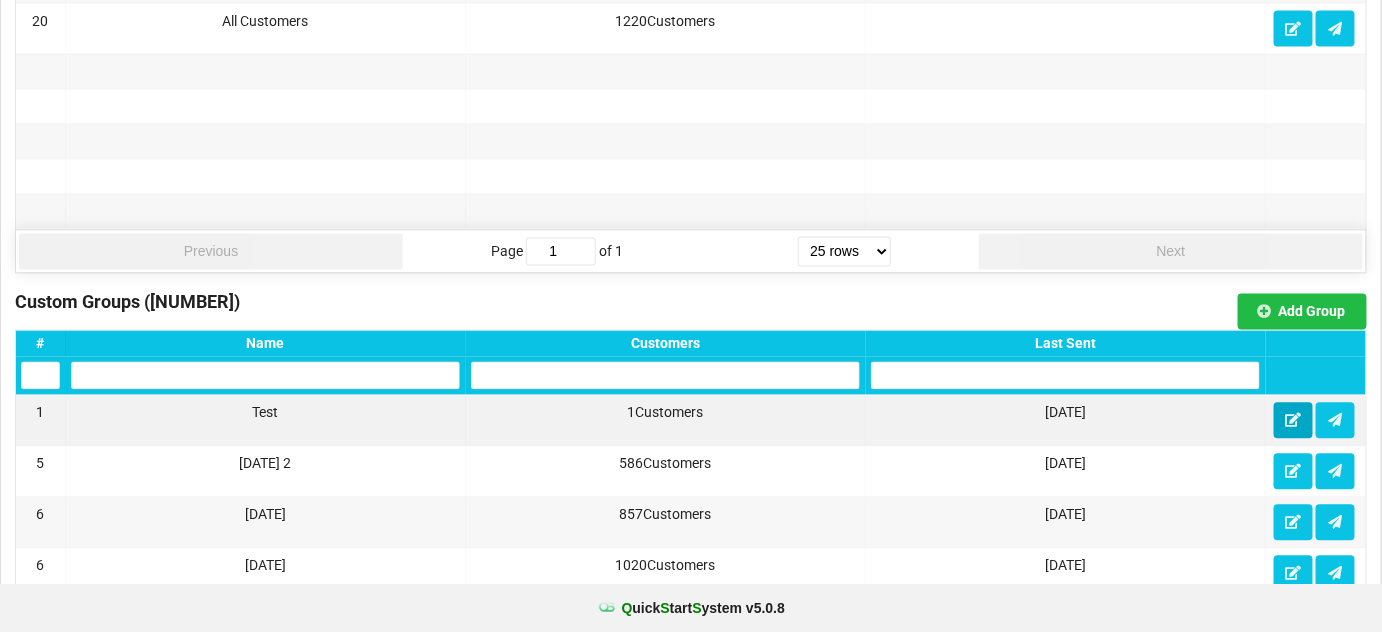 click at bounding box center (1293, 420) 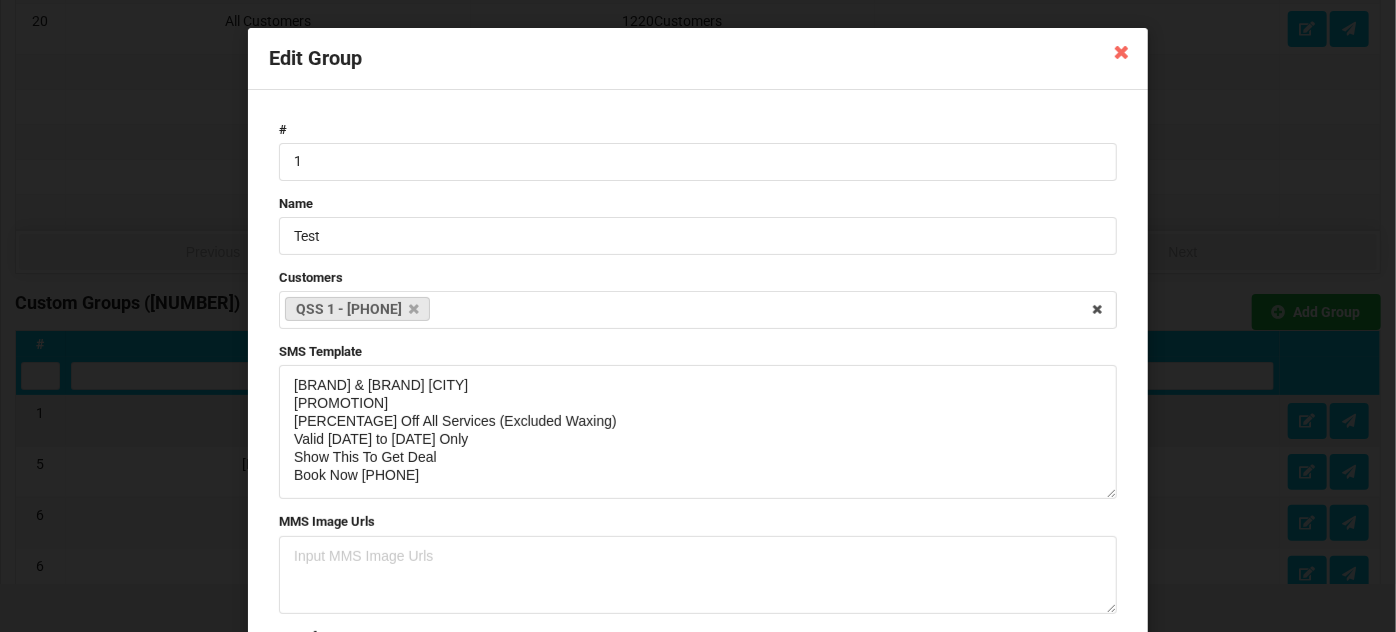 drag, startPoint x: 1106, startPoint y: 438, endPoint x: 1100, endPoint y: 495, distance: 57.31492 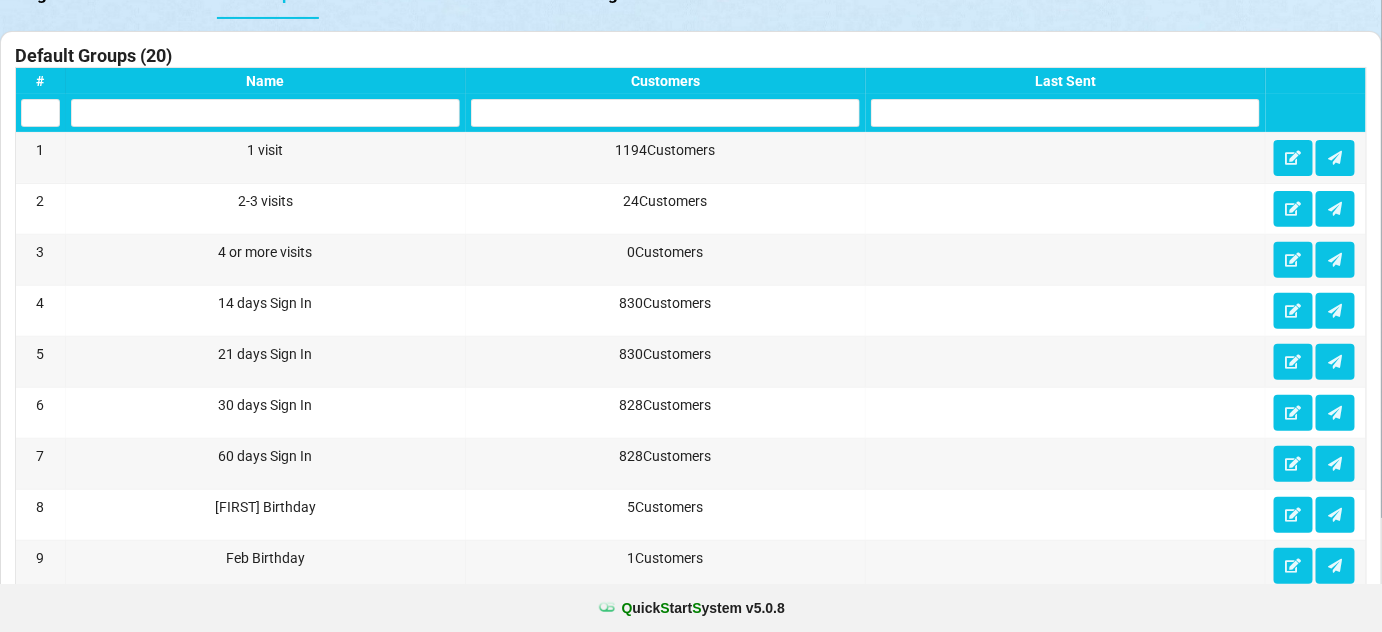 scroll, scrollTop: 0, scrollLeft: 0, axis: both 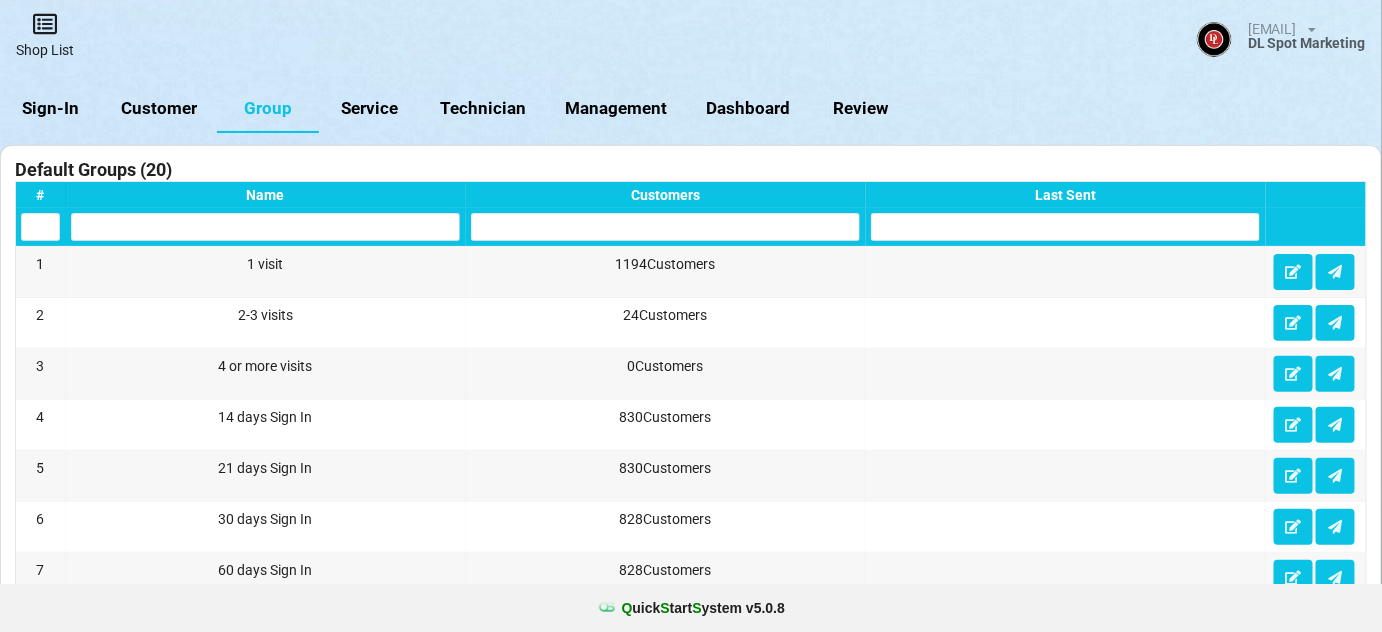 click on "Shop List" at bounding box center [45, 35] 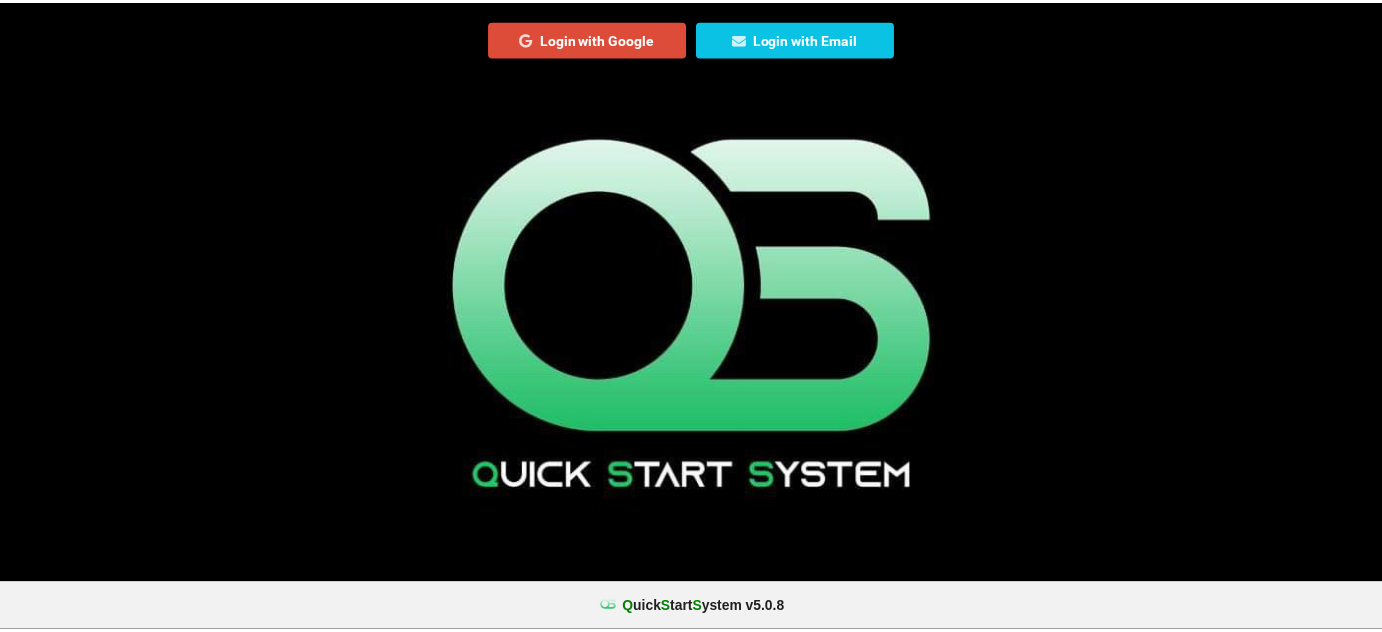 scroll, scrollTop: 0, scrollLeft: 0, axis: both 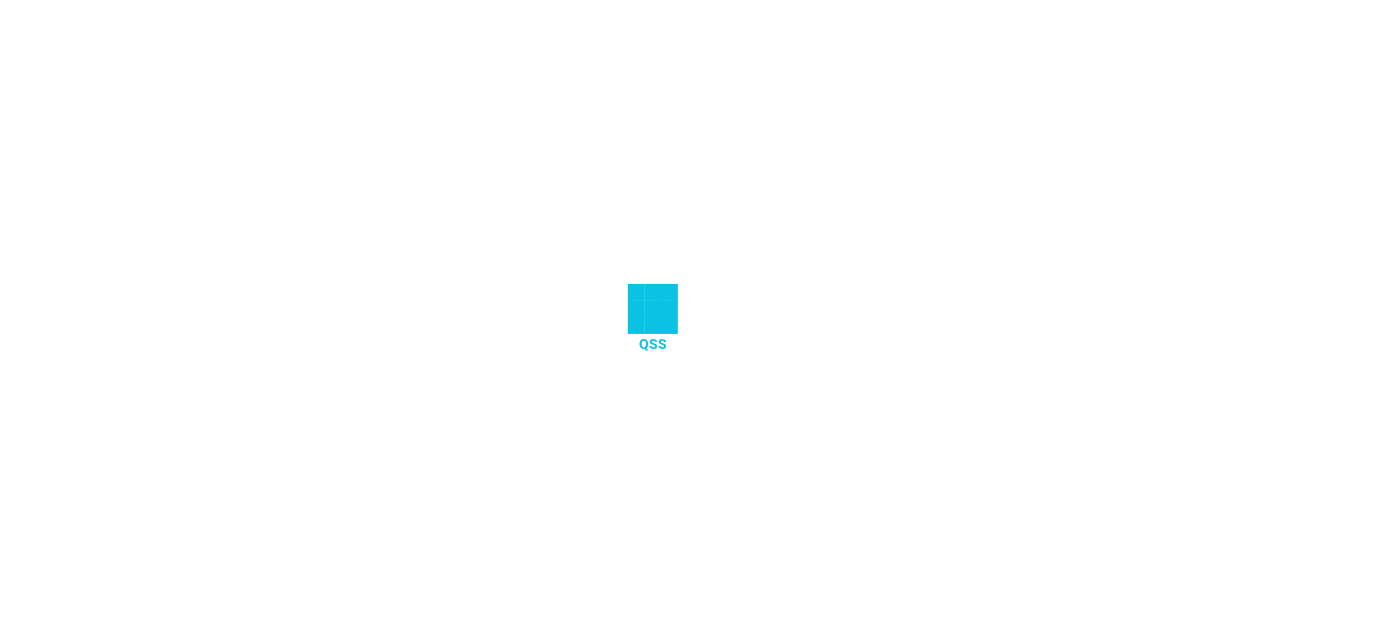 select on "25" 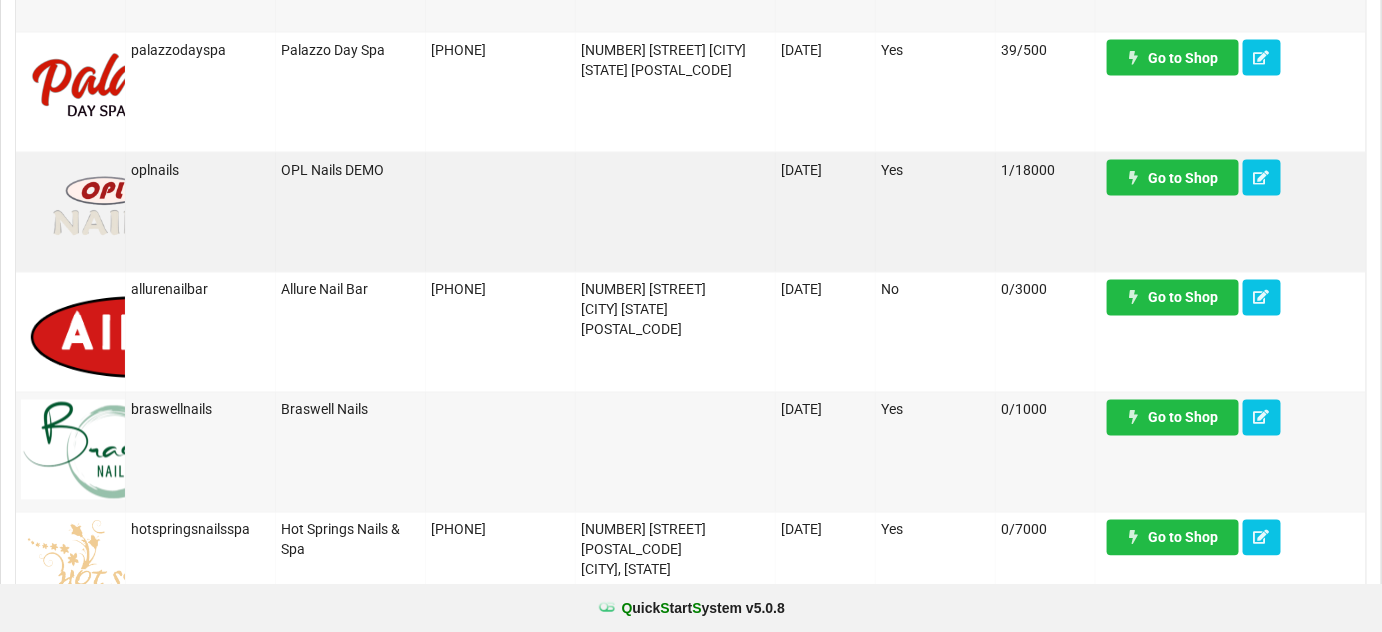 scroll, scrollTop: 1212, scrollLeft: 0, axis: vertical 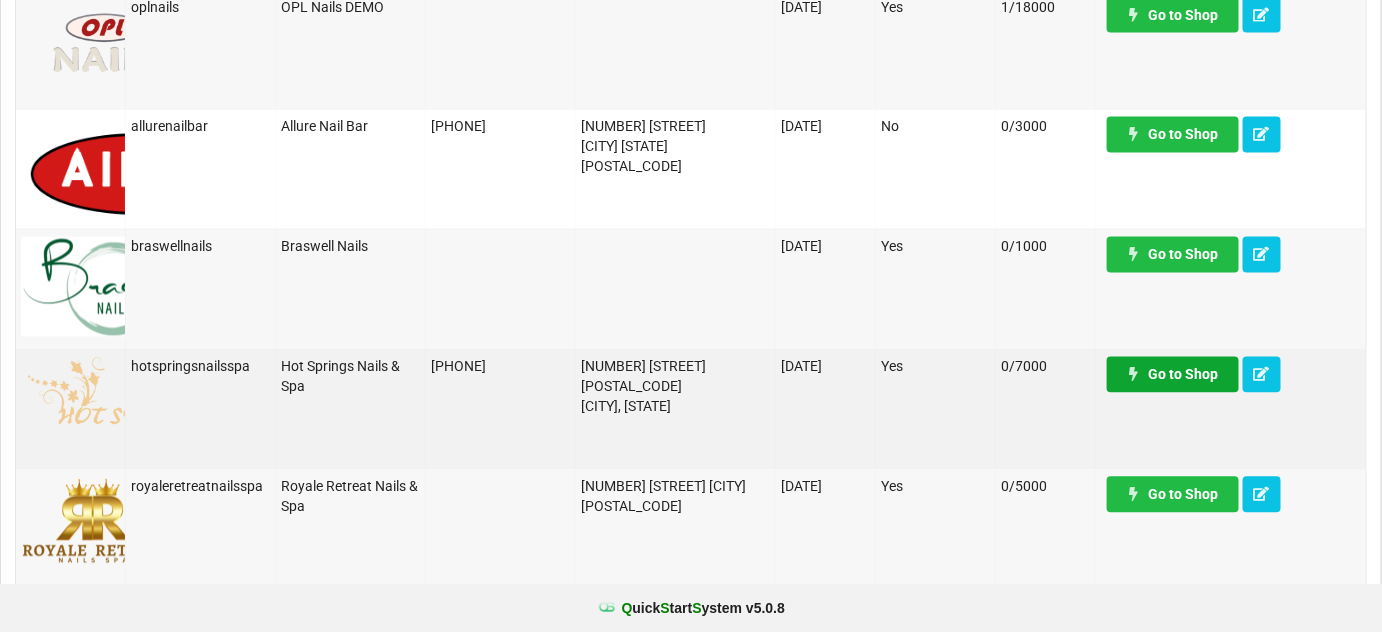 click on "Go to Shop" at bounding box center (1173, 375) 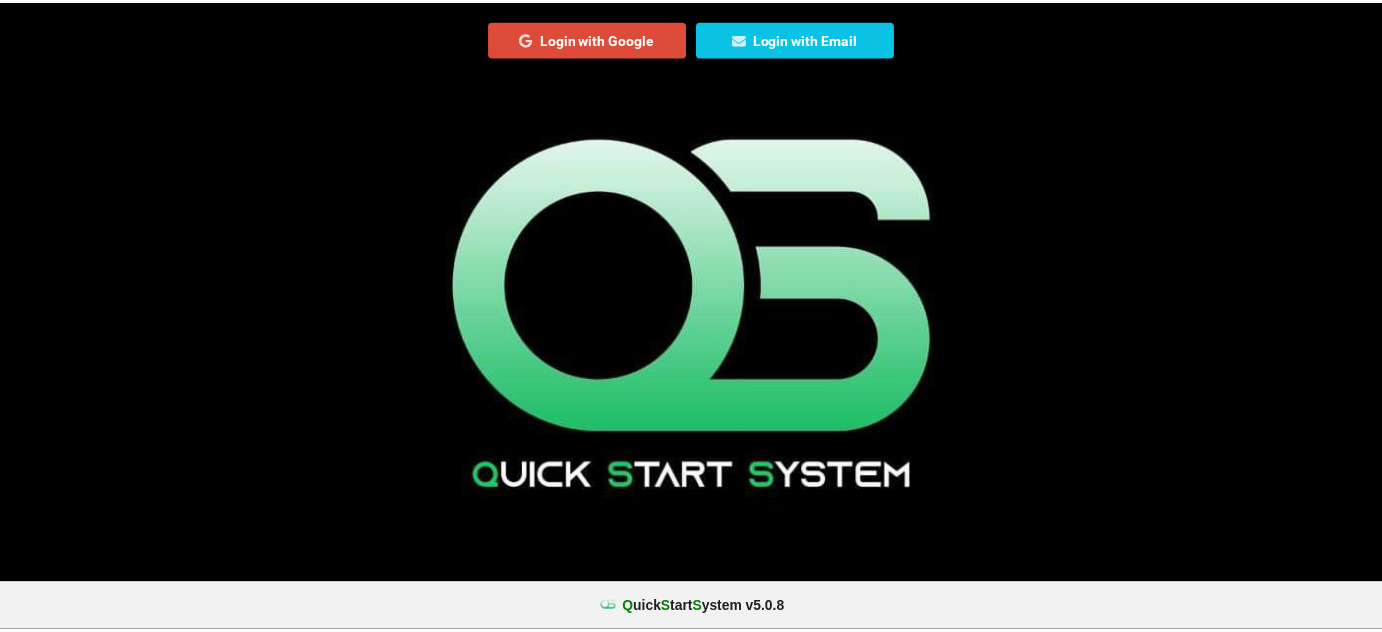 scroll, scrollTop: 0, scrollLeft: 0, axis: both 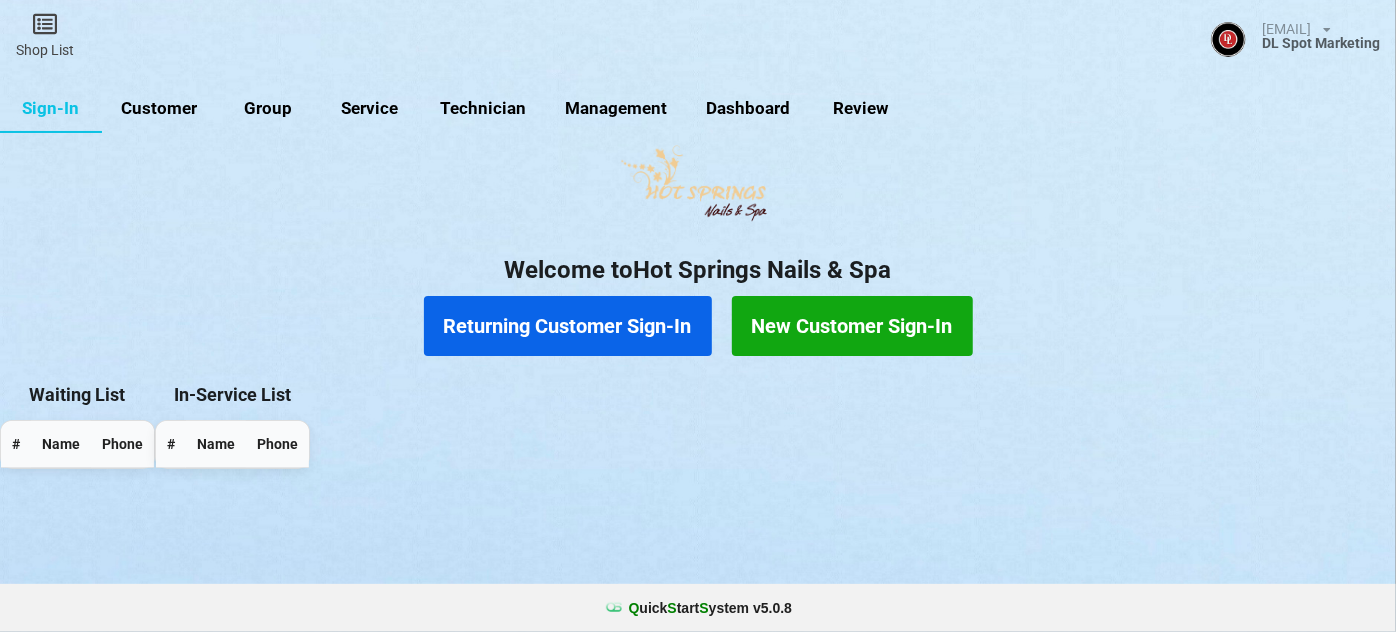 click on "Group" at bounding box center (268, 109) 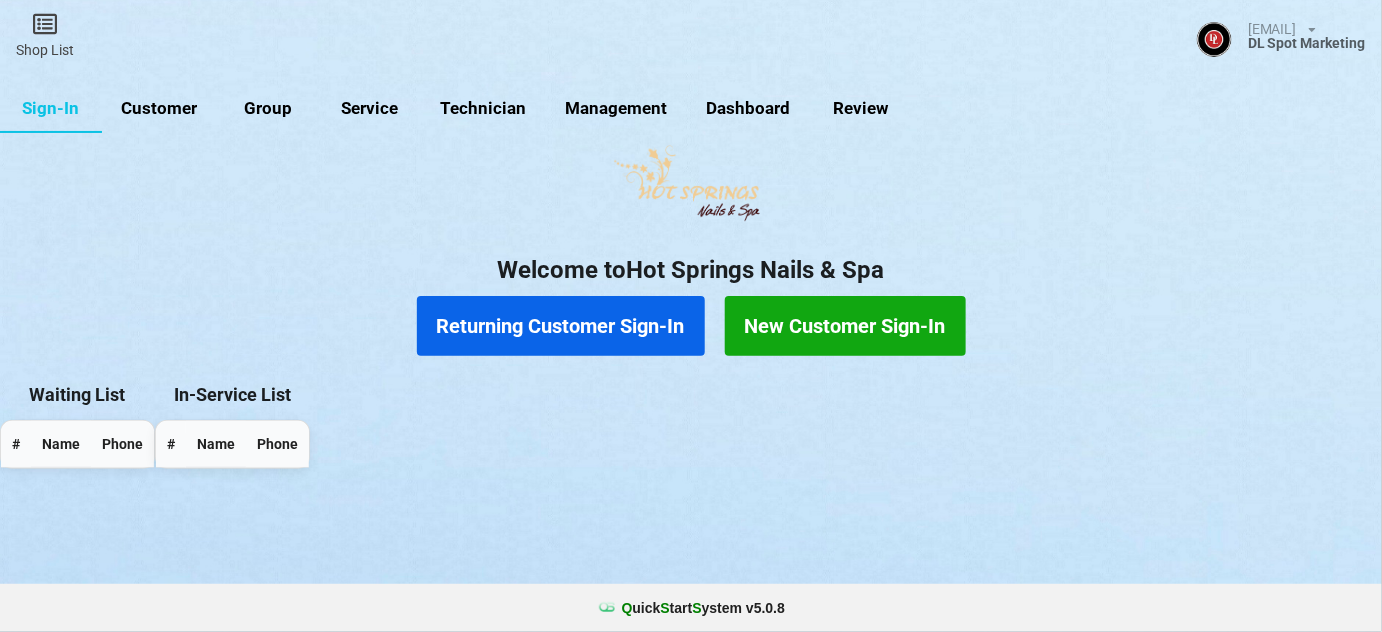 select on "25" 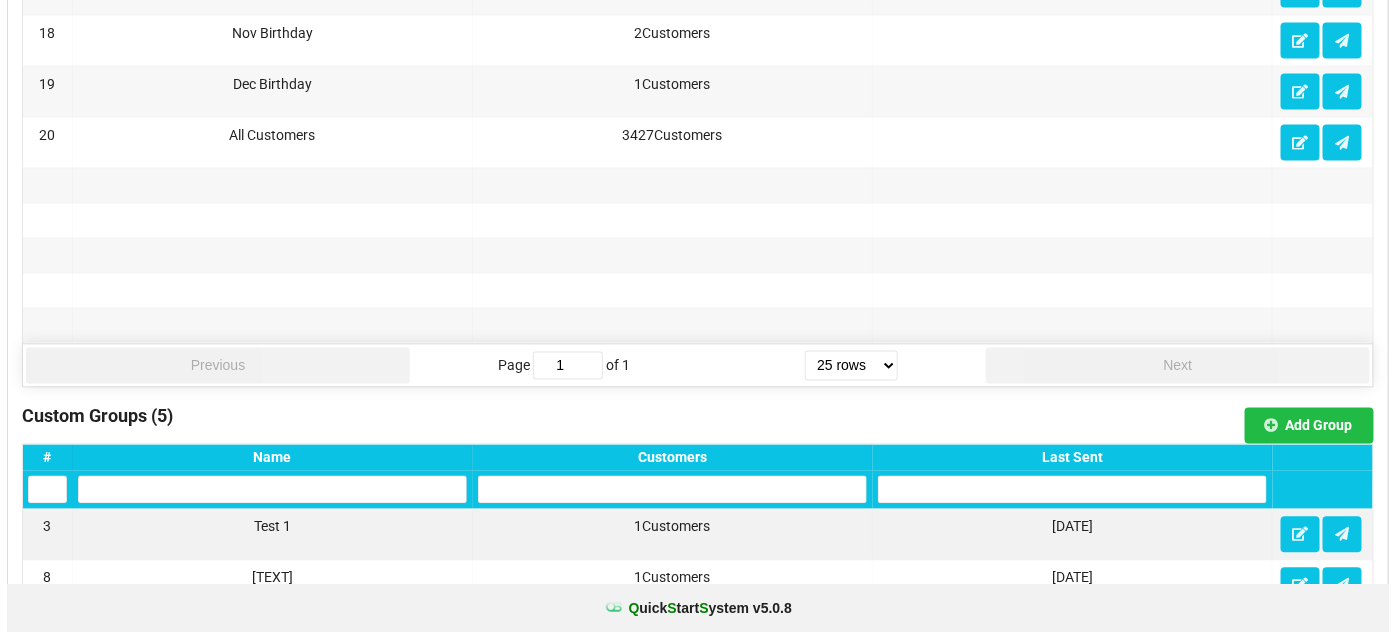 scroll, scrollTop: 1212, scrollLeft: 0, axis: vertical 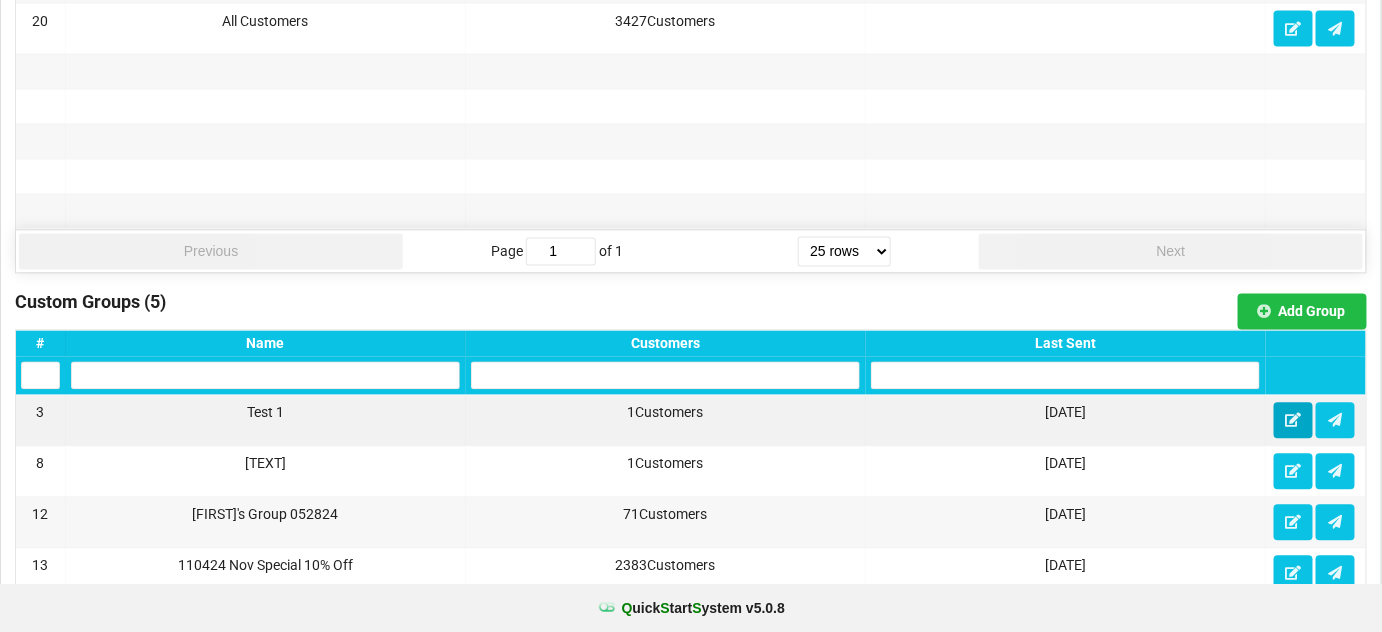 click at bounding box center [1293, 420] 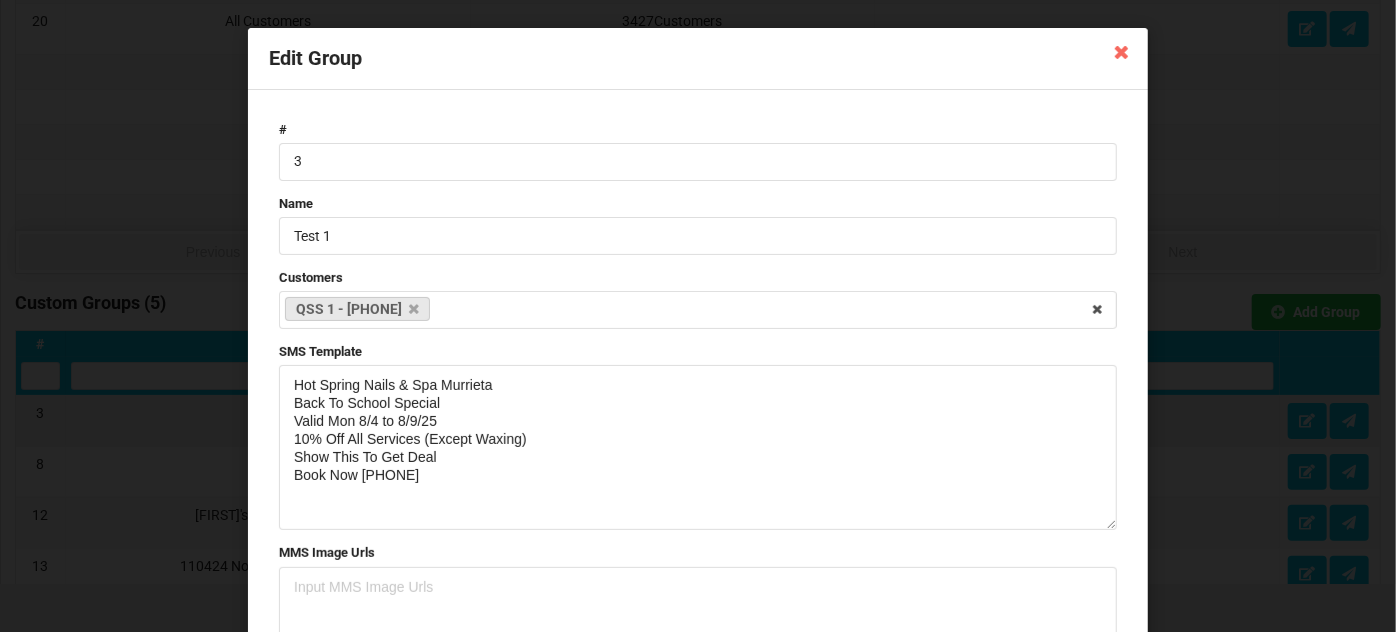 drag, startPoint x: 1109, startPoint y: 439, endPoint x: 1098, endPoint y: 527, distance: 88.68484 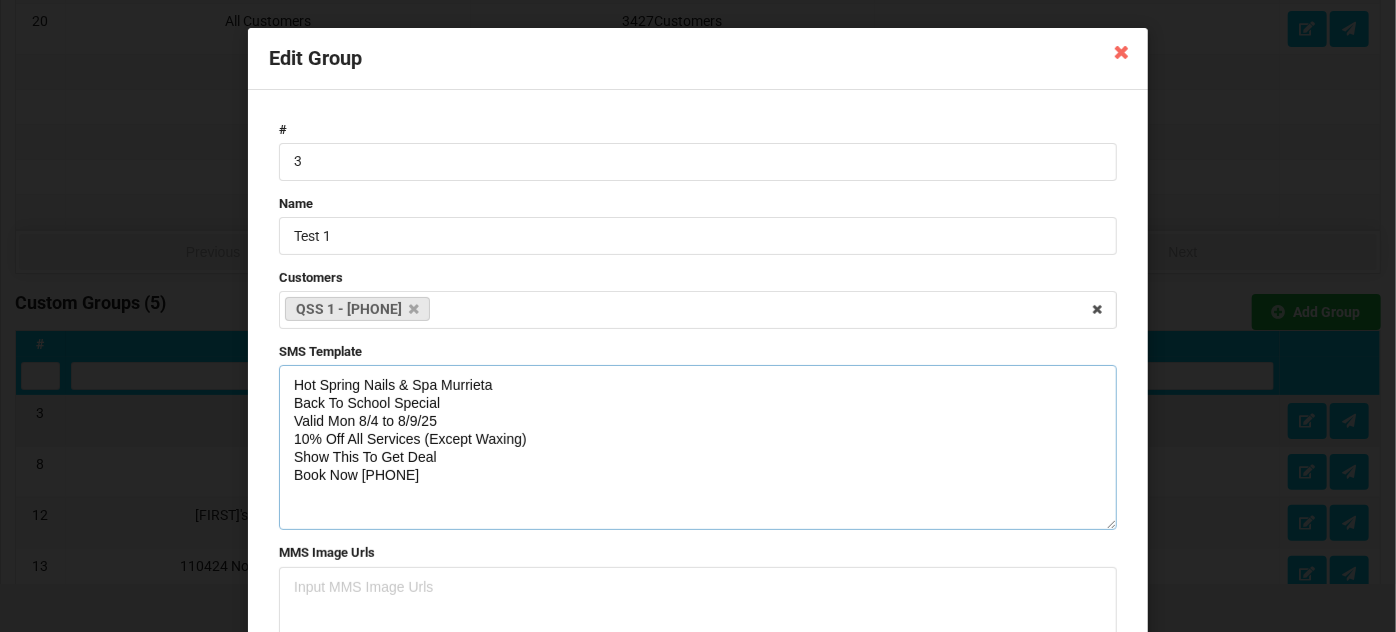 click on "Hot Spring Nails & Spa Murrieta
Back To School Special
Valid Mon 8/4 to 8/9/25
10% Off All Services (Except Waxing)
Show This To Get Deal
Book Now [PHONE]" at bounding box center (698, 447) 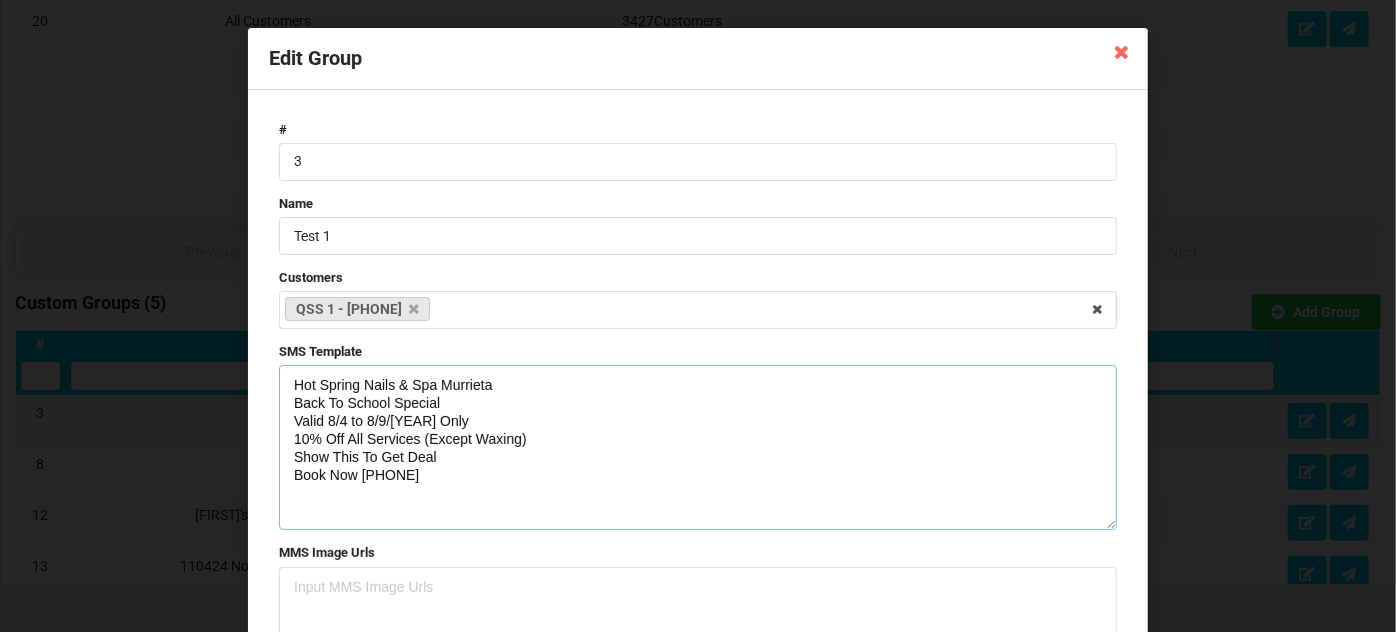 drag, startPoint x: 450, startPoint y: 471, endPoint x: 264, endPoint y: 382, distance: 206.1965 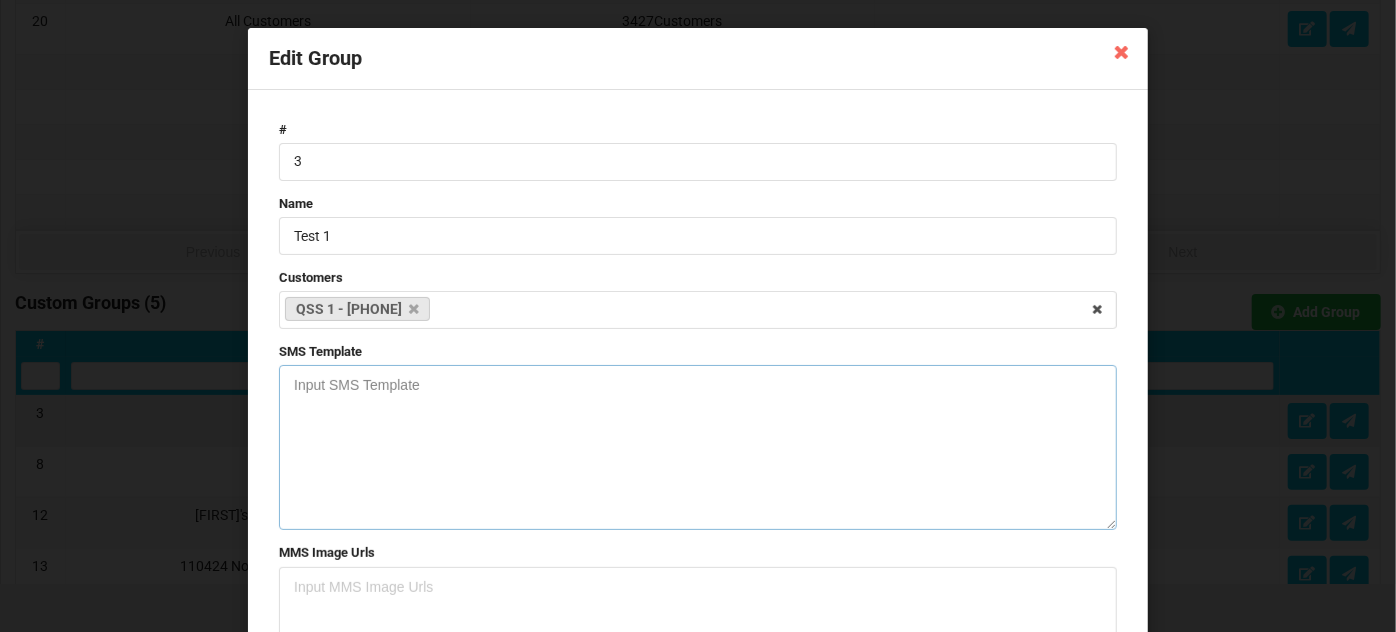 paste on "Hot Spring Nails & Spa Murrieta
Back To School Special
Valid [DATE] Only
10% Off All Services - Except Waxing
Show This To Get Deal
Book Now [PHONE]" 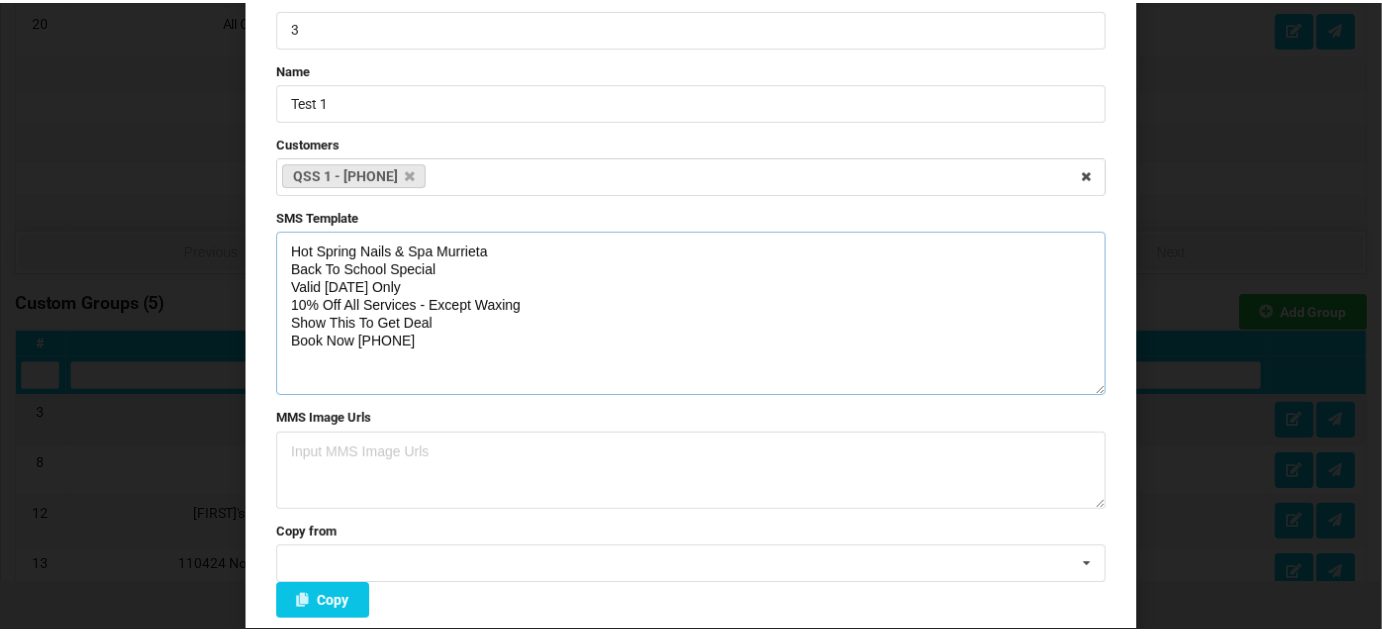 scroll, scrollTop: 230, scrollLeft: 0, axis: vertical 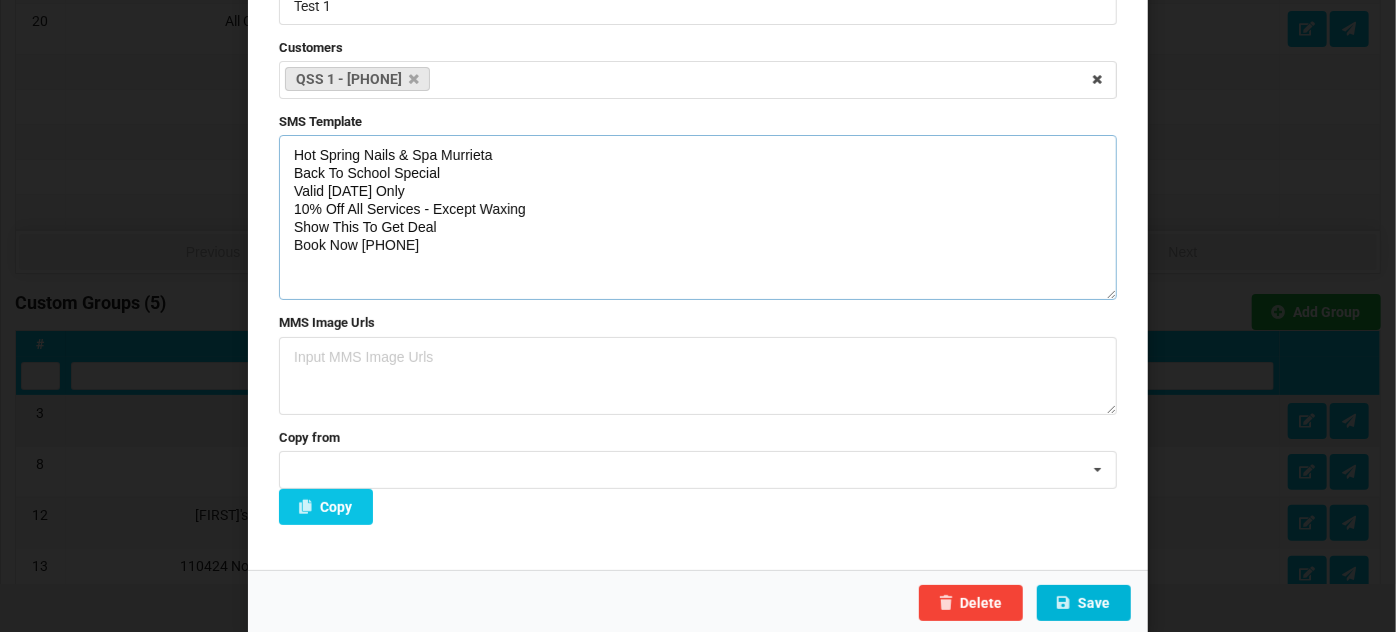 type on "Hot Spring Nails & Spa Murrieta
Back To School Special
Valid [DATE] Only
10% Off All Services - Except Waxing
Show This To Get Deal
Book Now [PHONE]" 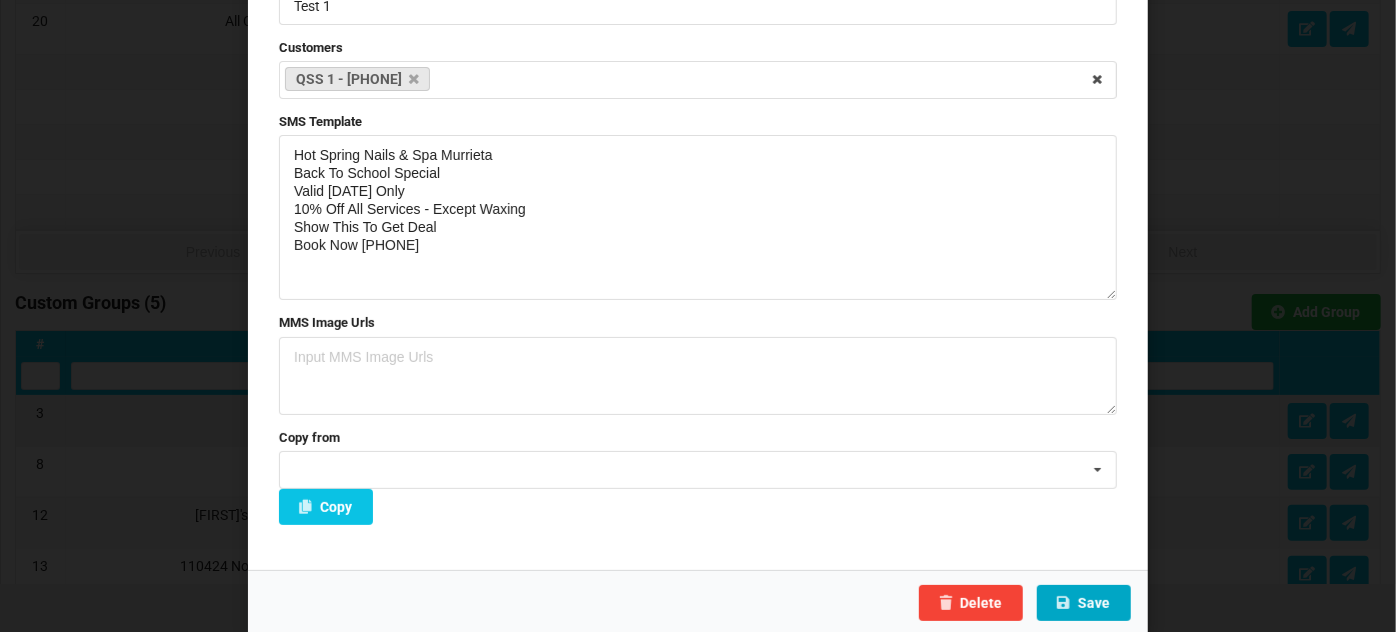 click on "Save" at bounding box center [1084, 603] 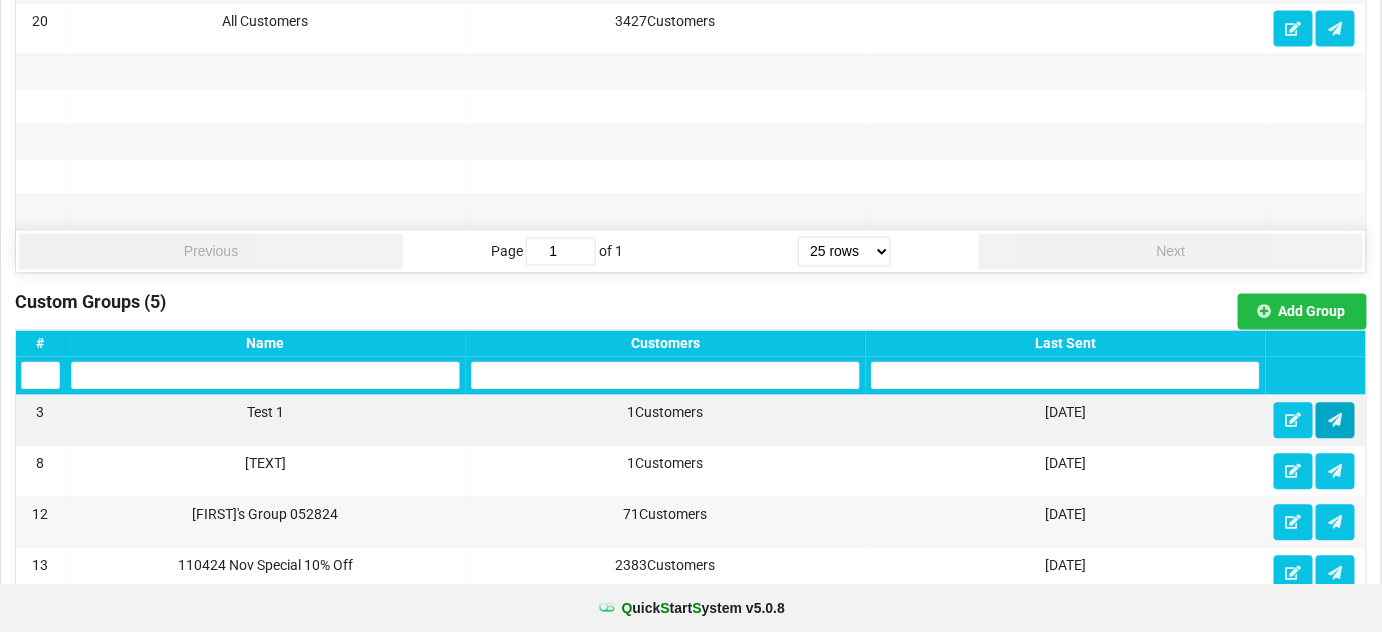 click at bounding box center (1335, 420) 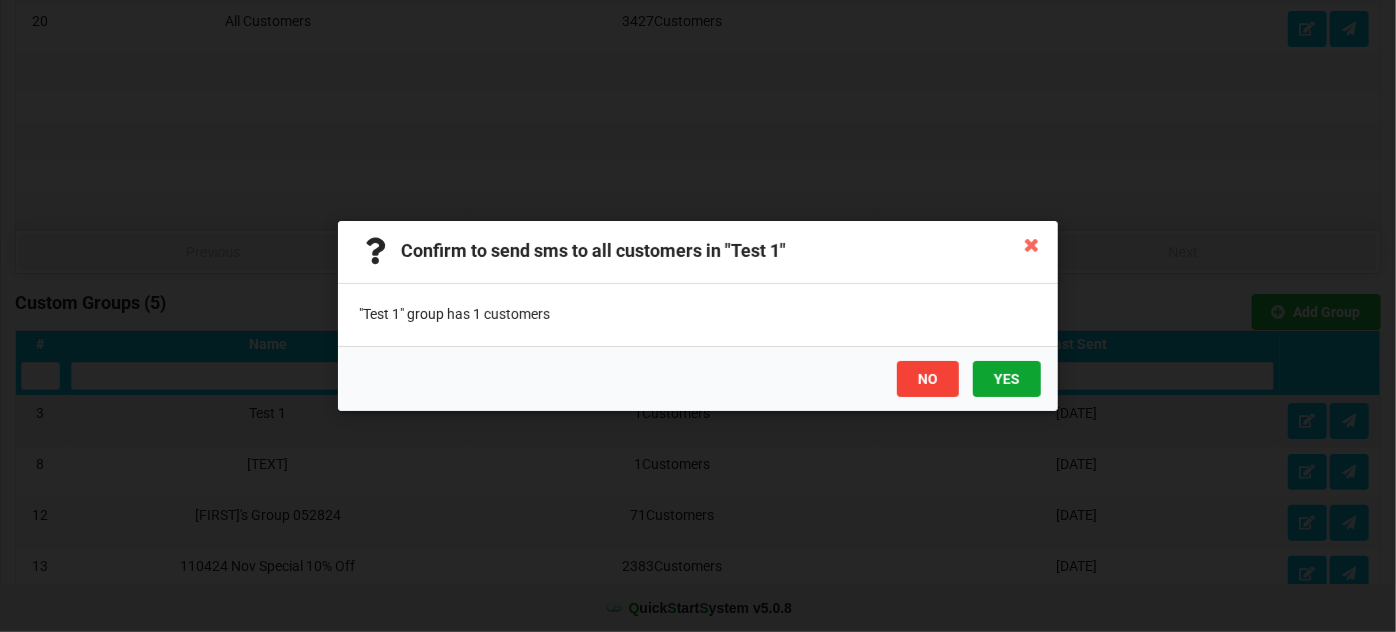 click on "YES" at bounding box center (1007, 379) 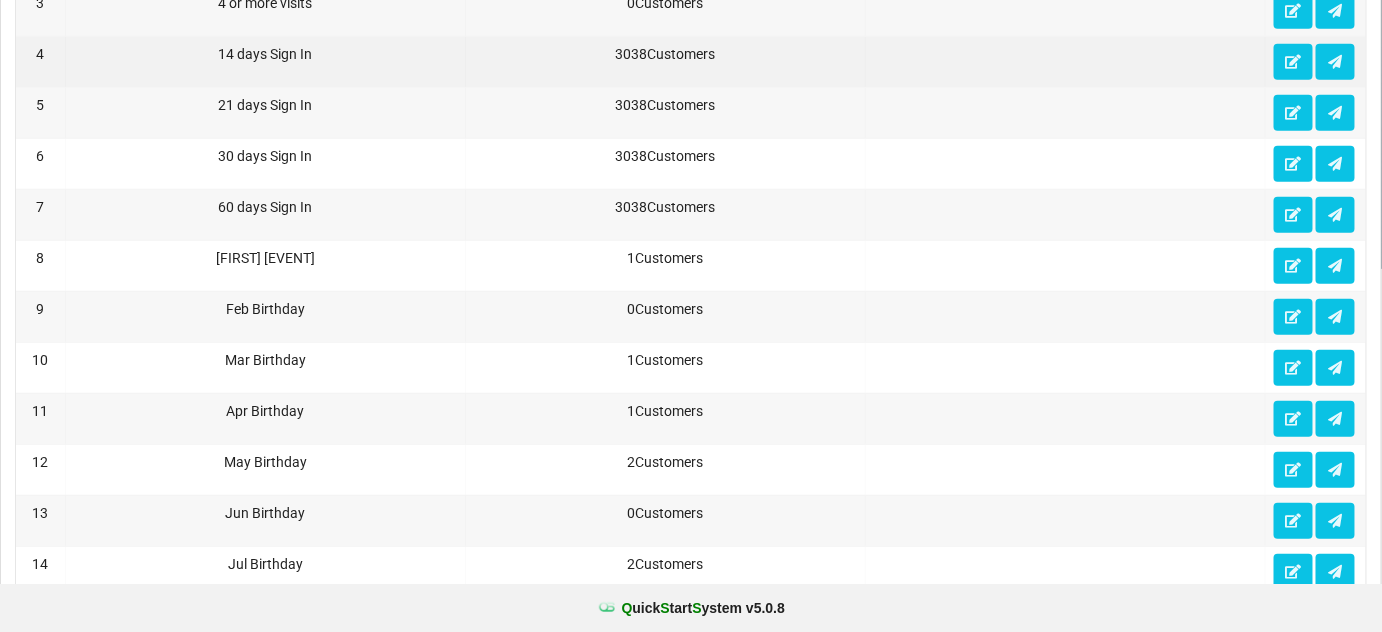 scroll, scrollTop: 0, scrollLeft: 0, axis: both 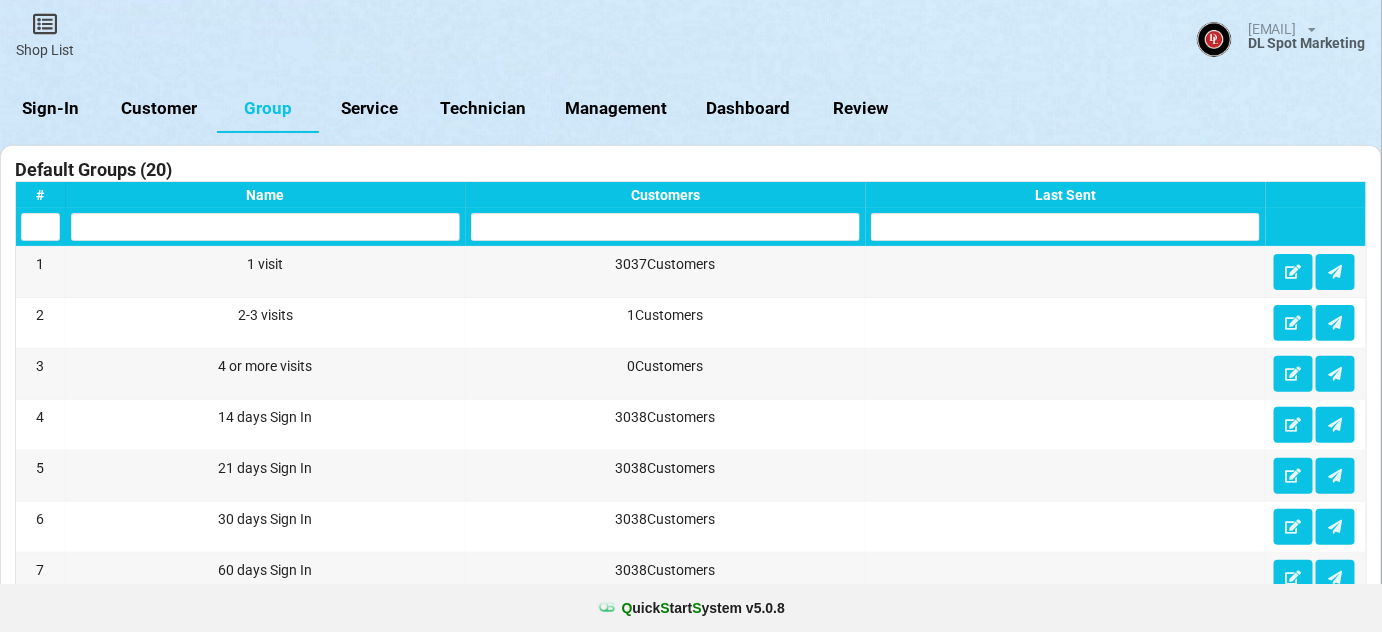 click on "Customer" at bounding box center [159, 109] 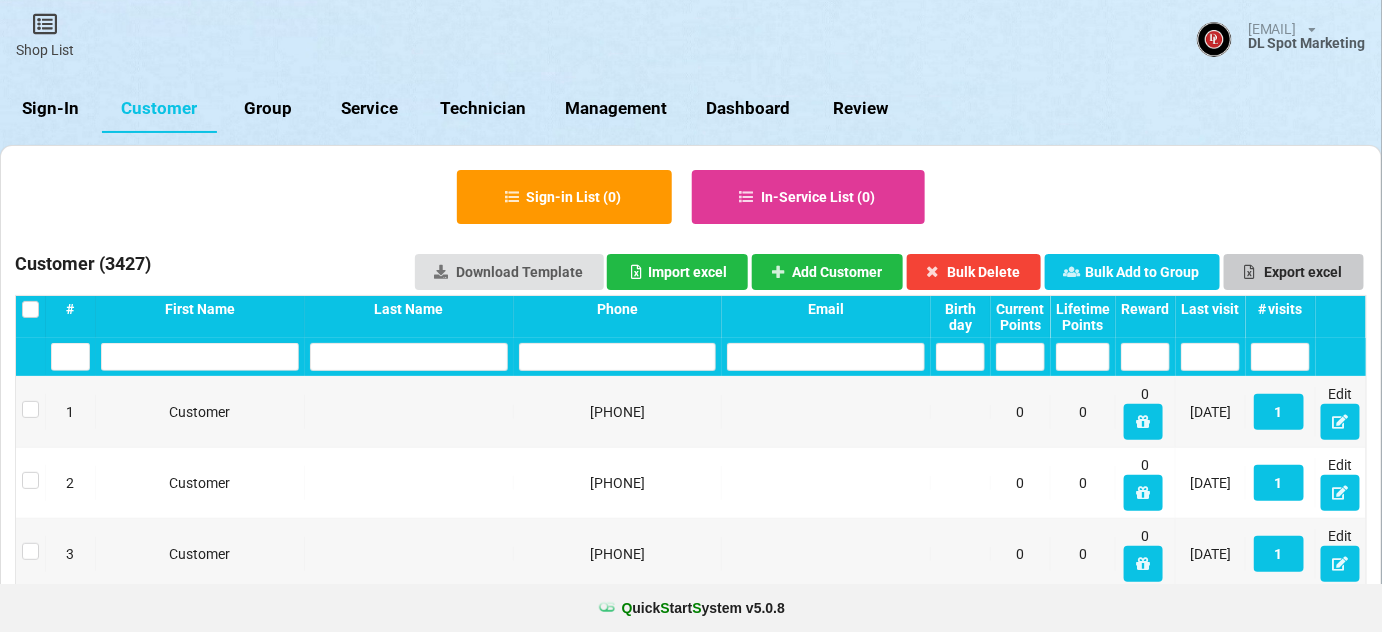 click on "Export excel" at bounding box center (1294, 272) 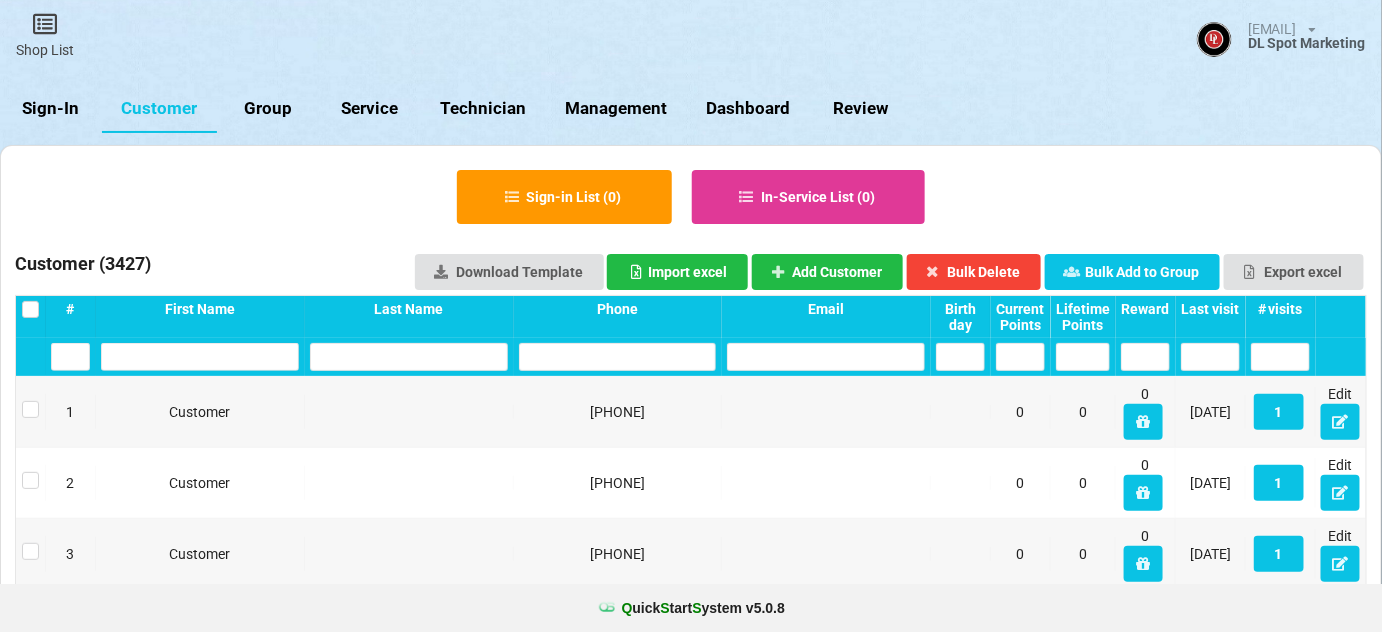 click on "Sign-In" at bounding box center [51, 109] 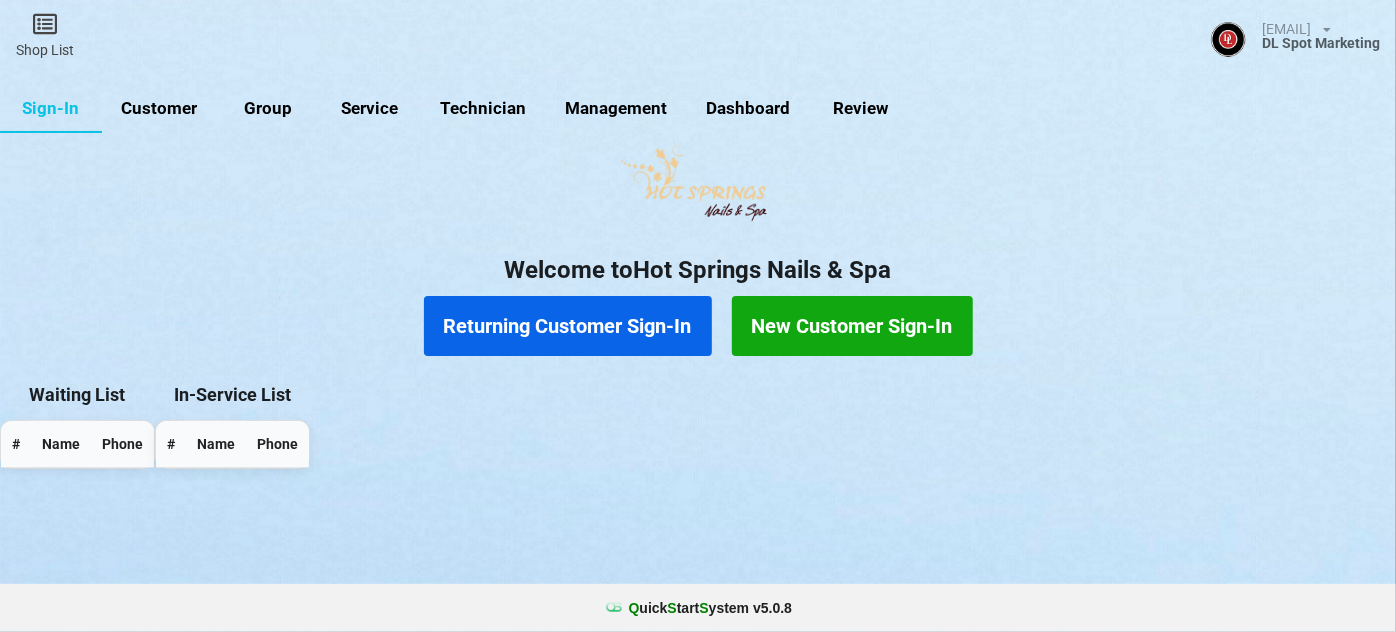 click on "Customer" at bounding box center (159, 109) 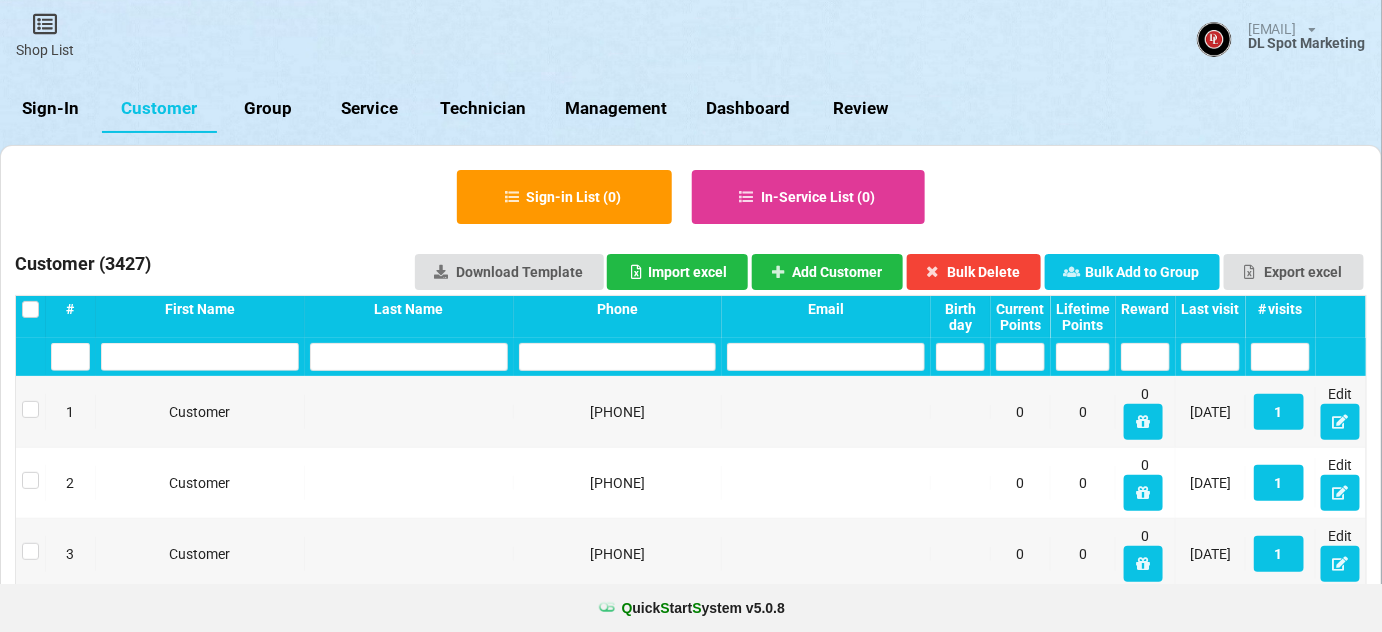 click at bounding box center (618, 357) 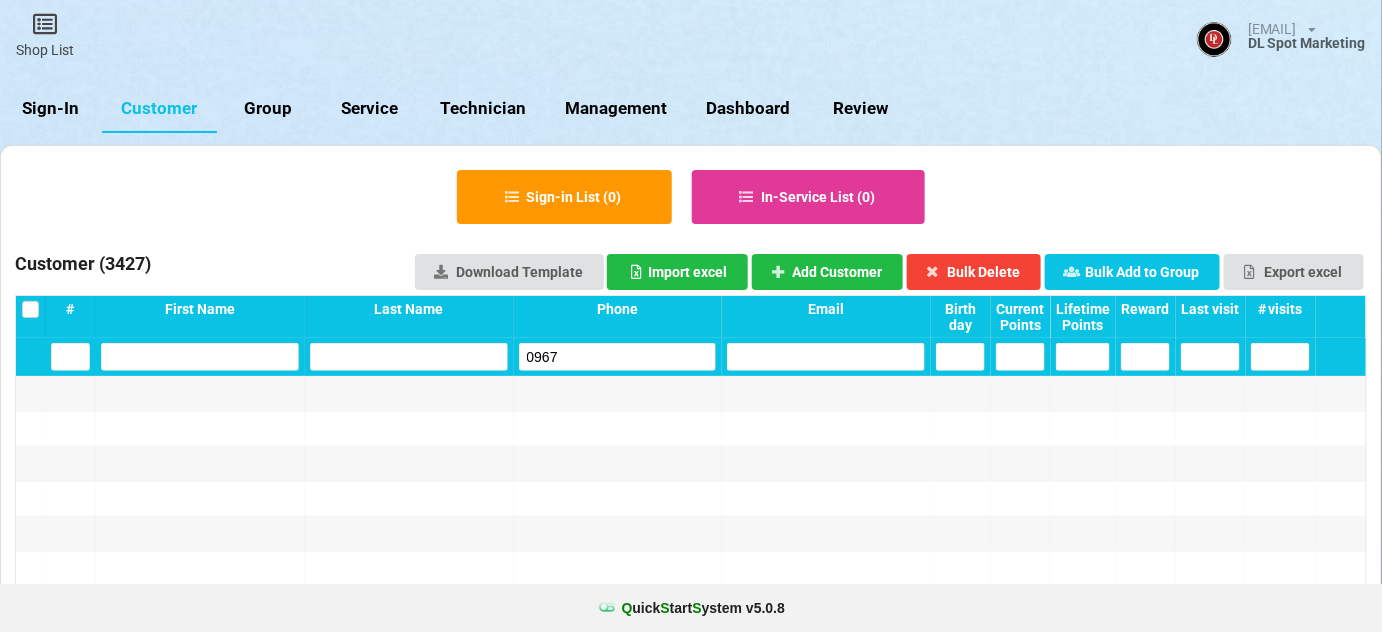 click on "0967" at bounding box center (618, 357) 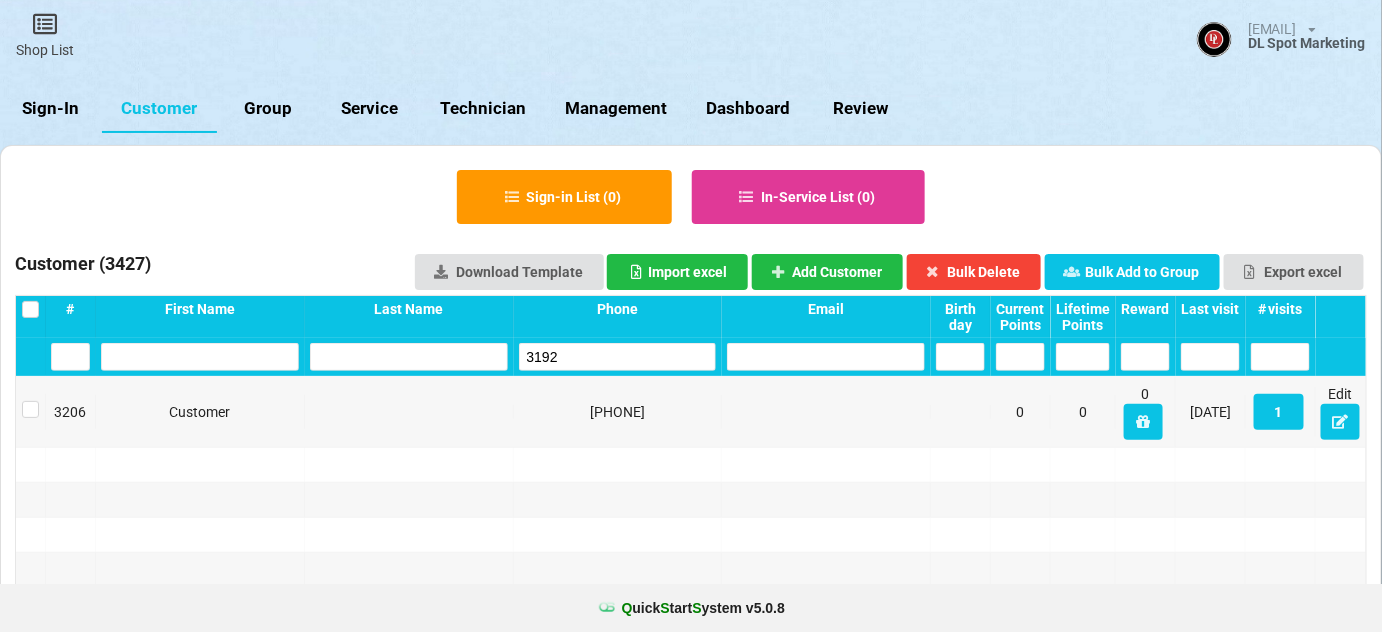 click on "3192" at bounding box center [618, 357] 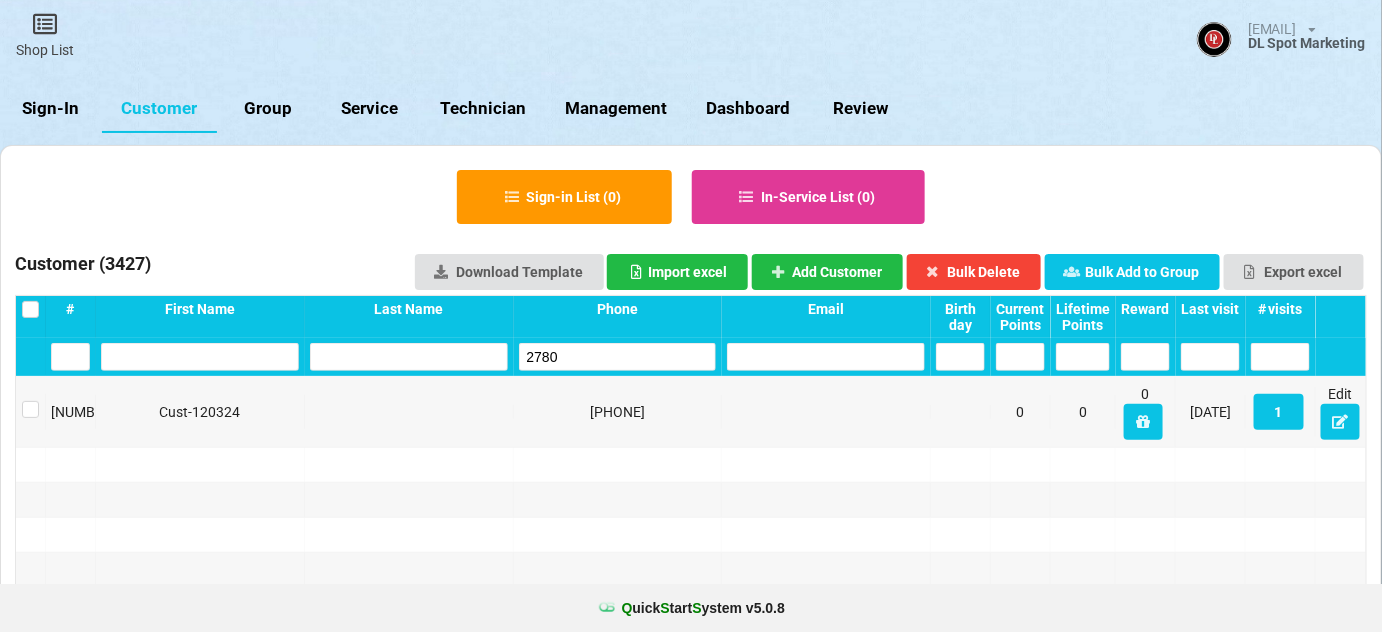 click on "2780" at bounding box center [618, 357] 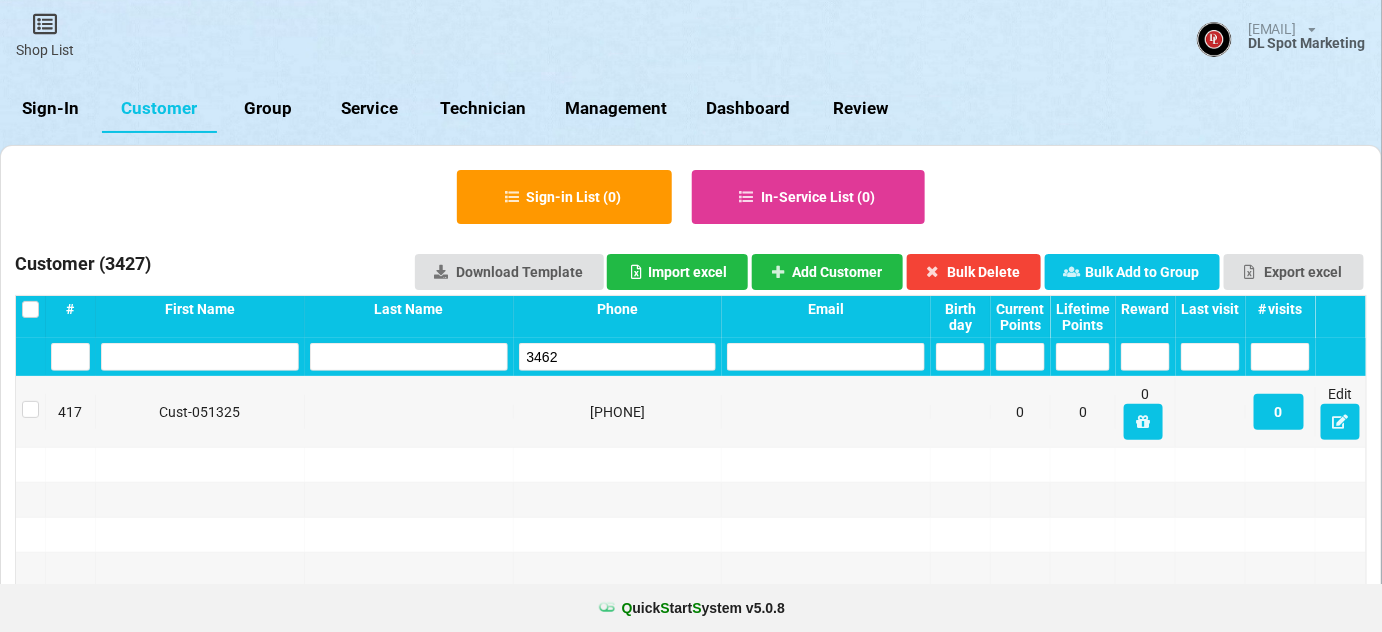 type on "3462" 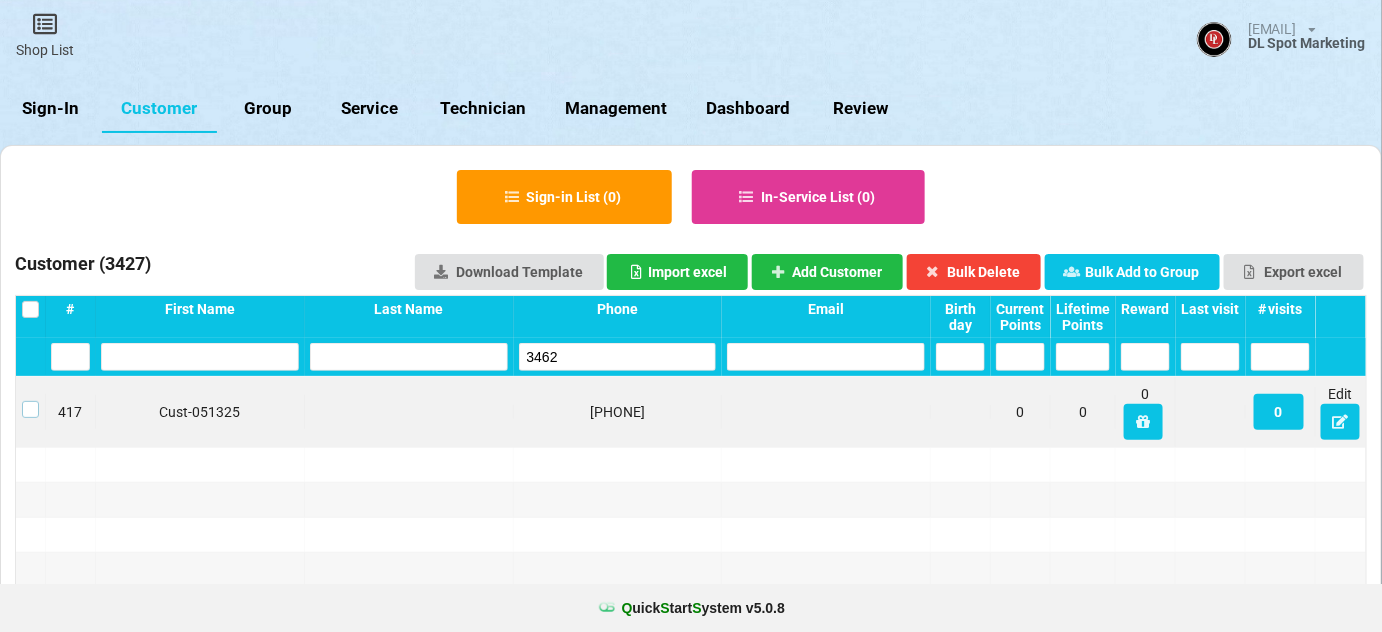 click at bounding box center [30, 401] 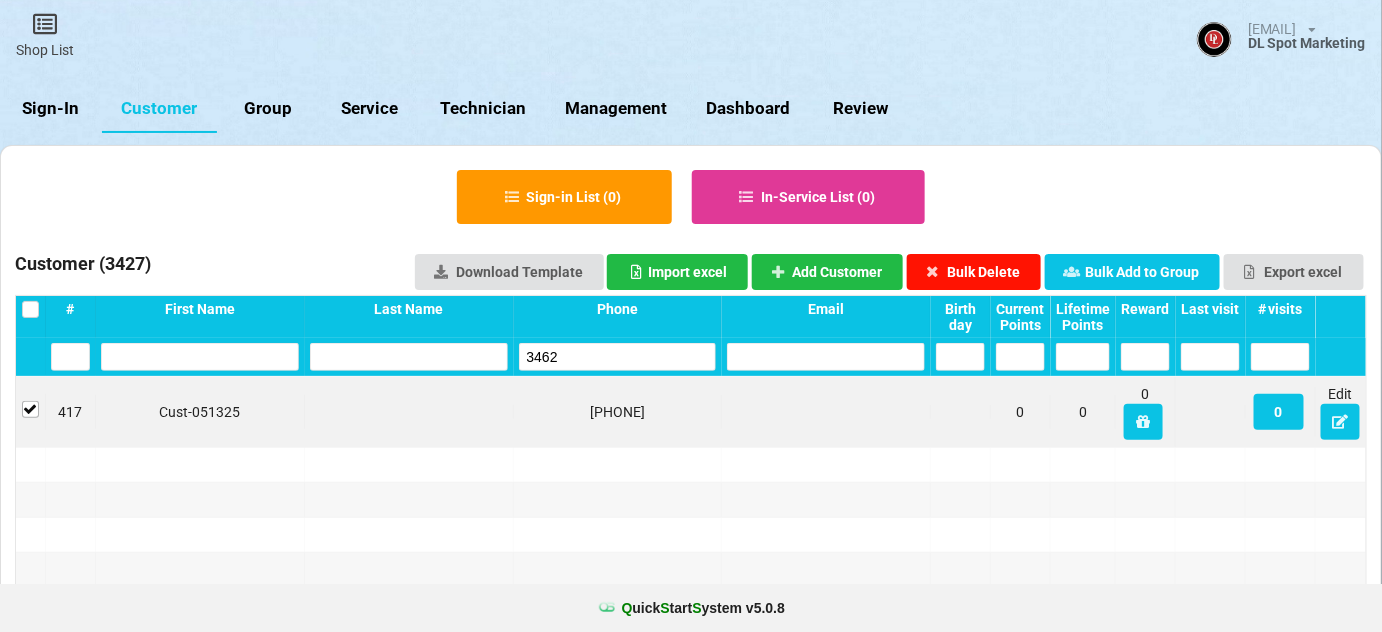 click on "Bulk Delete" at bounding box center (974, 272) 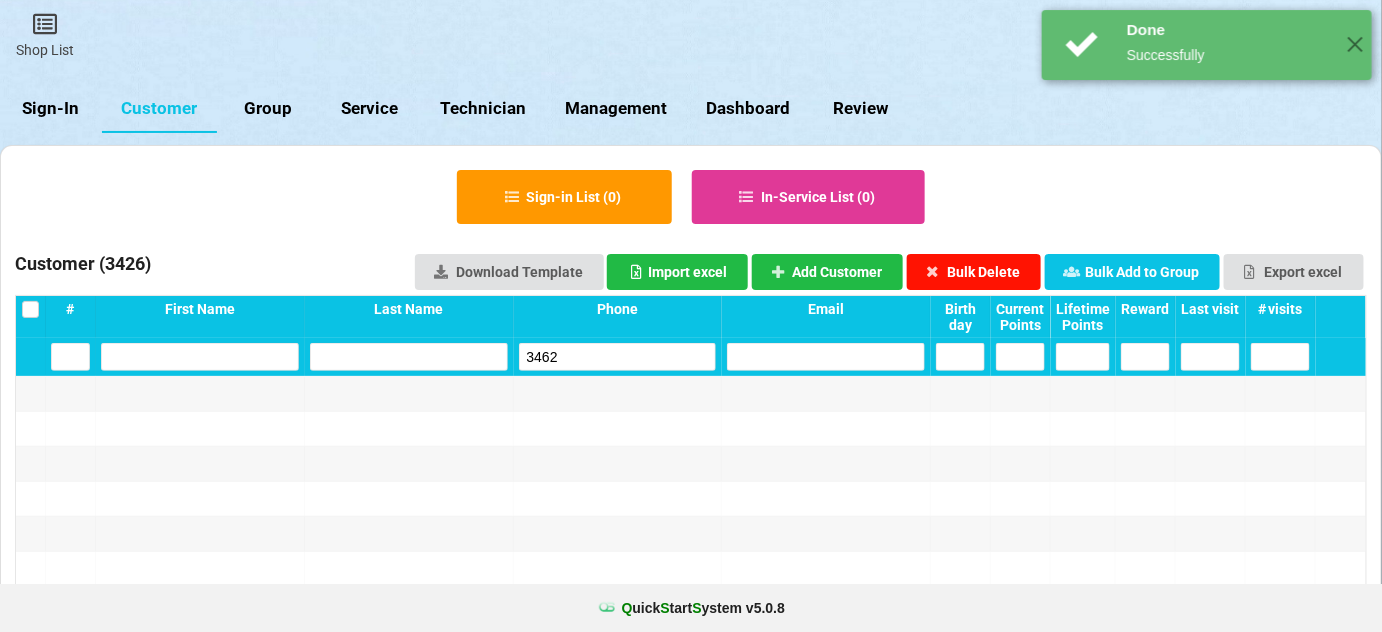 type 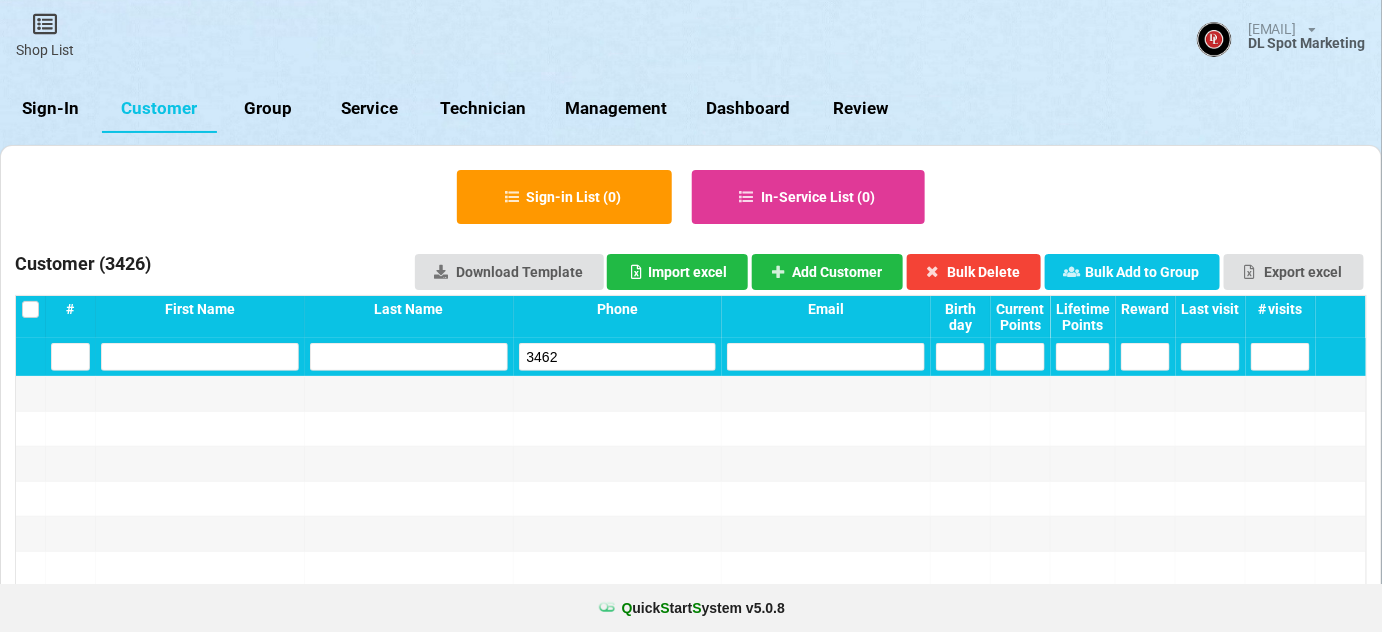 click on "3462" at bounding box center (618, 357) 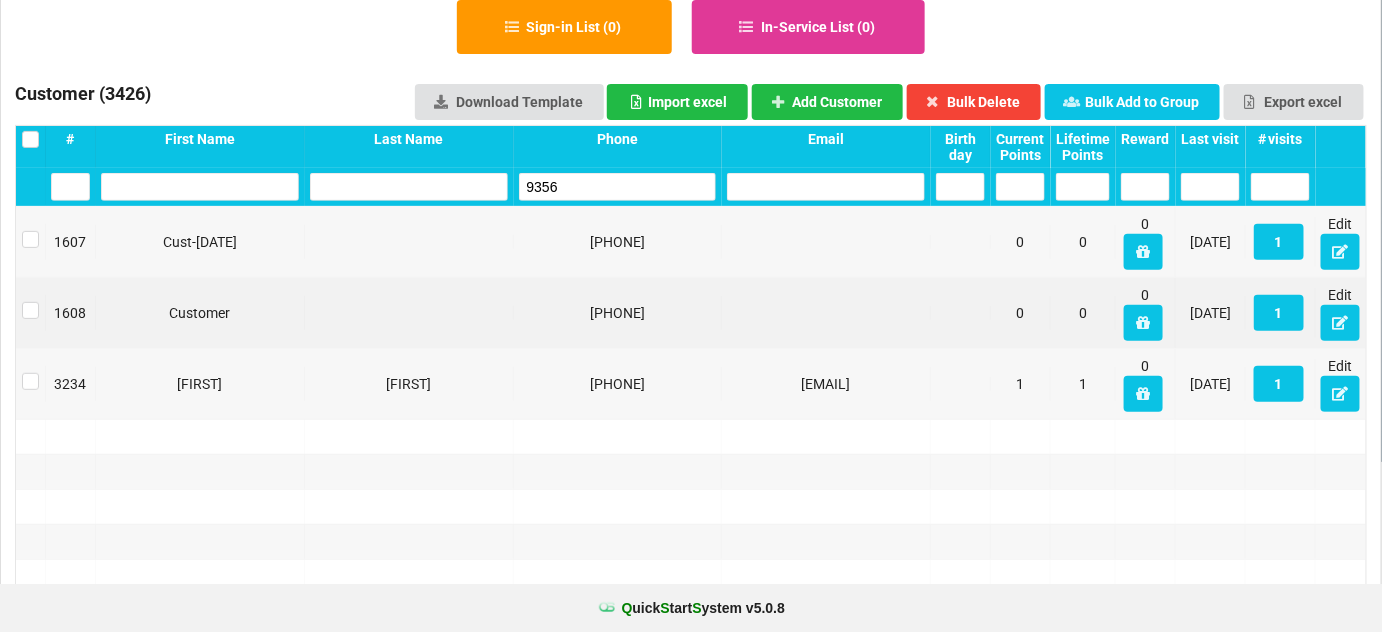 scroll, scrollTop: 242, scrollLeft: 0, axis: vertical 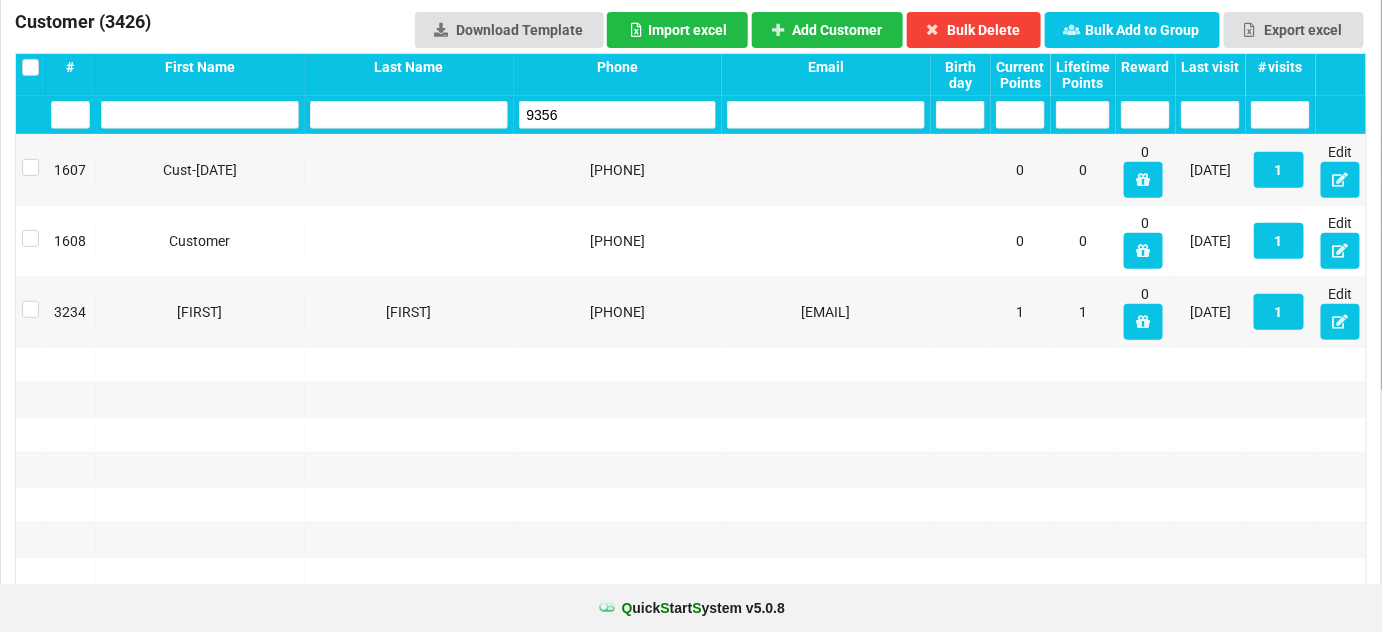 click on "9356" at bounding box center (618, 115) 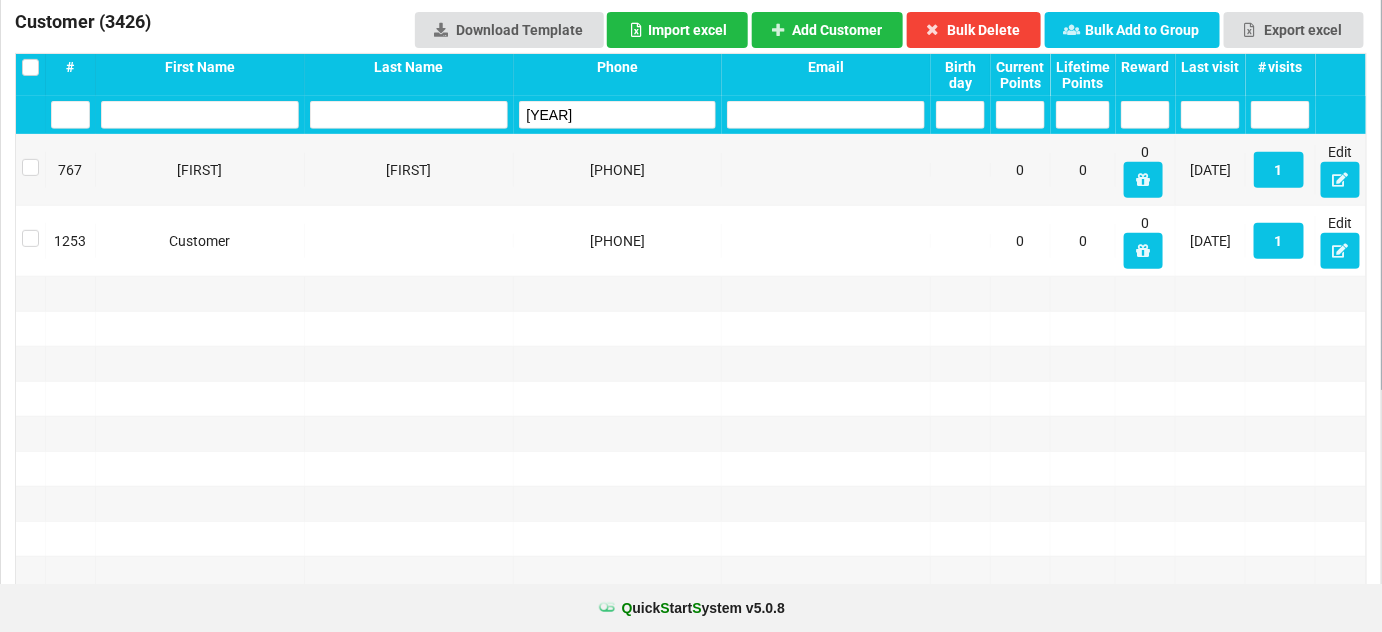 click on "[YEAR]" at bounding box center (618, 115) 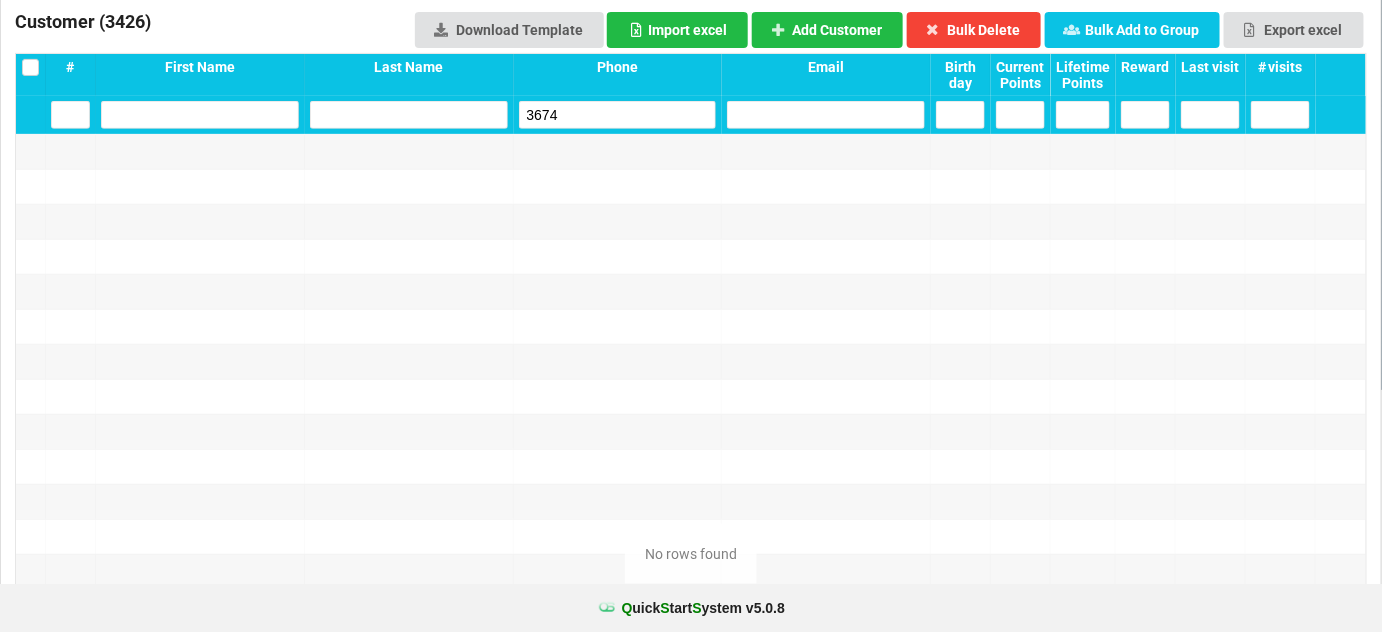 click on "3674" at bounding box center [618, 115] 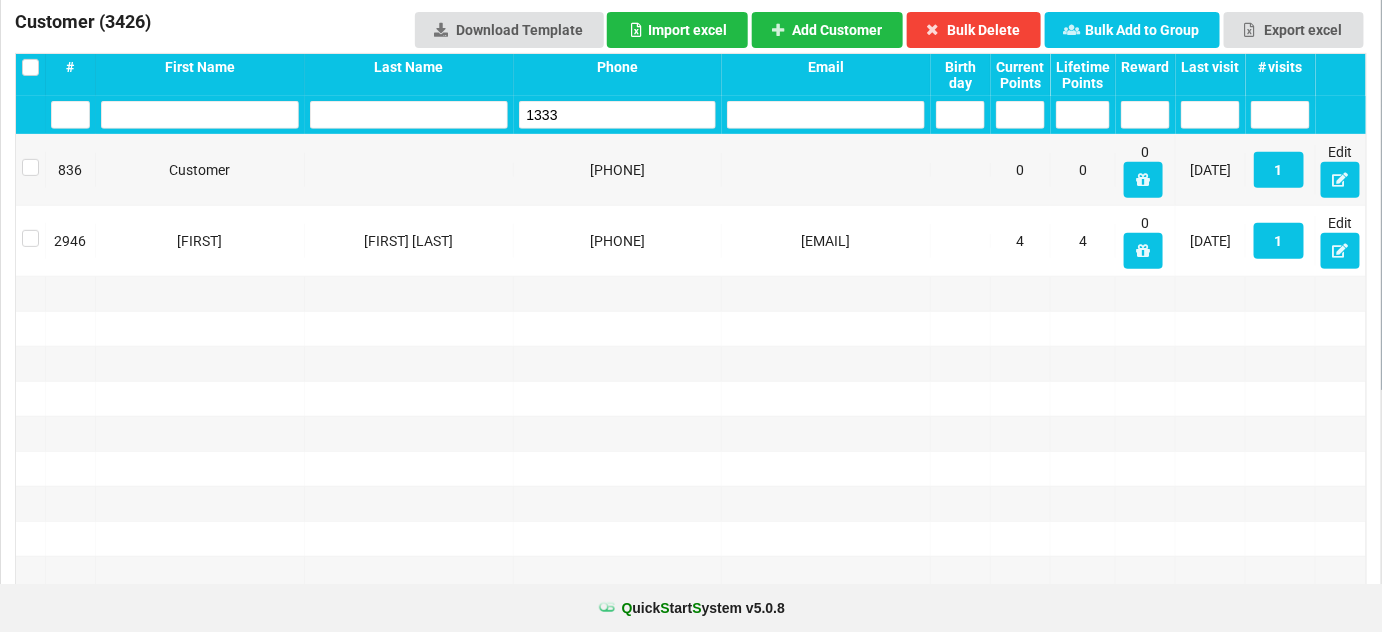click on "1333" at bounding box center (618, 115) 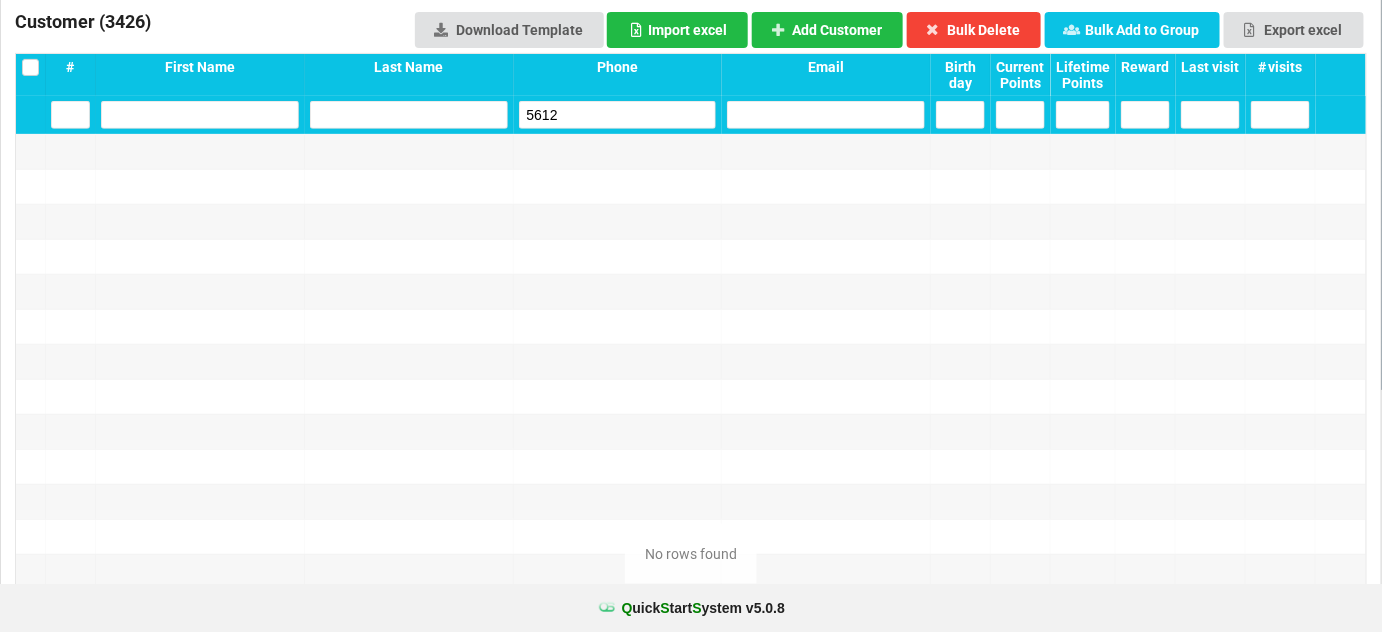 click on "5612" at bounding box center (618, 115) 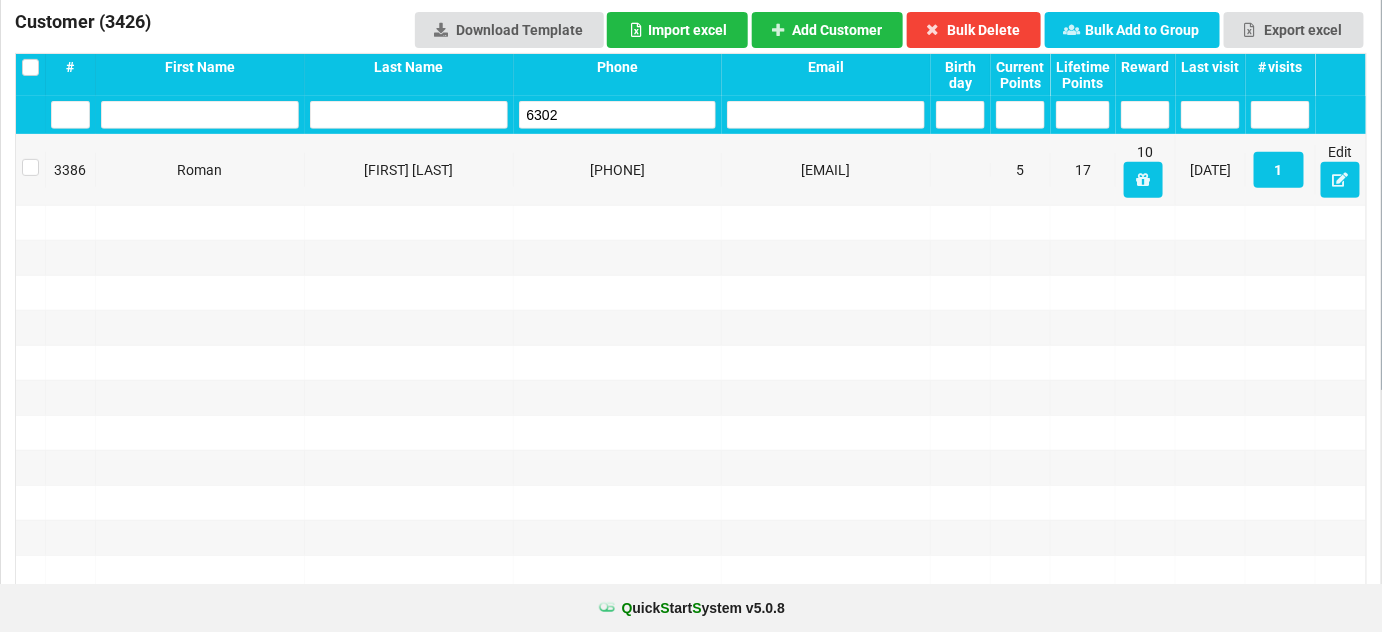click on "6302" at bounding box center [618, 115] 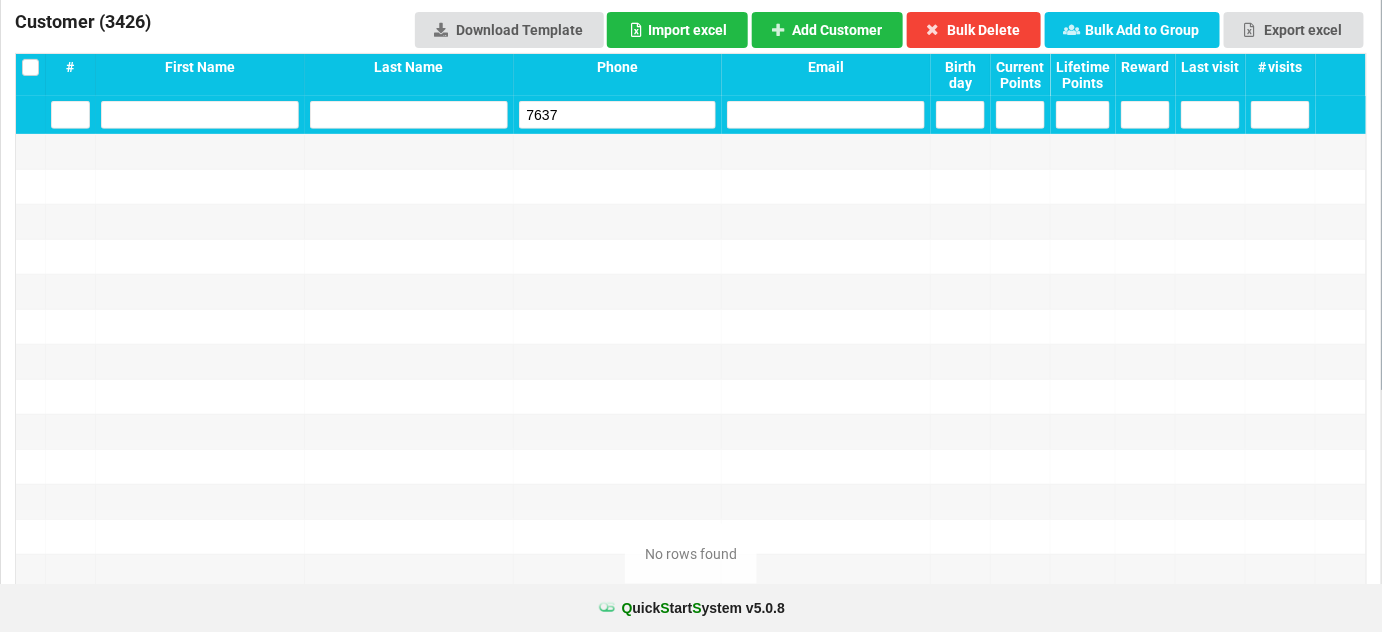 click on "7637" at bounding box center (618, 115) 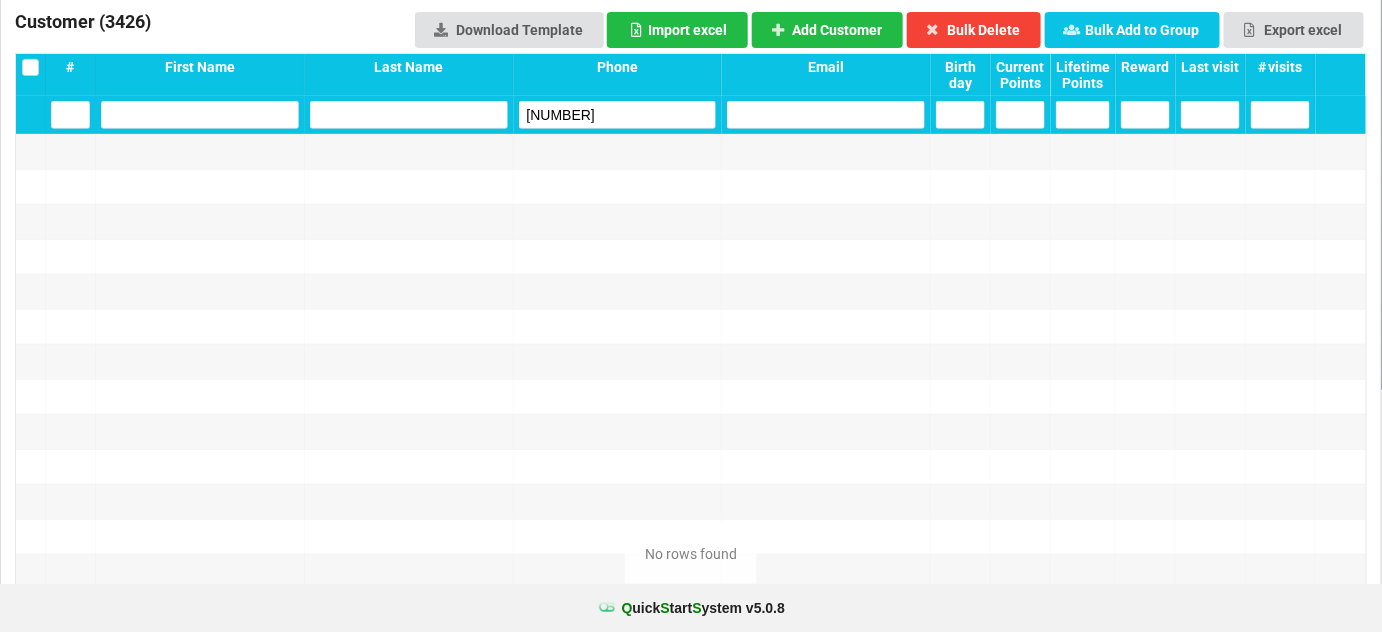 click on "[NUMBER]" at bounding box center (618, 115) 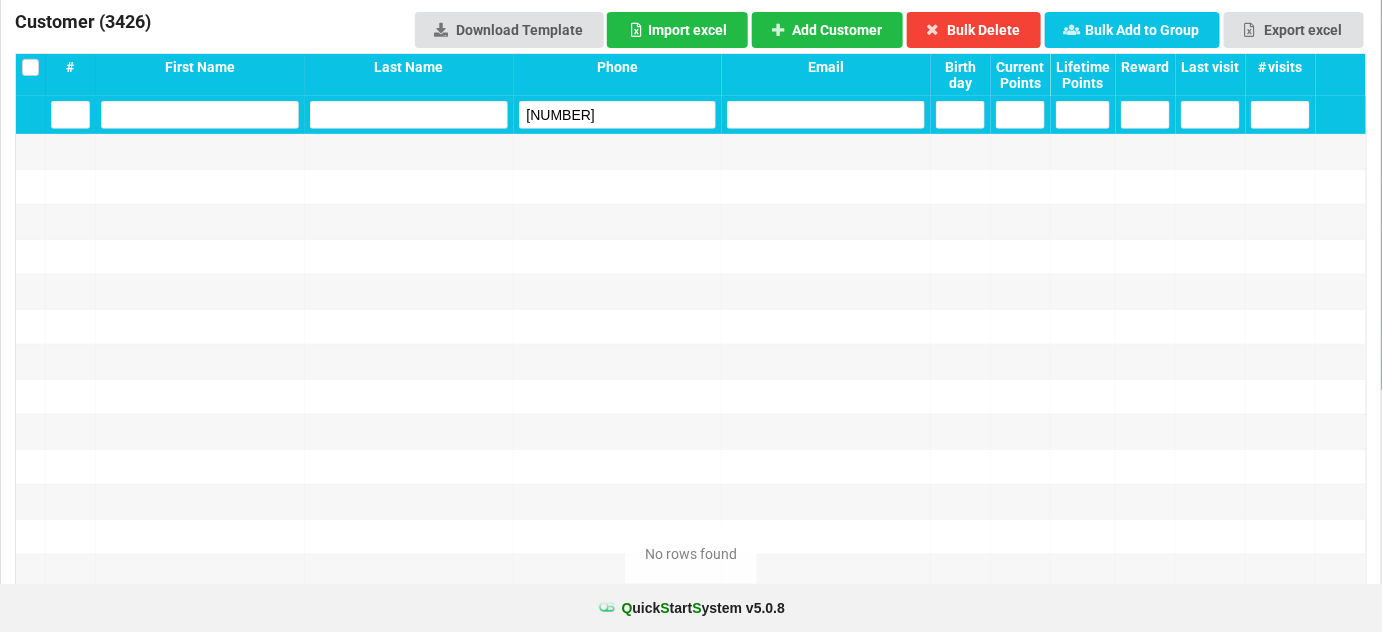 click on "[NUMBER]" at bounding box center (618, 115) 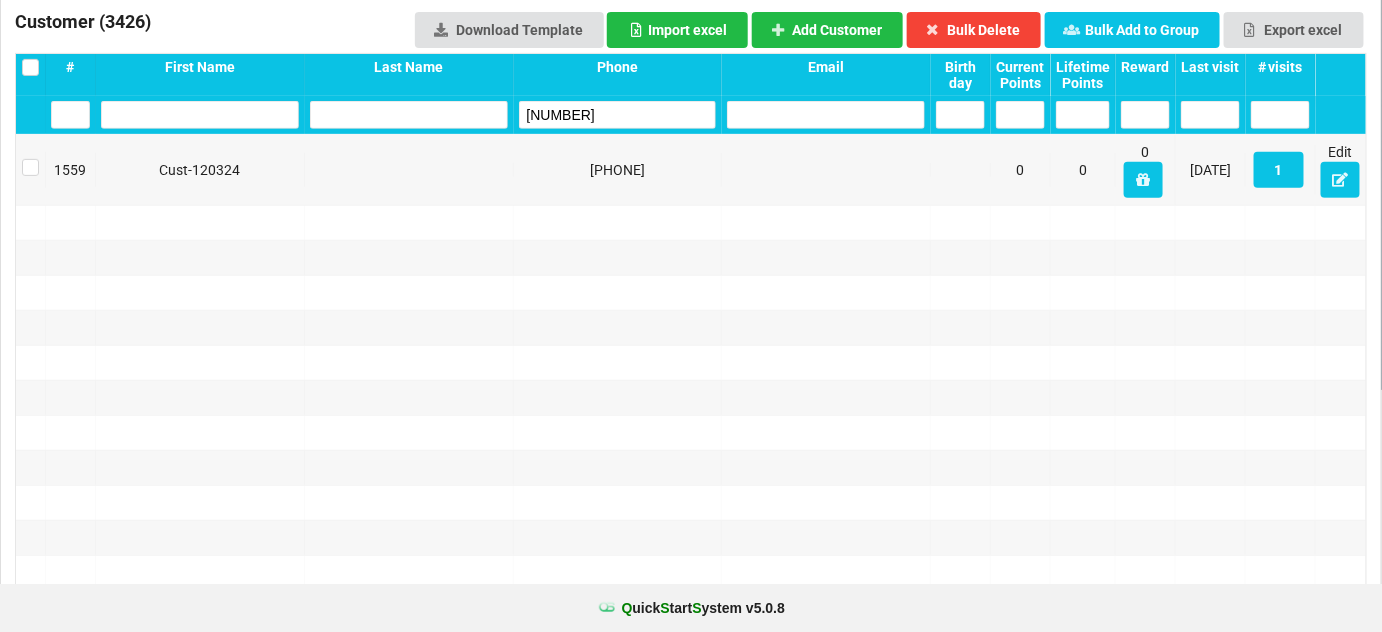 click on "[NUMBER]" at bounding box center [618, 115] 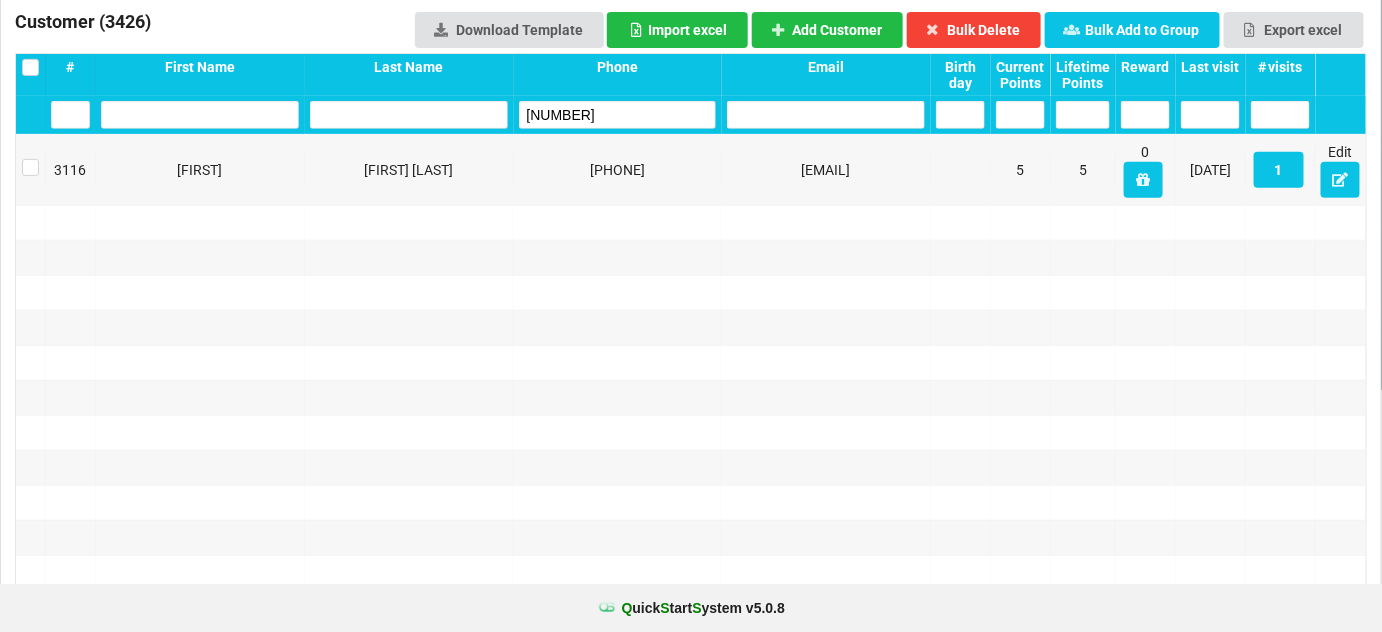 click on "[NUMBER]" at bounding box center (618, 115) 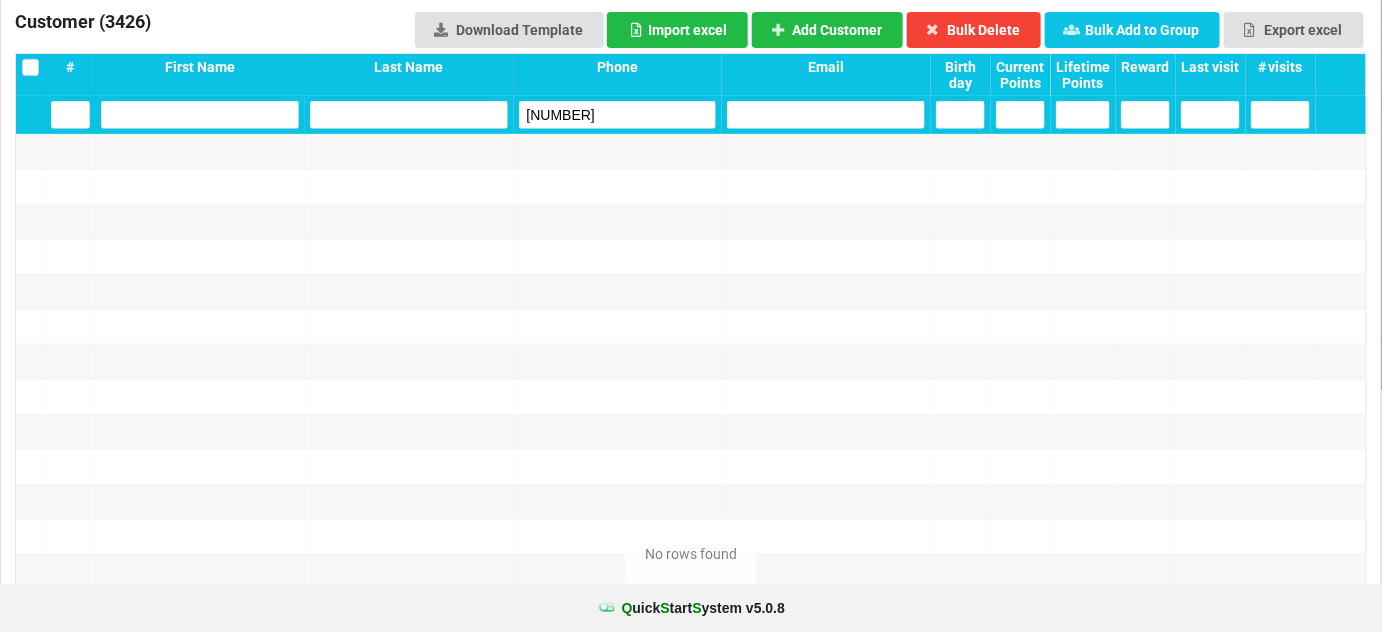 click on "[NUMBER]" at bounding box center (618, 115) 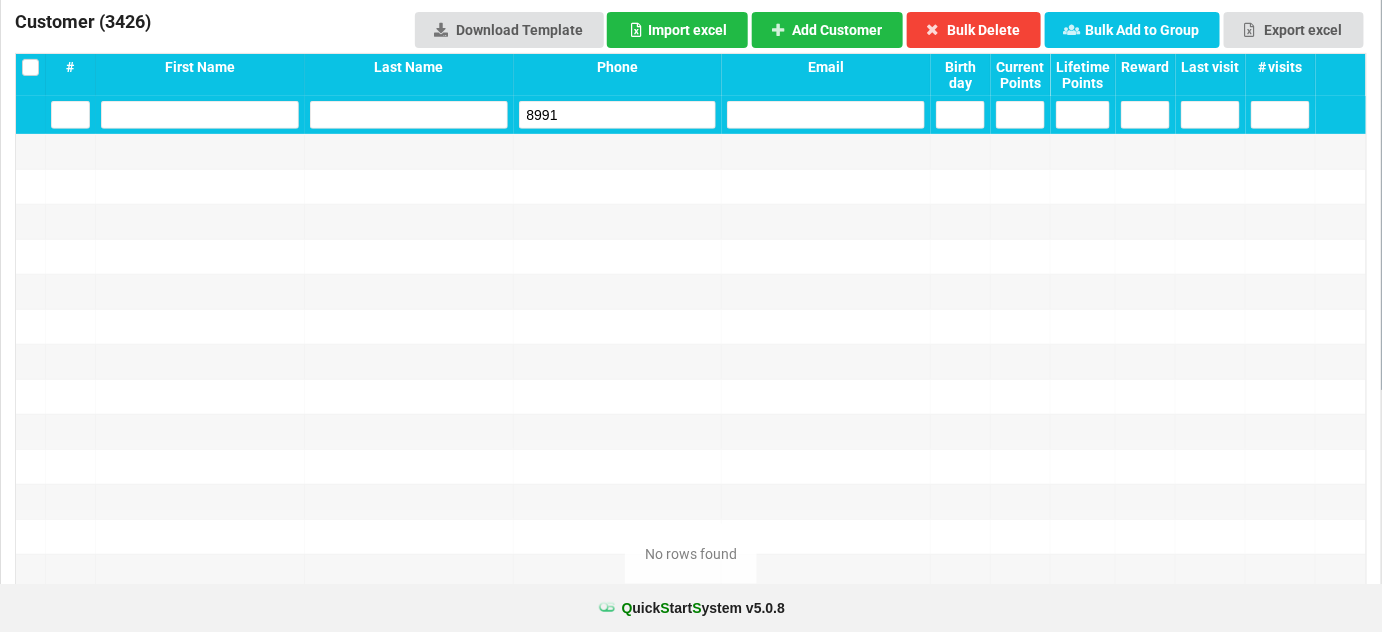 click on "8991" at bounding box center (618, 115) 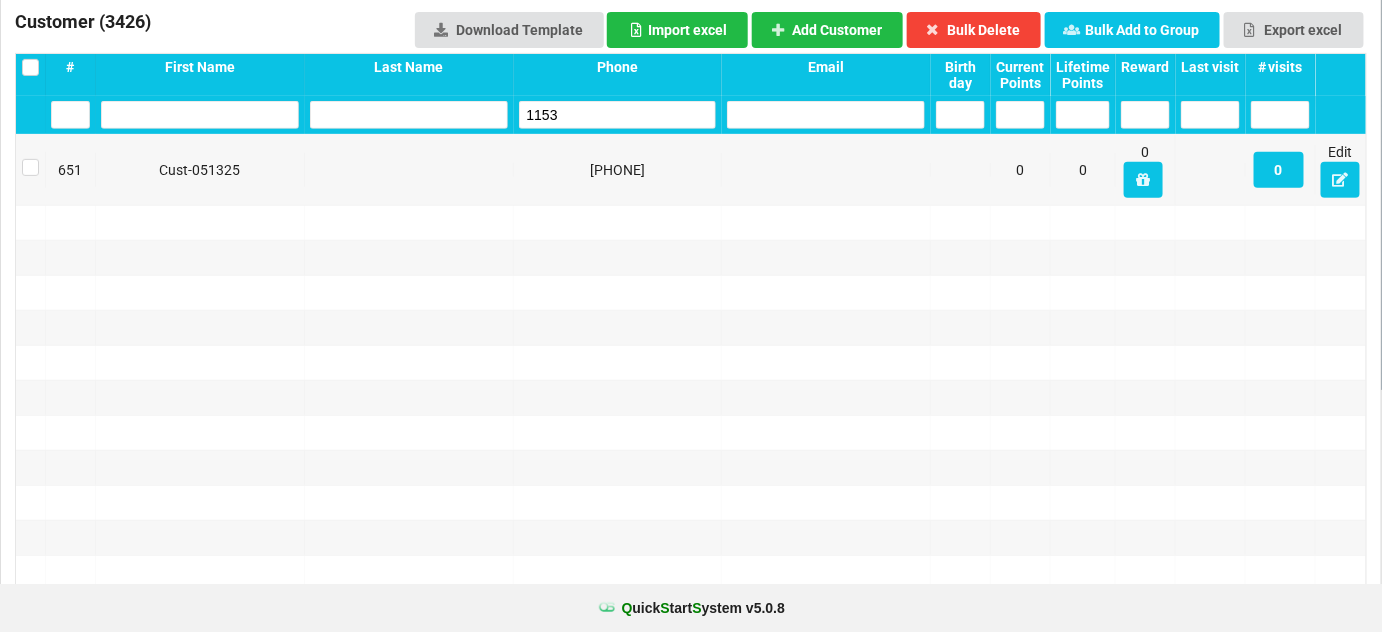 click on "1153" at bounding box center (618, 115) 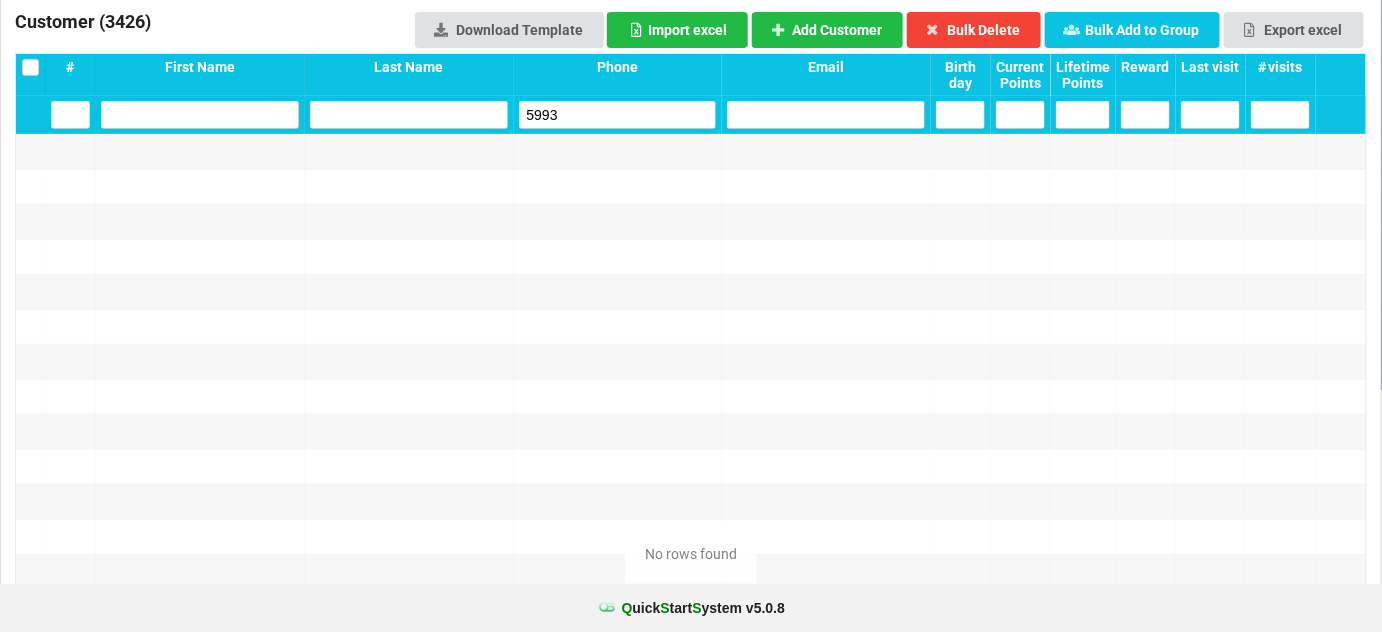 click on "5993" at bounding box center [618, 115] 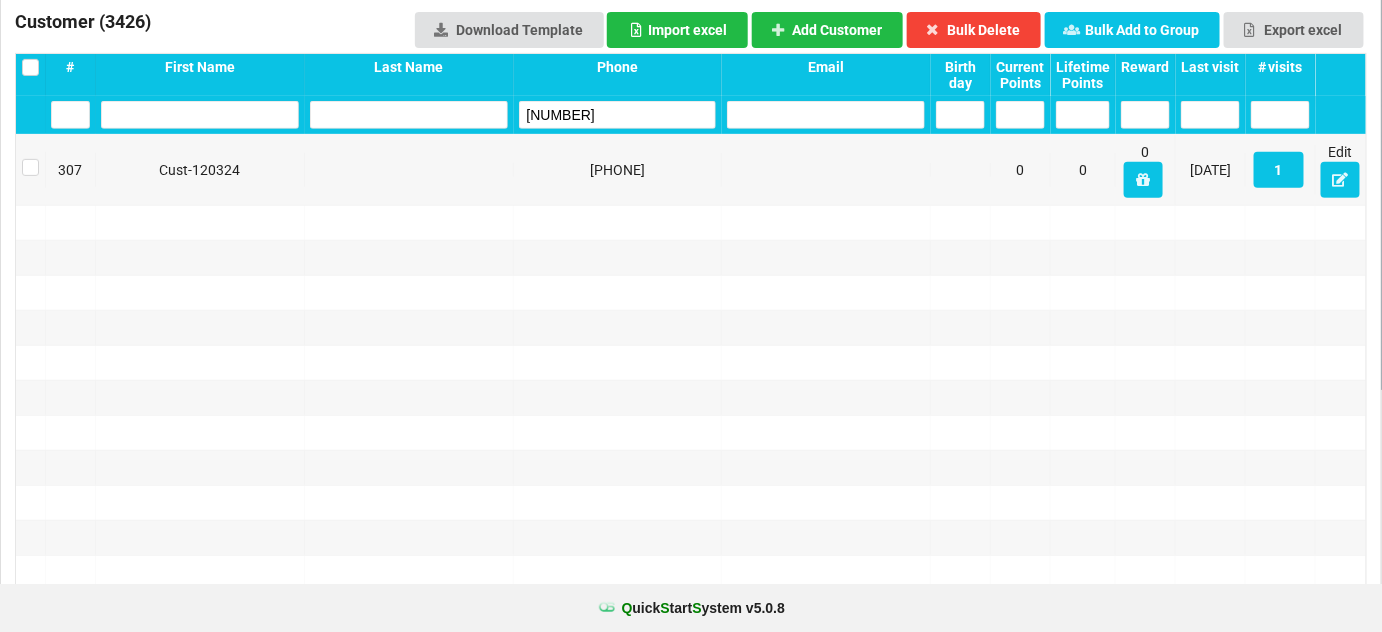 click on "[NUMBER]" at bounding box center [618, 115] 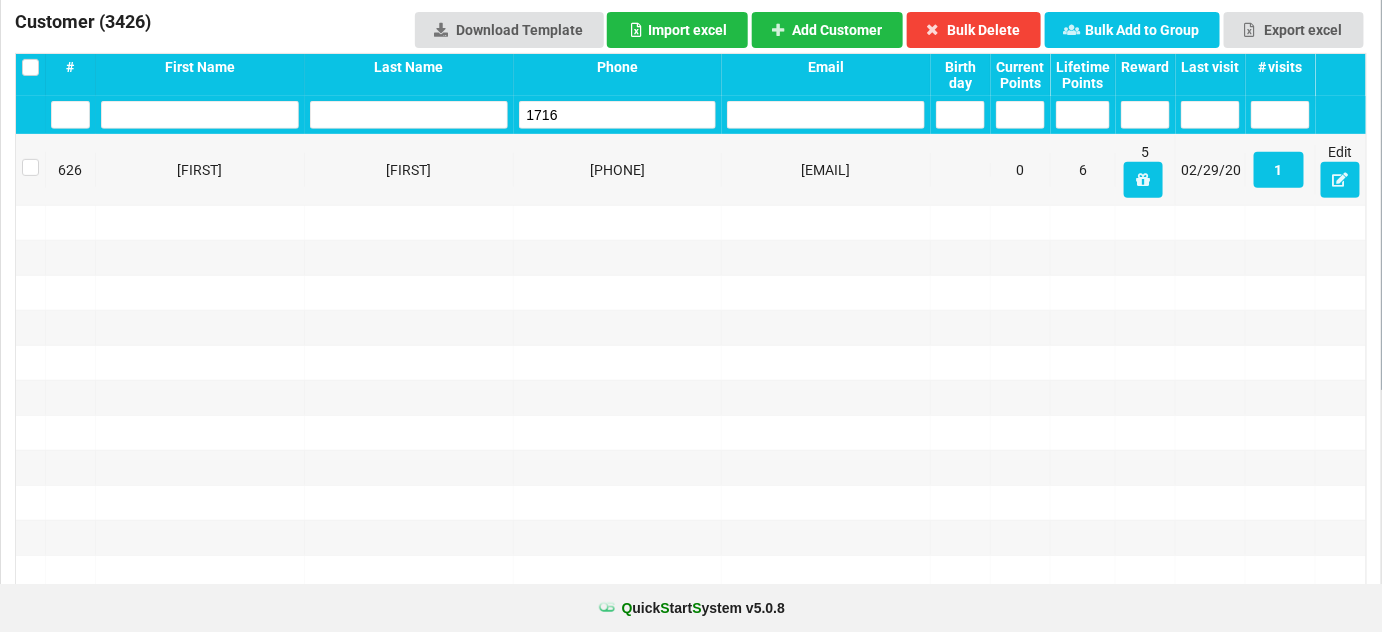 click on "1716" at bounding box center [618, 115] 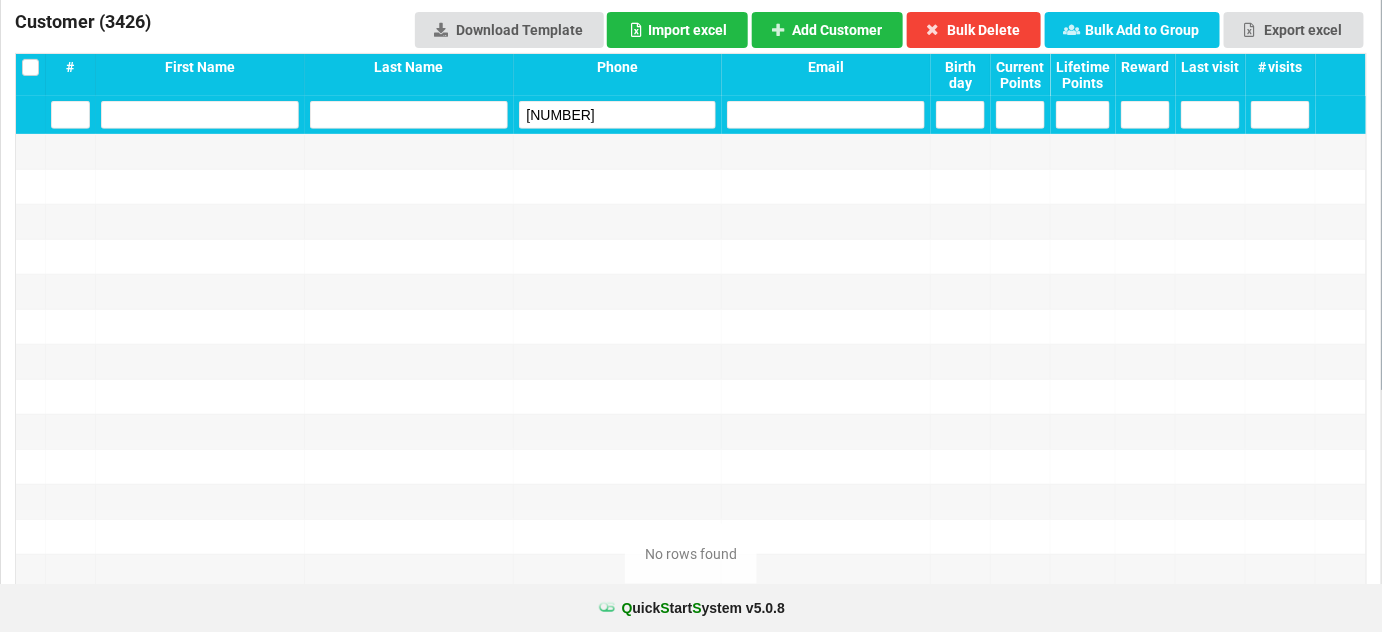 click on "[NUMBER]" at bounding box center [618, 115] 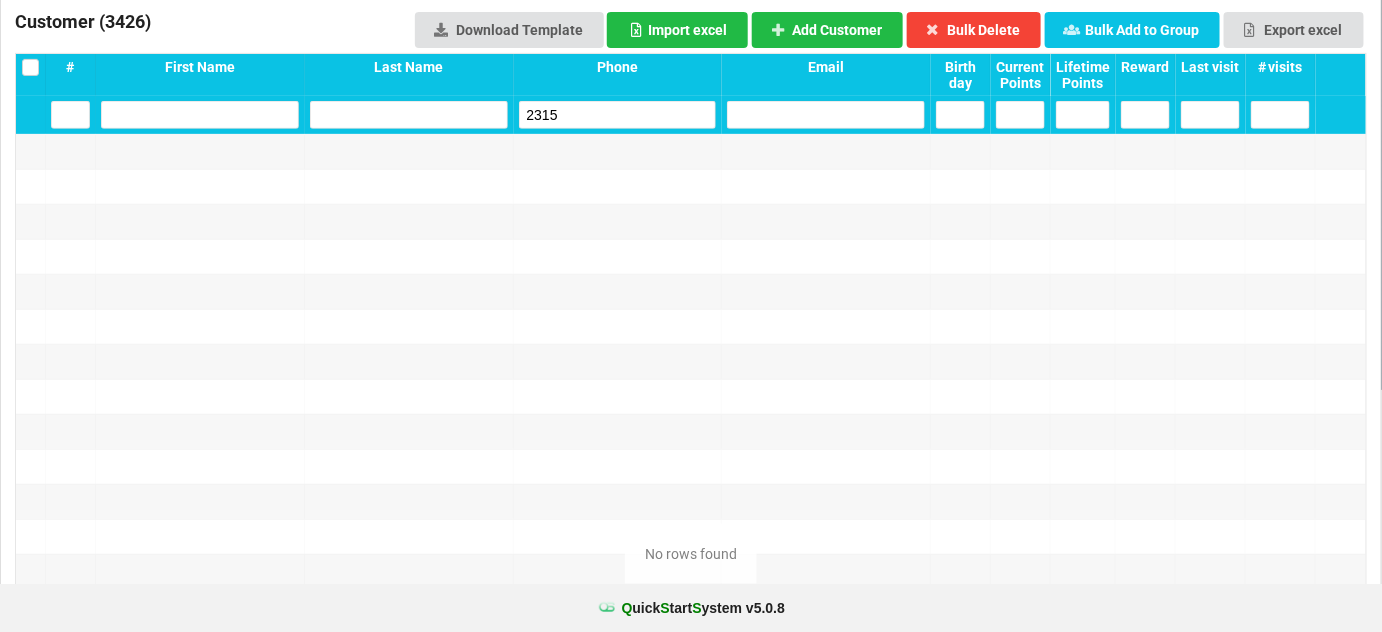 click on "2315" at bounding box center (618, 115) 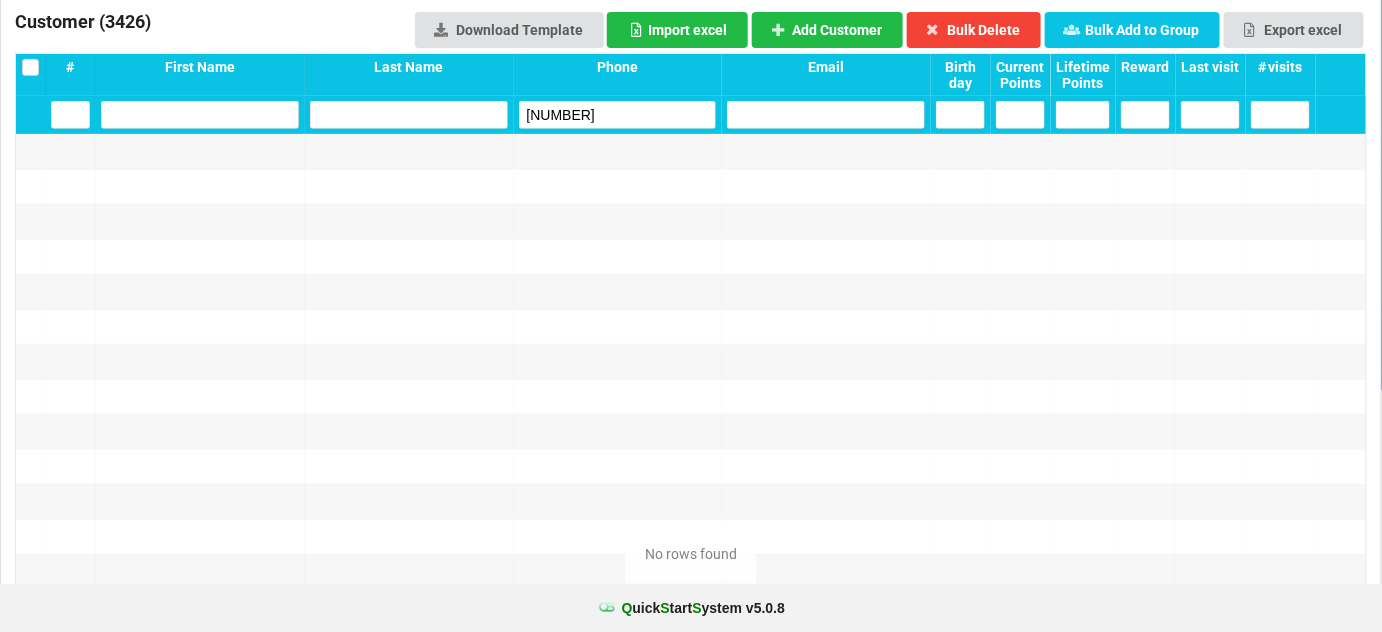 click on "[NUMBER]" at bounding box center (618, 115) 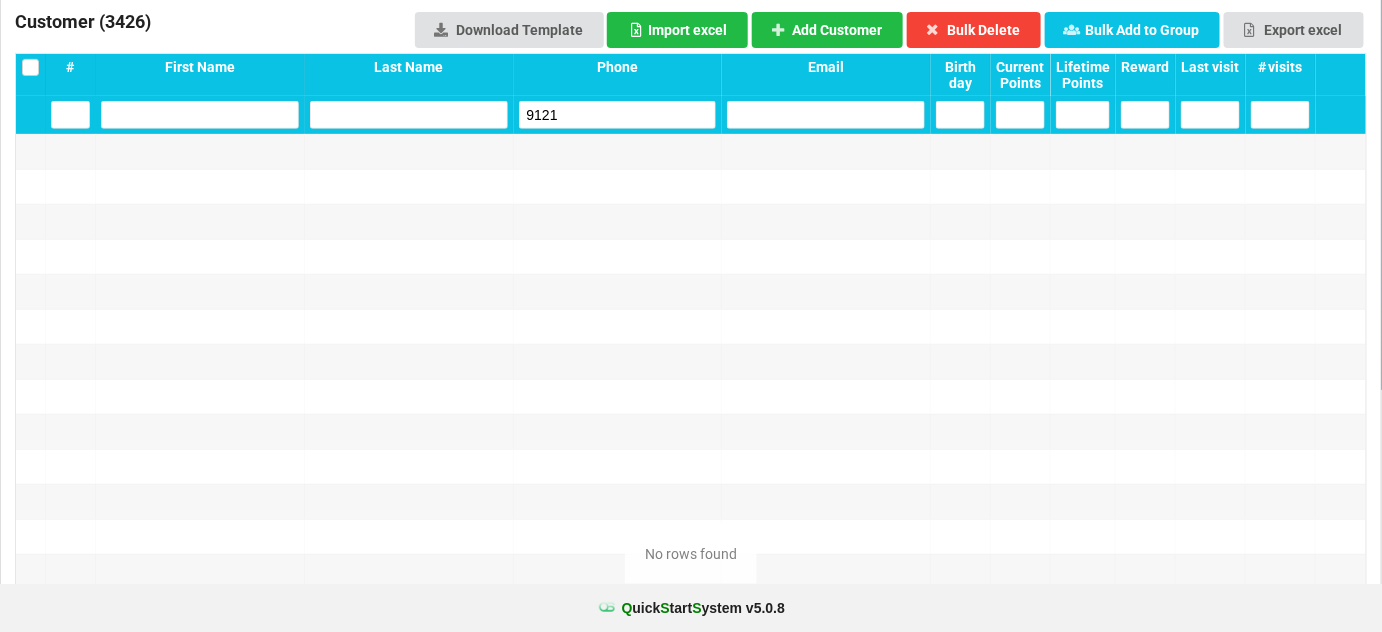 click on "9121" at bounding box center [618, 115] 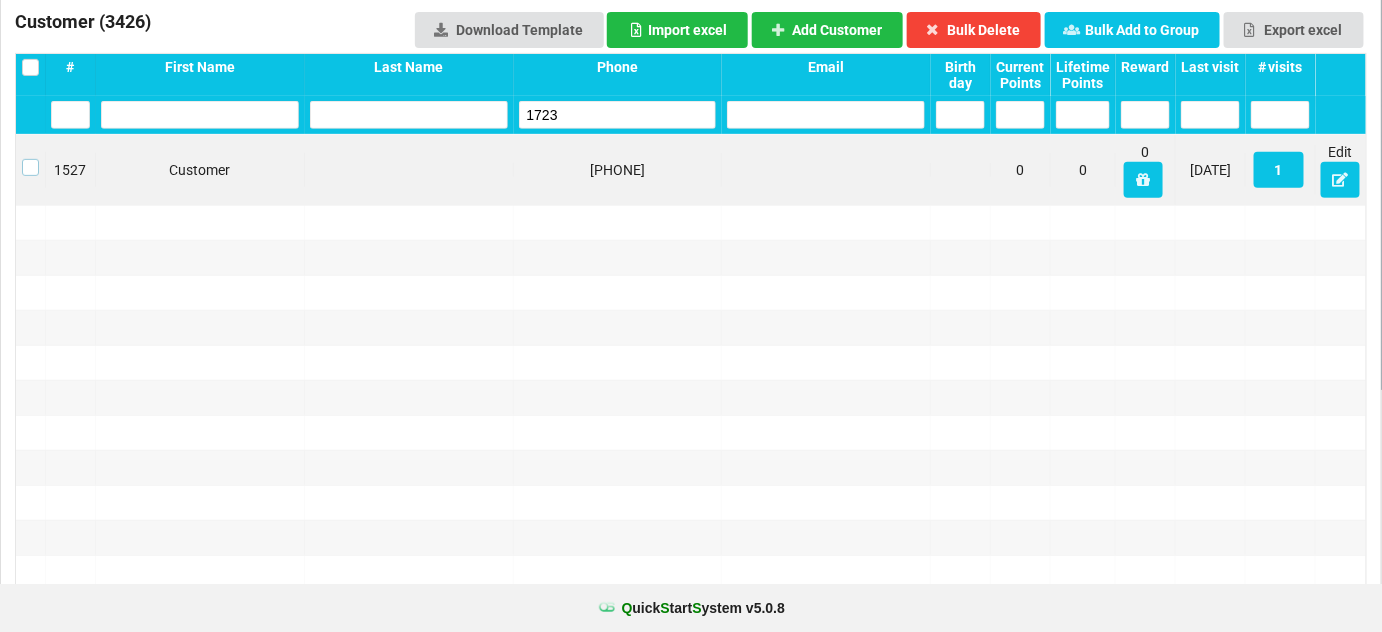 drag, startPoint x: 29, startPoint y: 164, endPoint x: 43, endPoint y: 166, distance: 14.142136 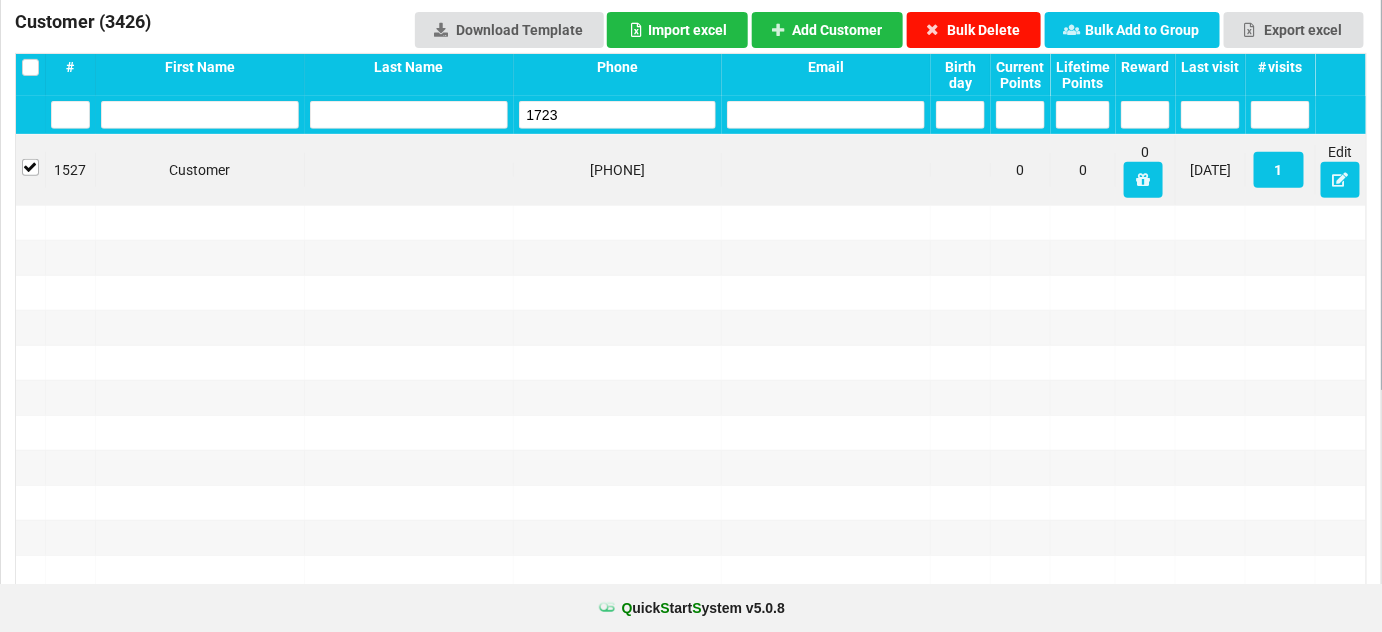 click on "Bulk Delete" at bounding box center (974, 30) 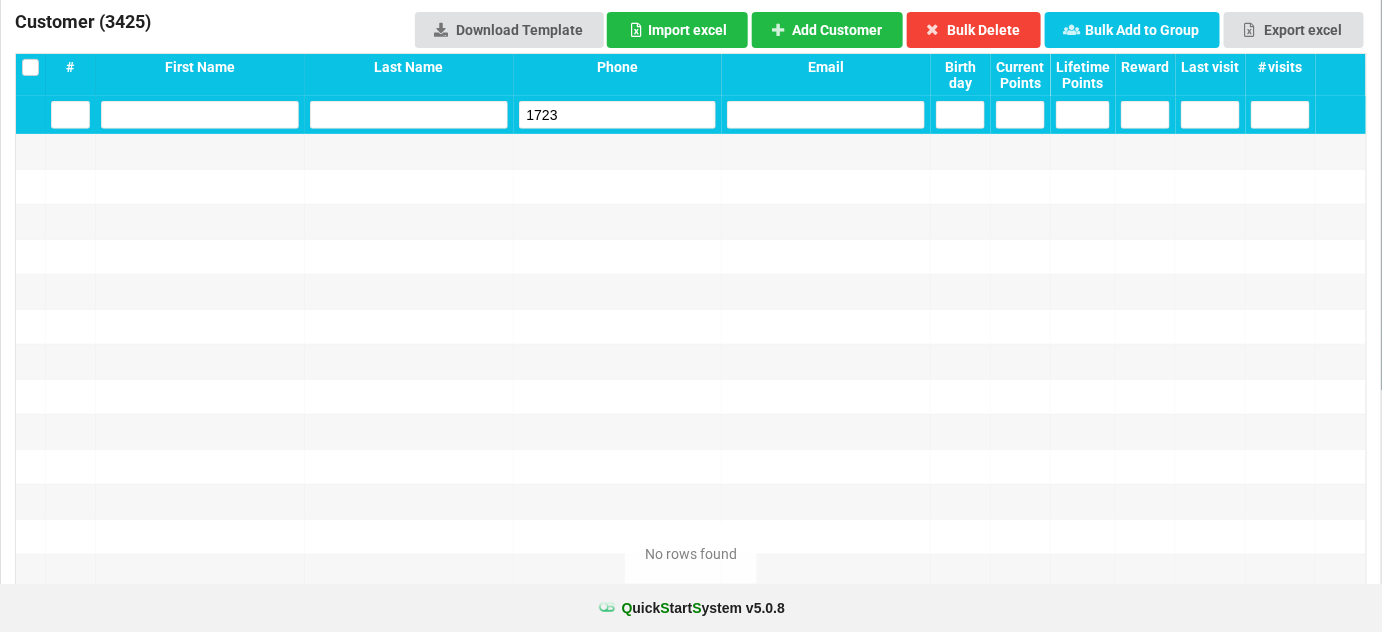 click on "1723" at bounding box center (618, 115) 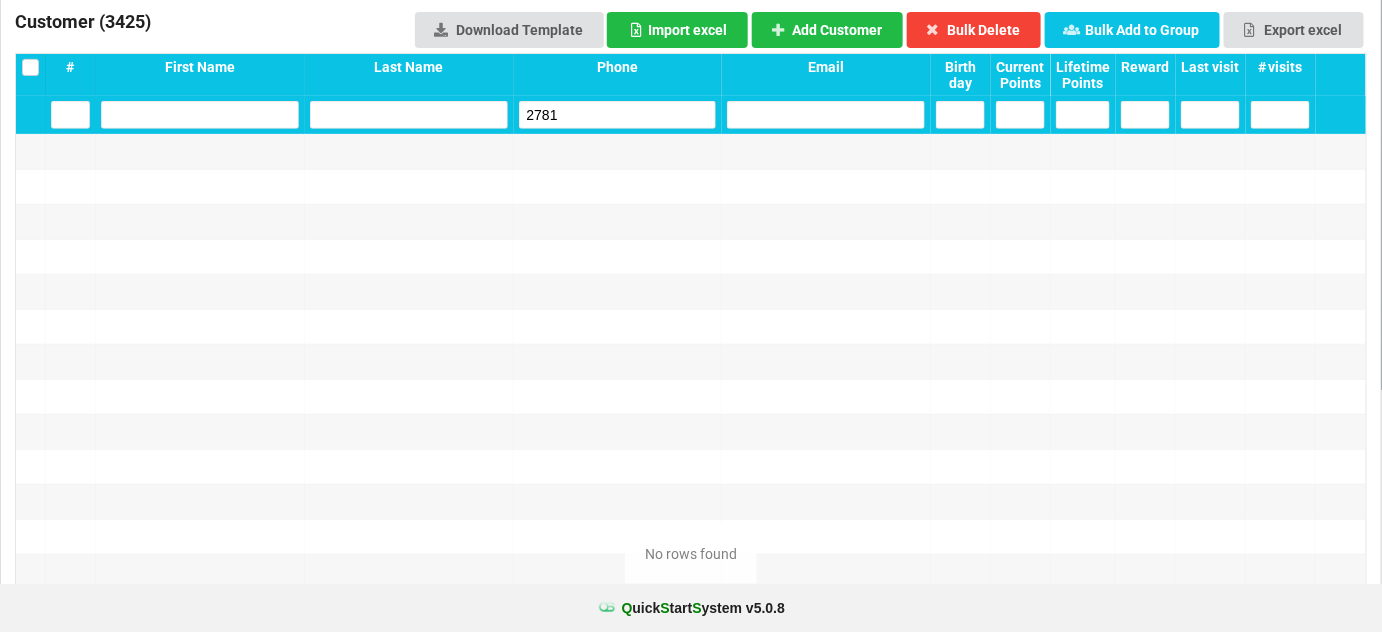 click on "2781" at bounding box center (618, 115) 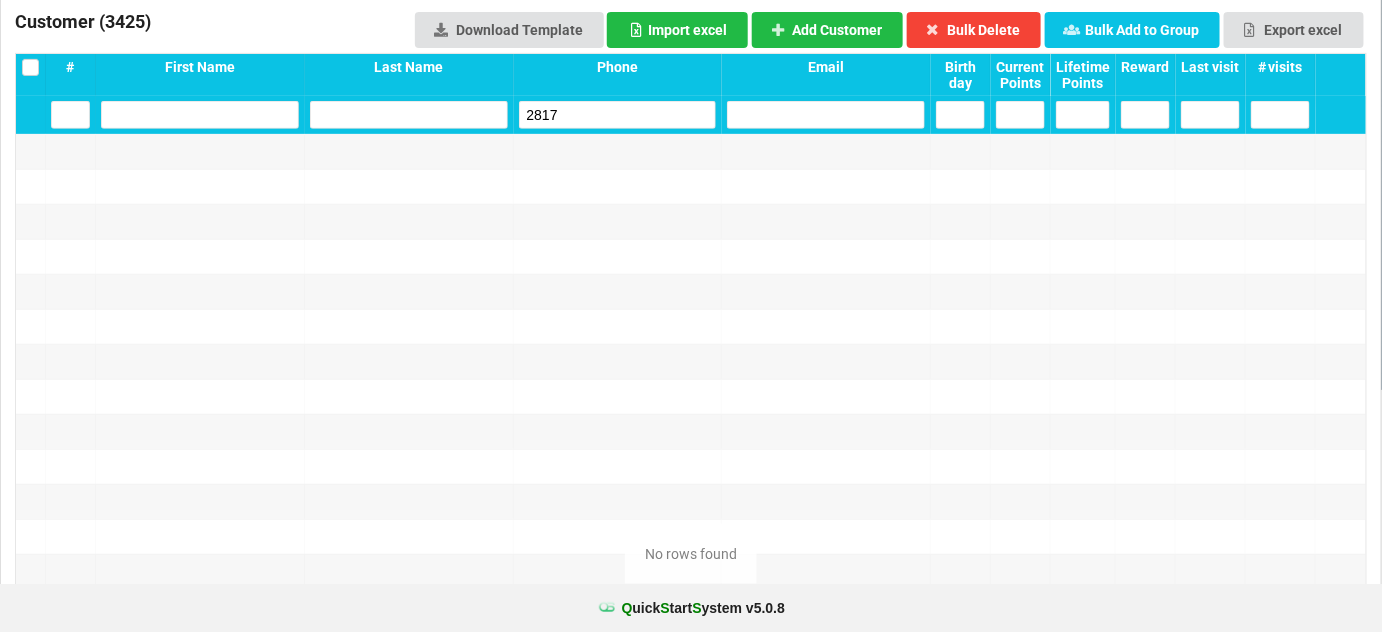 click on "2817" at bounding box center [618, 115] 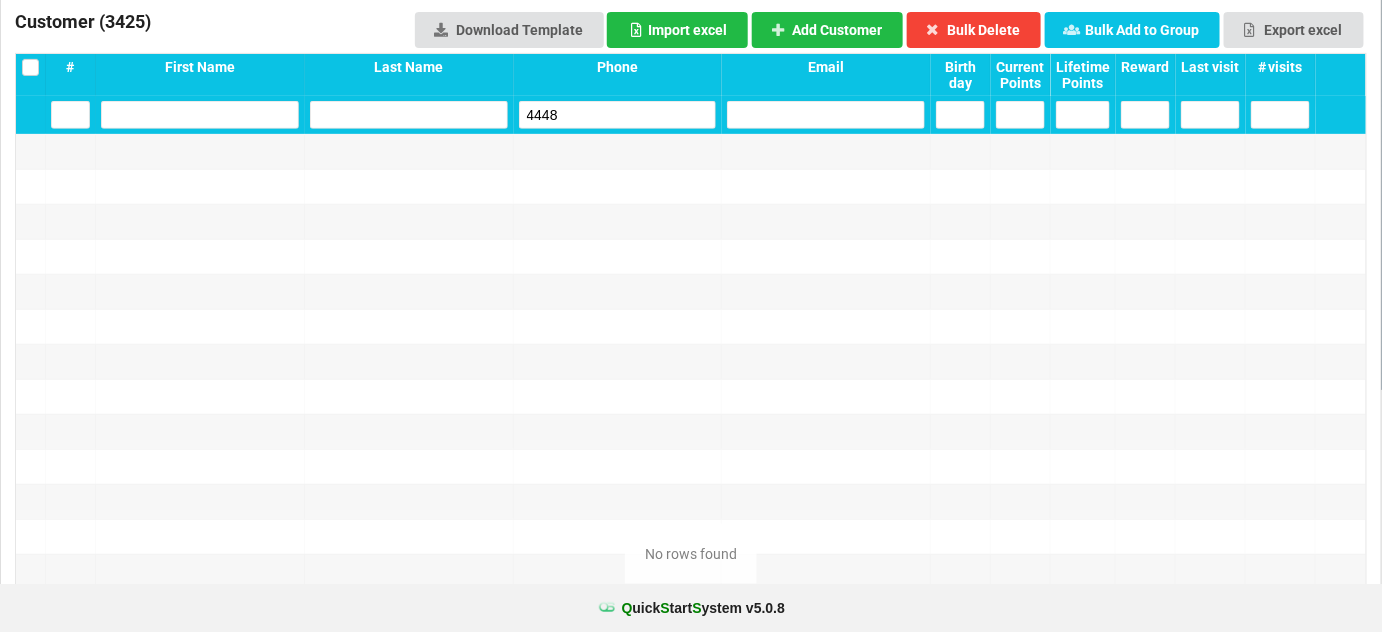 click on "4448" at bounding box center (618, 115) 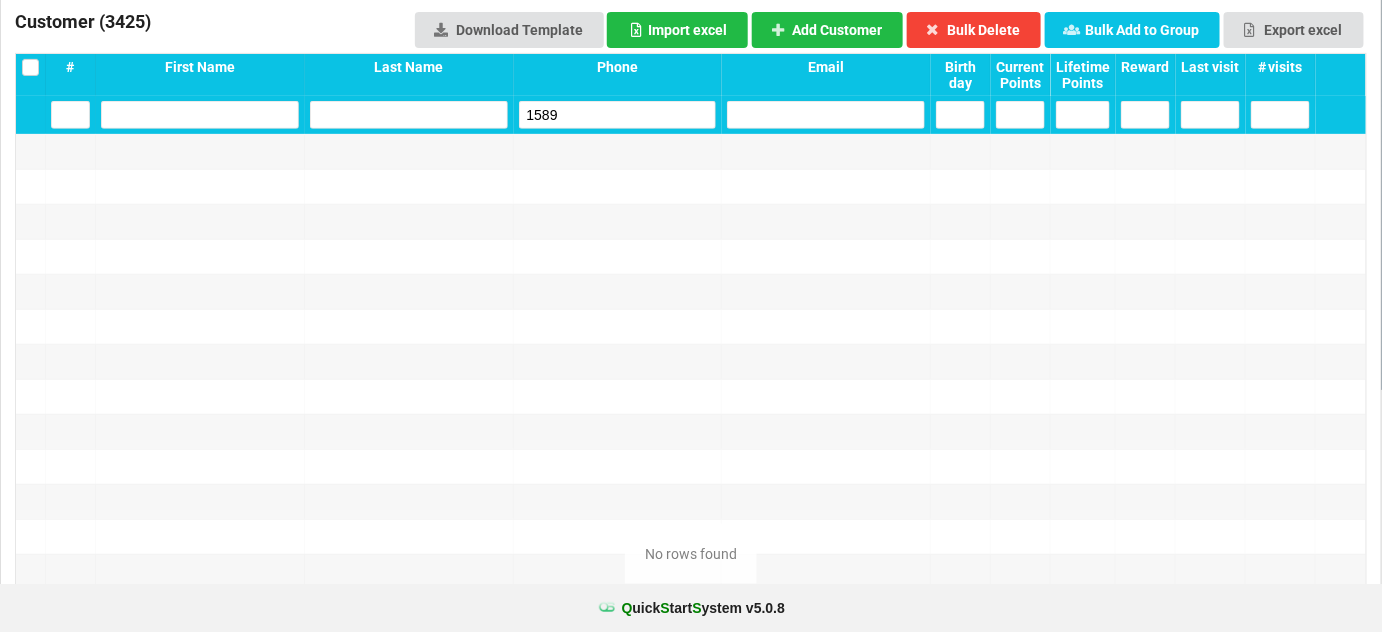 click on "1589" at bounding box center [618, 115] 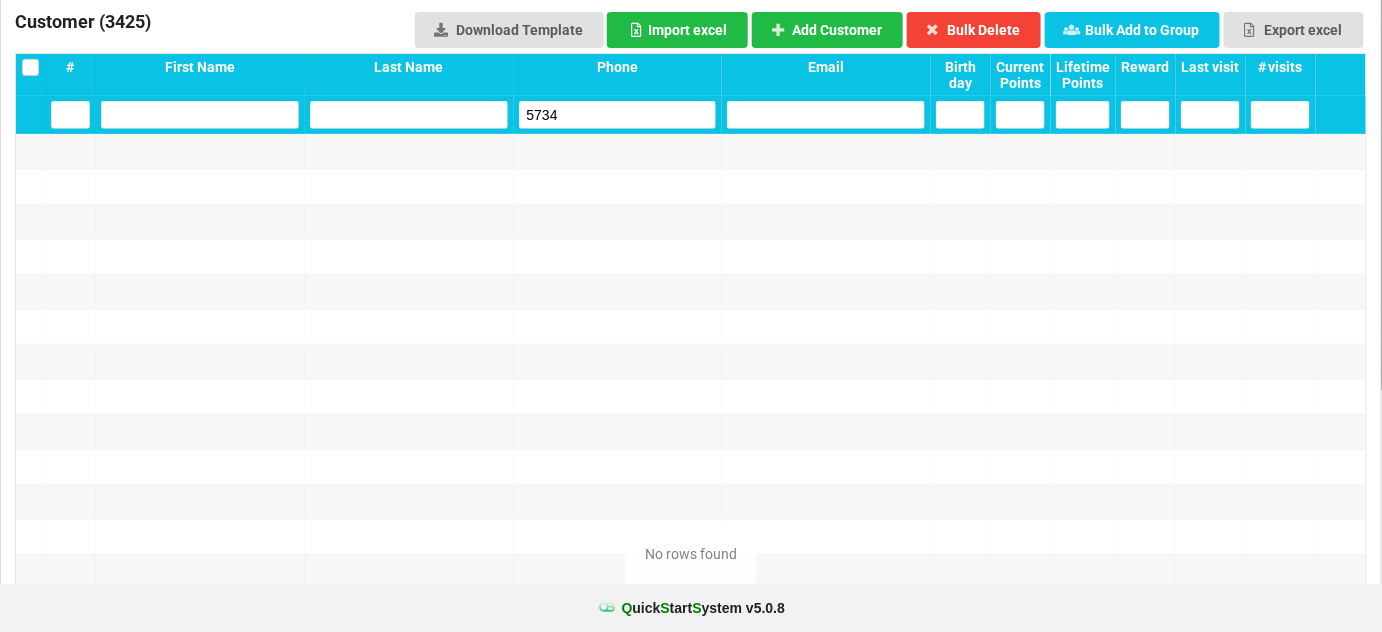 click on "5734" at bounding box center (618, 115) 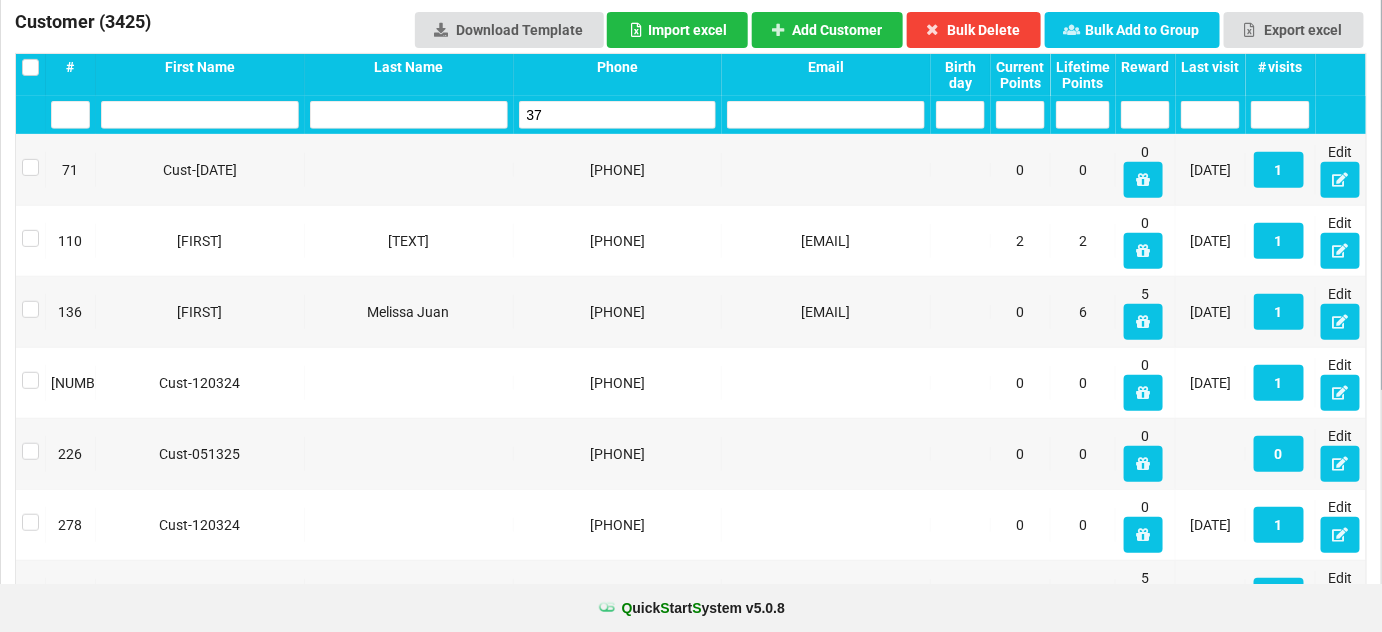 type on "3" 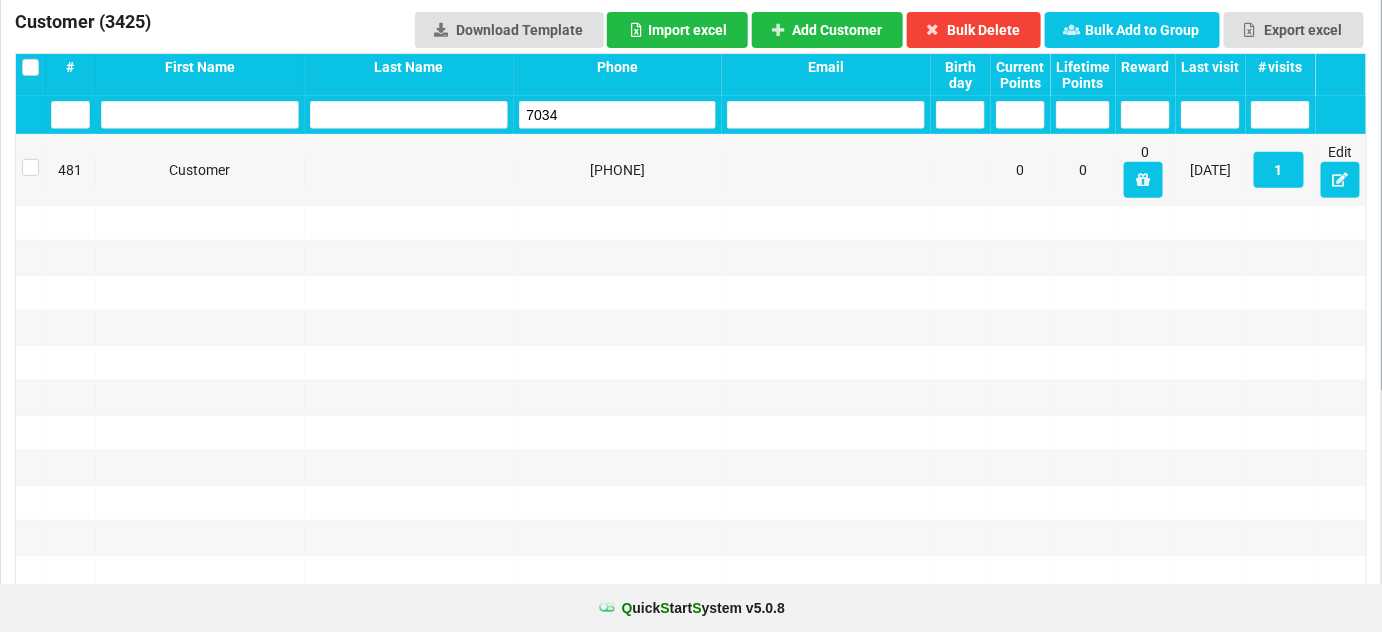 click on "7034" at bounding box center (618, 115) 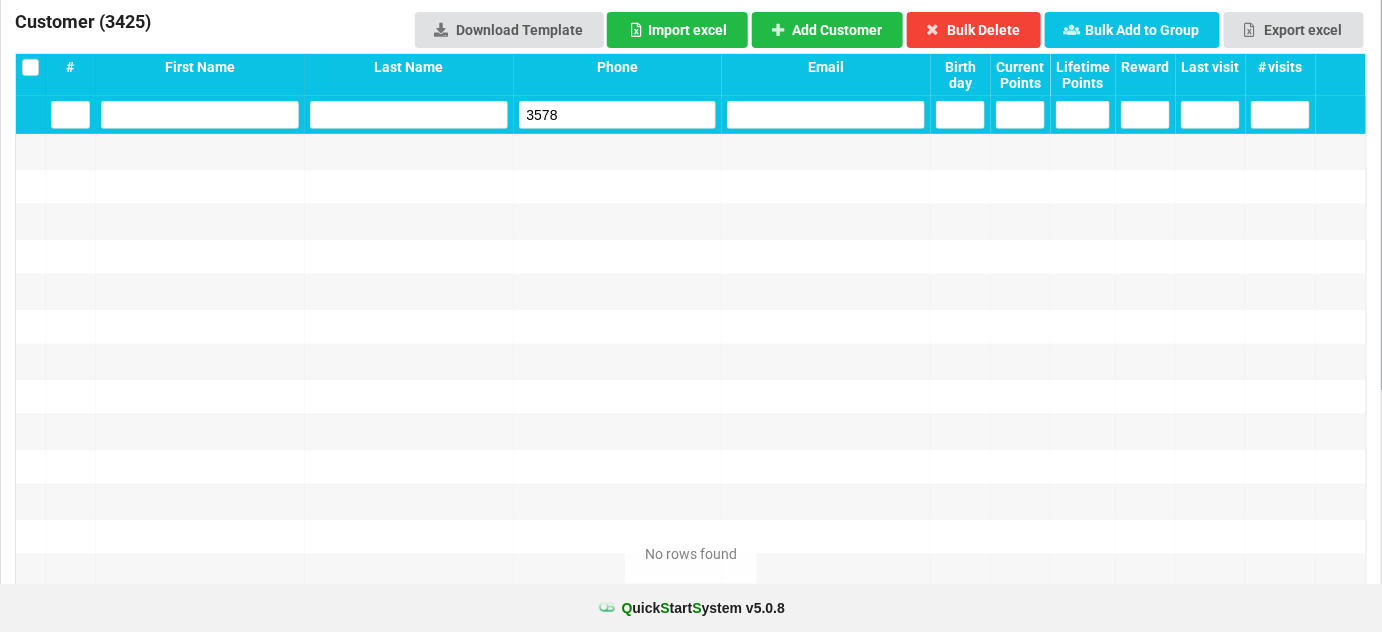 click on "3578" at bounding box center [618, 115] 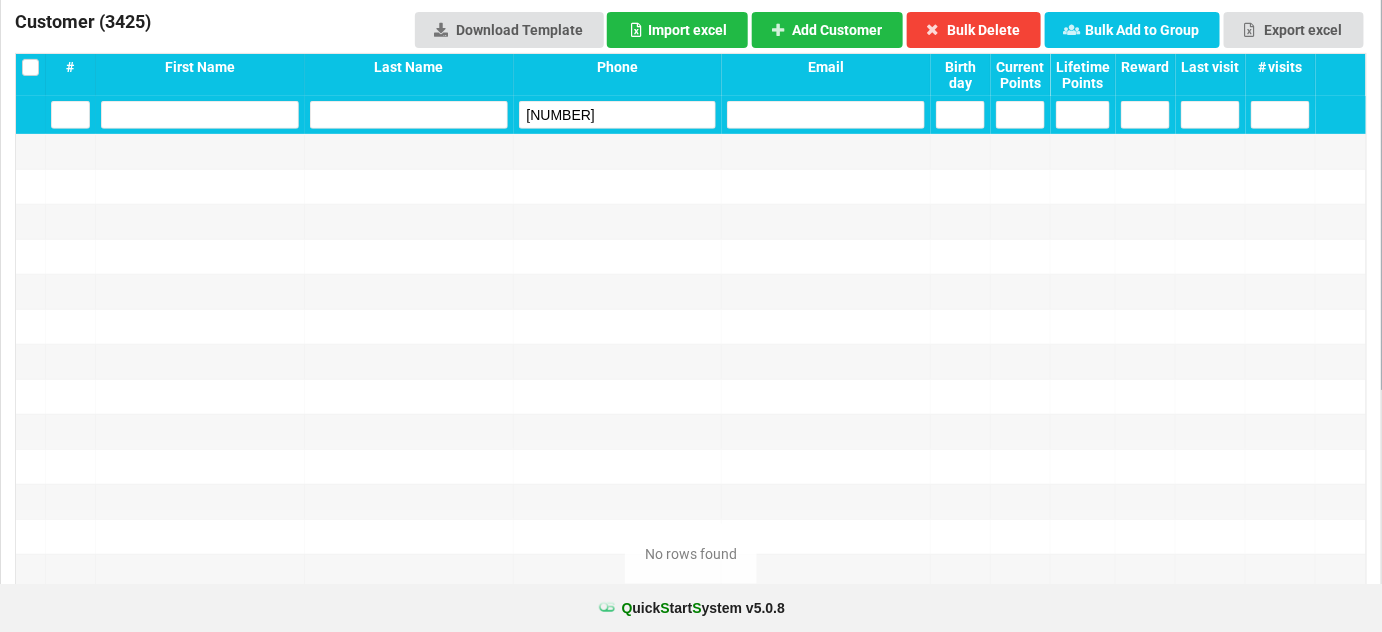 click on "[NUMBER]" at bounding box center [618, 115] 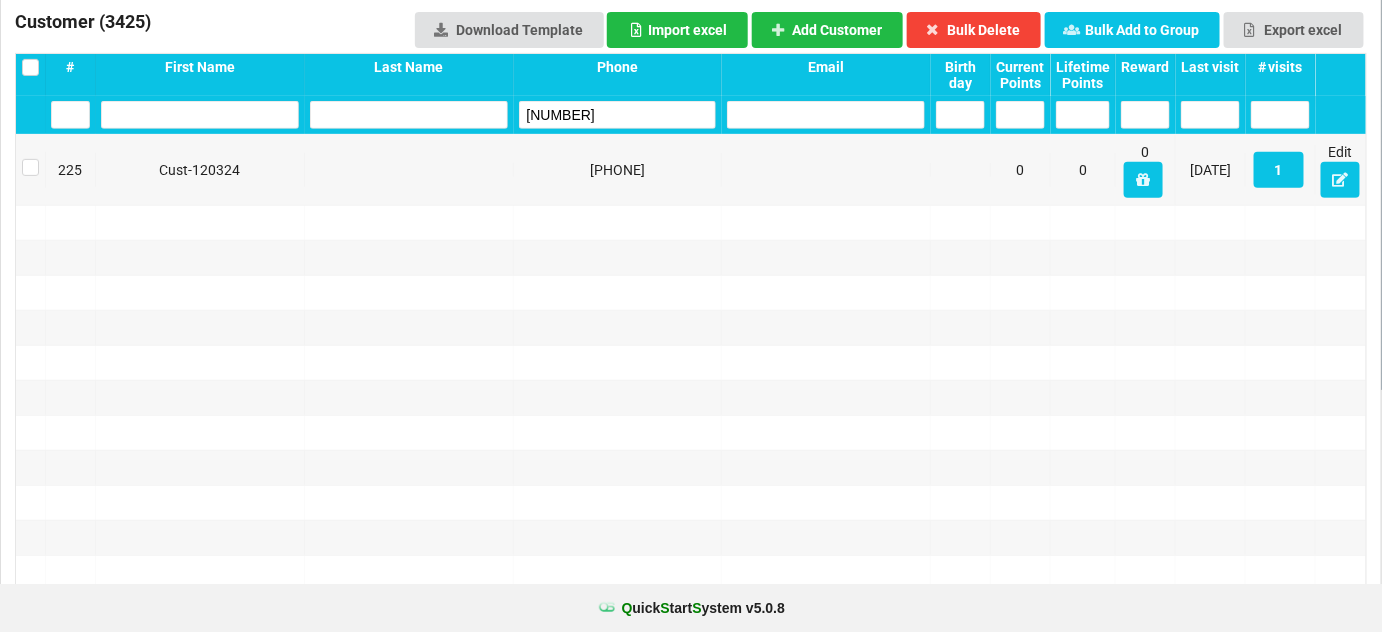 click on "[NUMBER]" at bounding box center [618, 115] 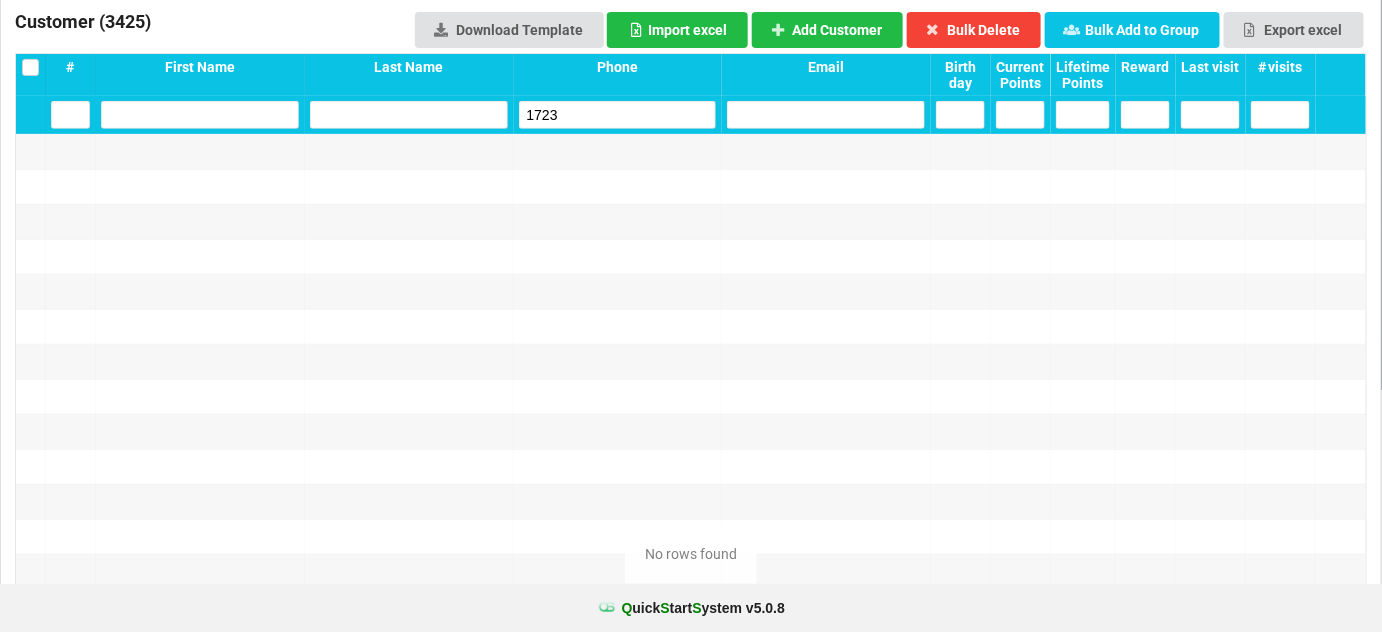 click on "1723" at bounding box center [618, 115] 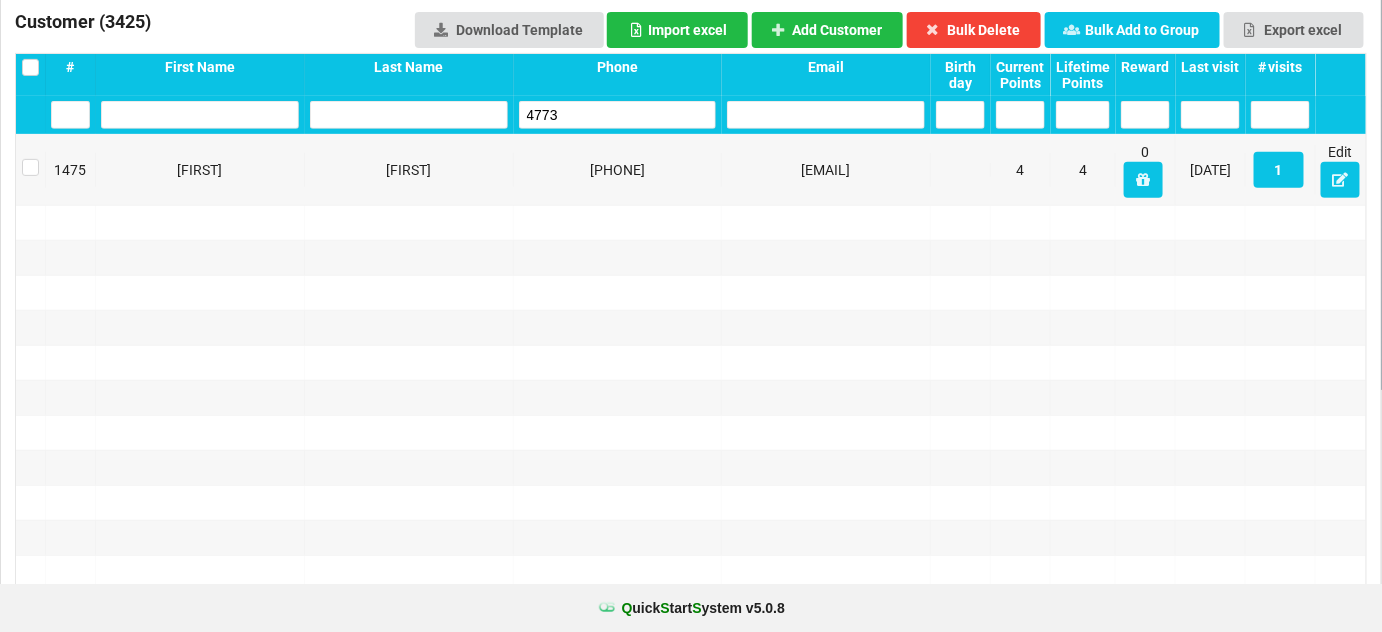 click on "4773" at bounding box center [618, 115] 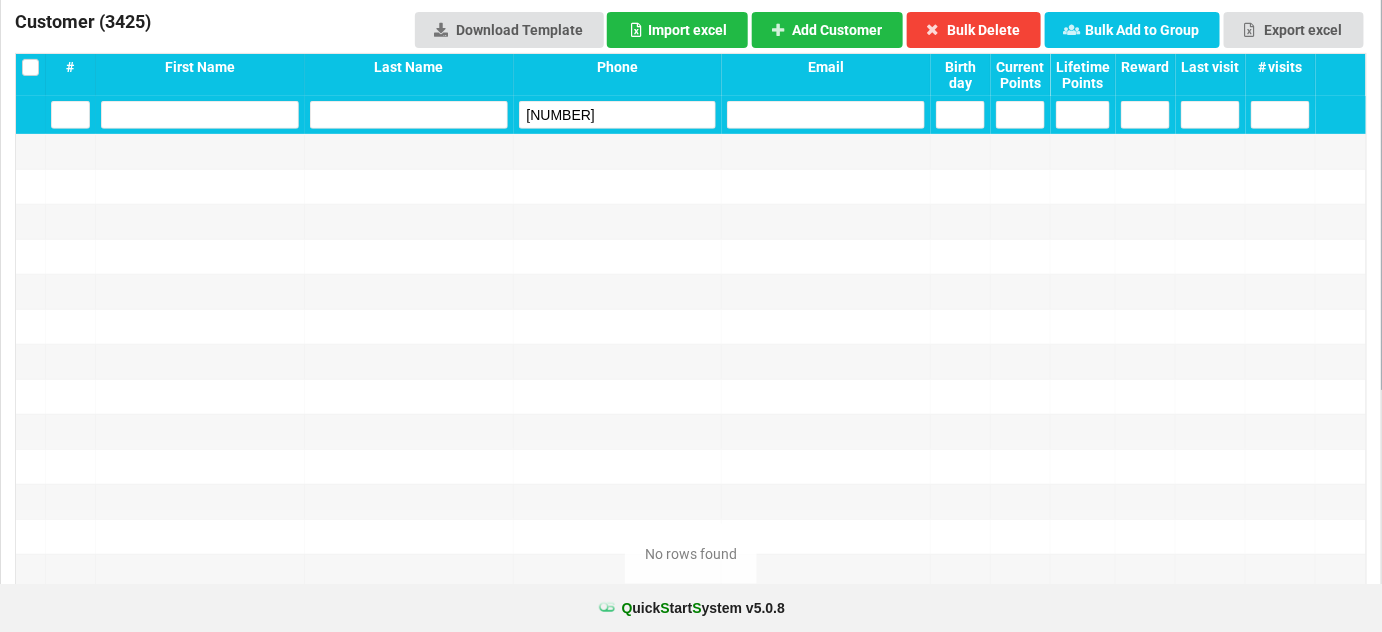 click on "[NUMBER]" at bounding box center [618, 115] 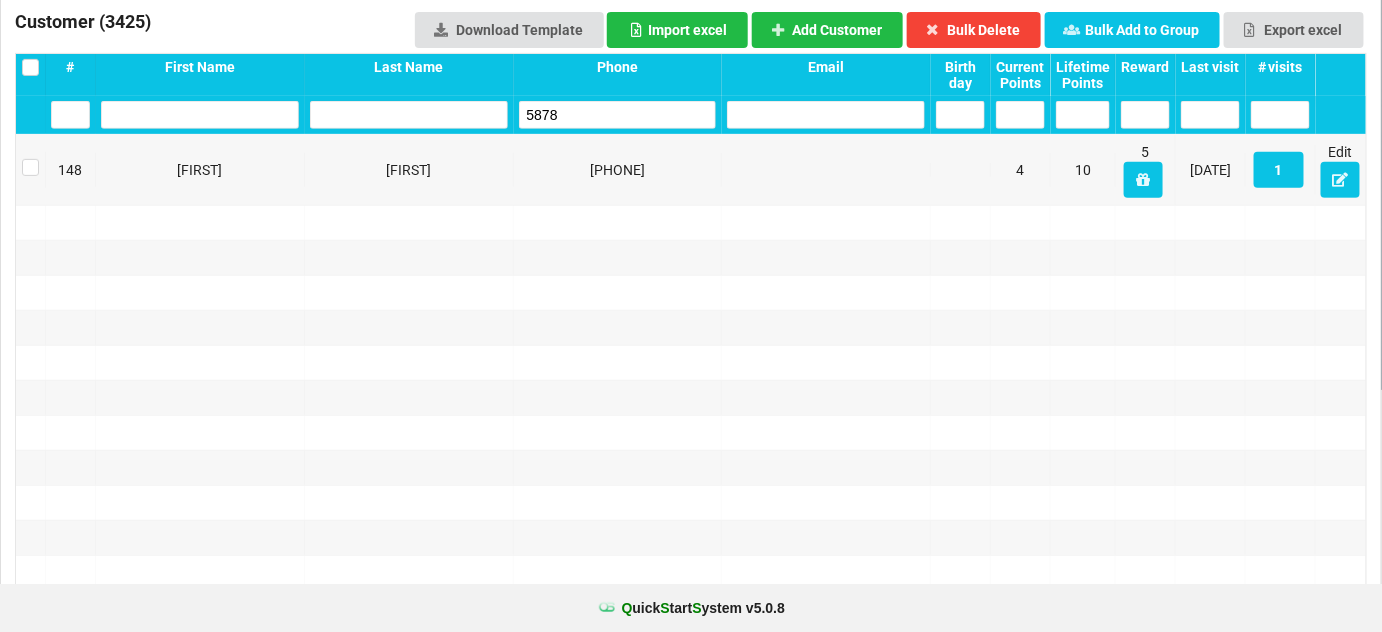 click on "5878" at bounding box center (618, 115) 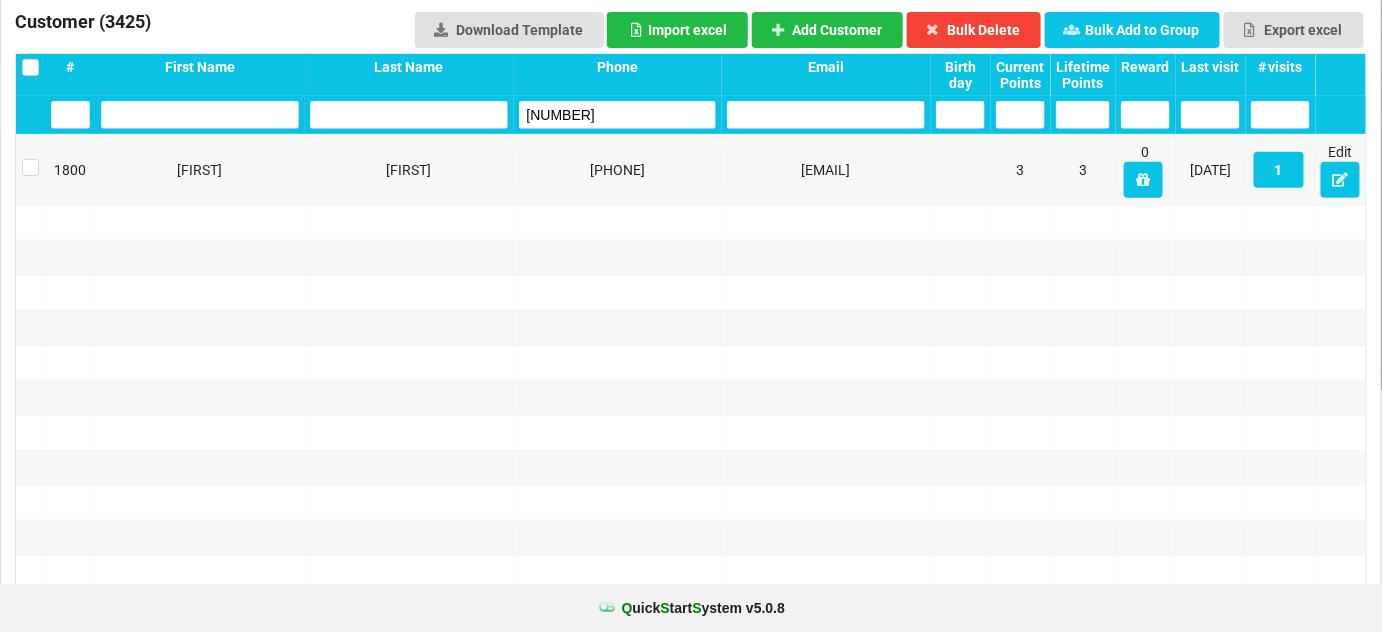 click on "[NUMBER]" at bounding box center (618, 115) 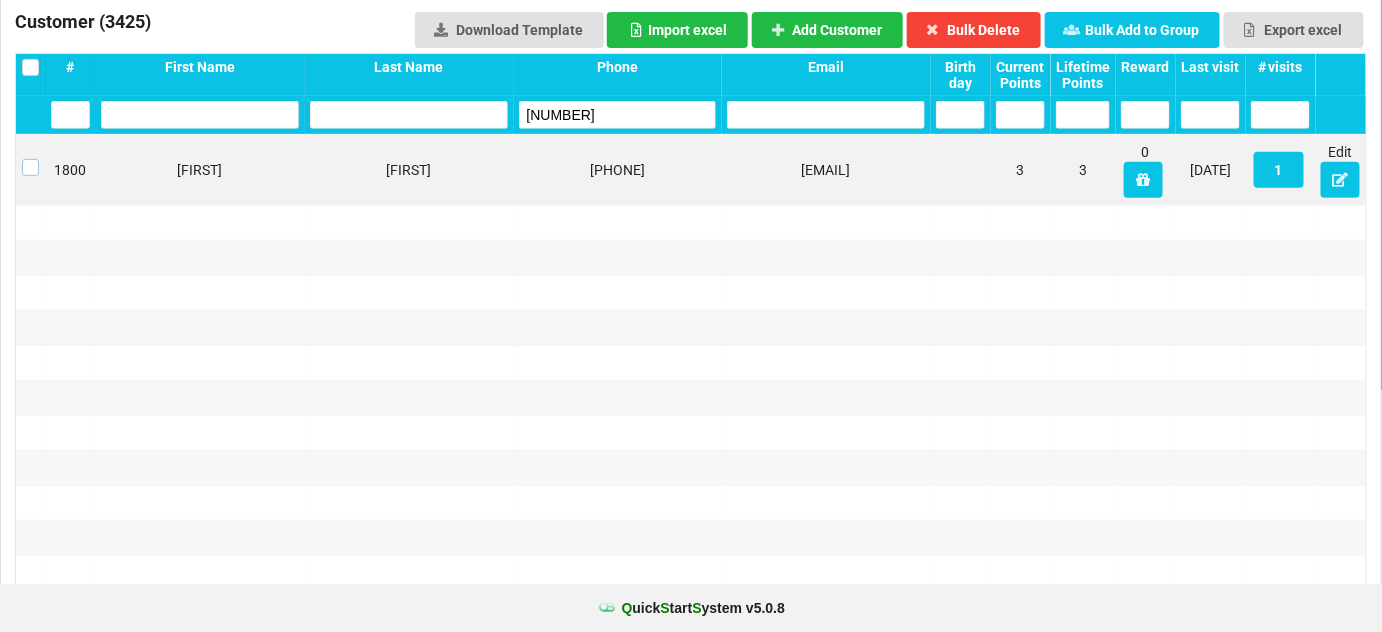 drag, startPoint x: 27, startPoint y: 167, endPoint x: 44, endPoint y: 169, distance: 17.117243 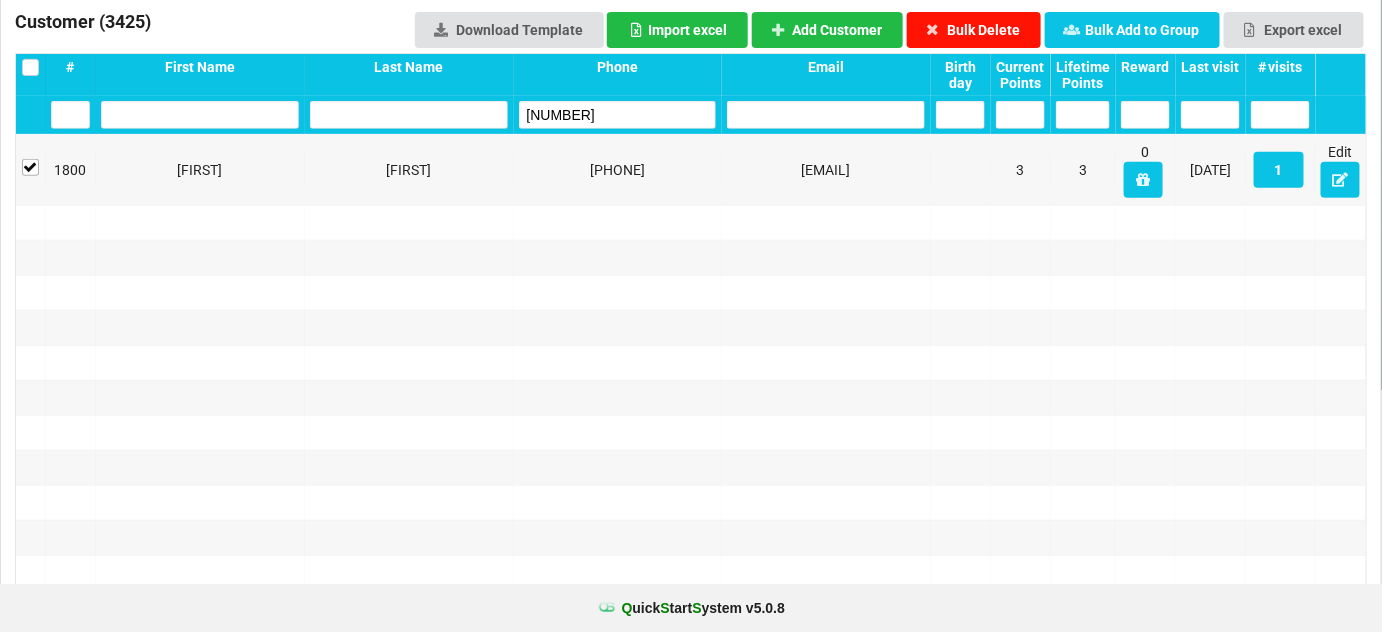 click on "Bulk Delete" at bounding box center [974, 30] 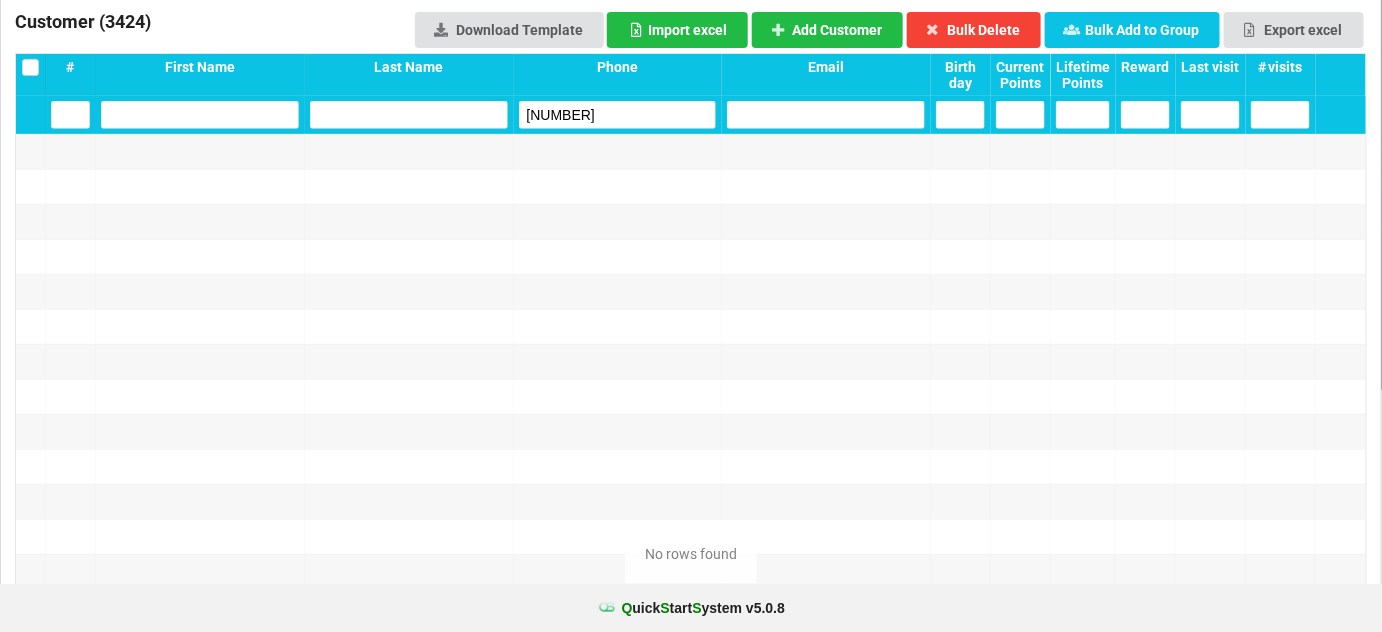 click on "[NUMBER]" at bounding box center (618, 115) 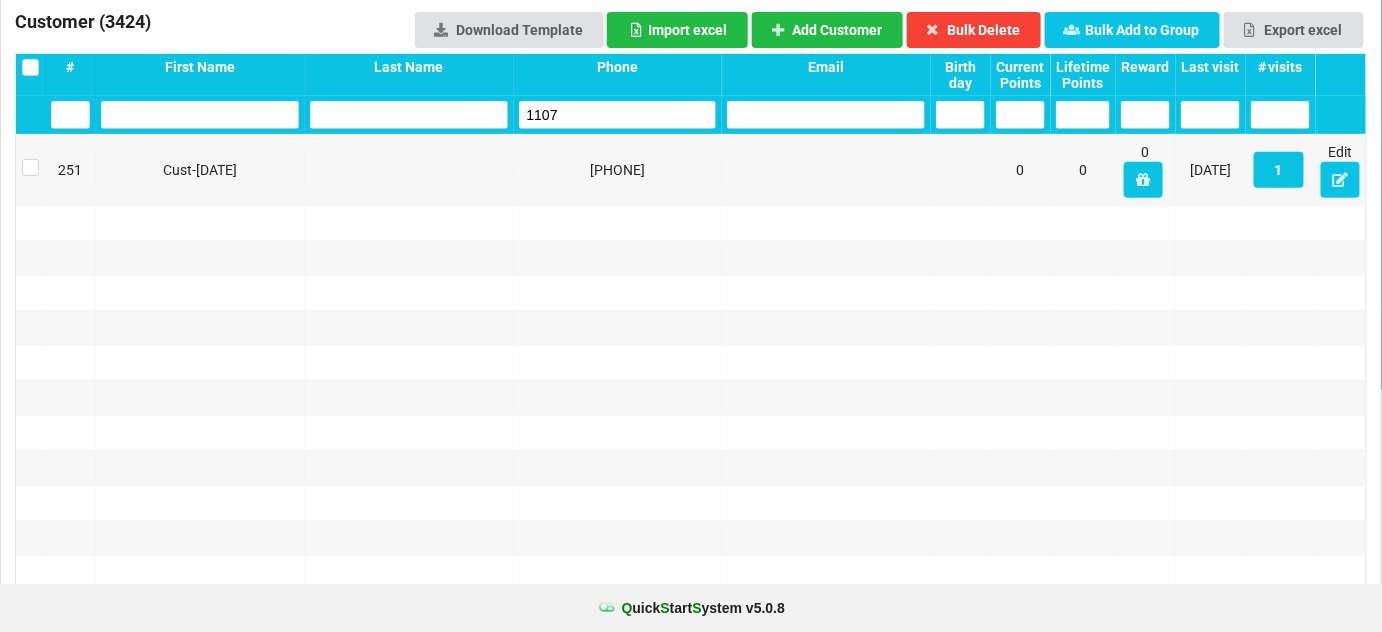 click on "1107" at bounding box center (618, 115) 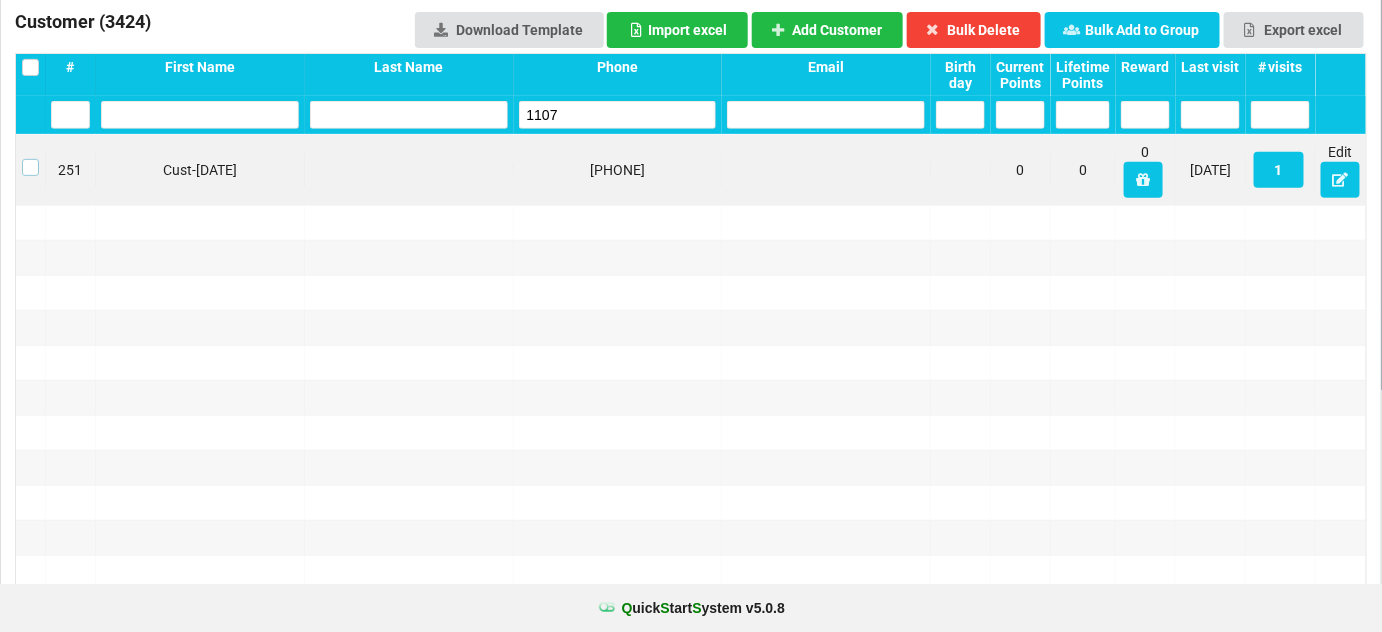 click at bounding box center [30, 159] 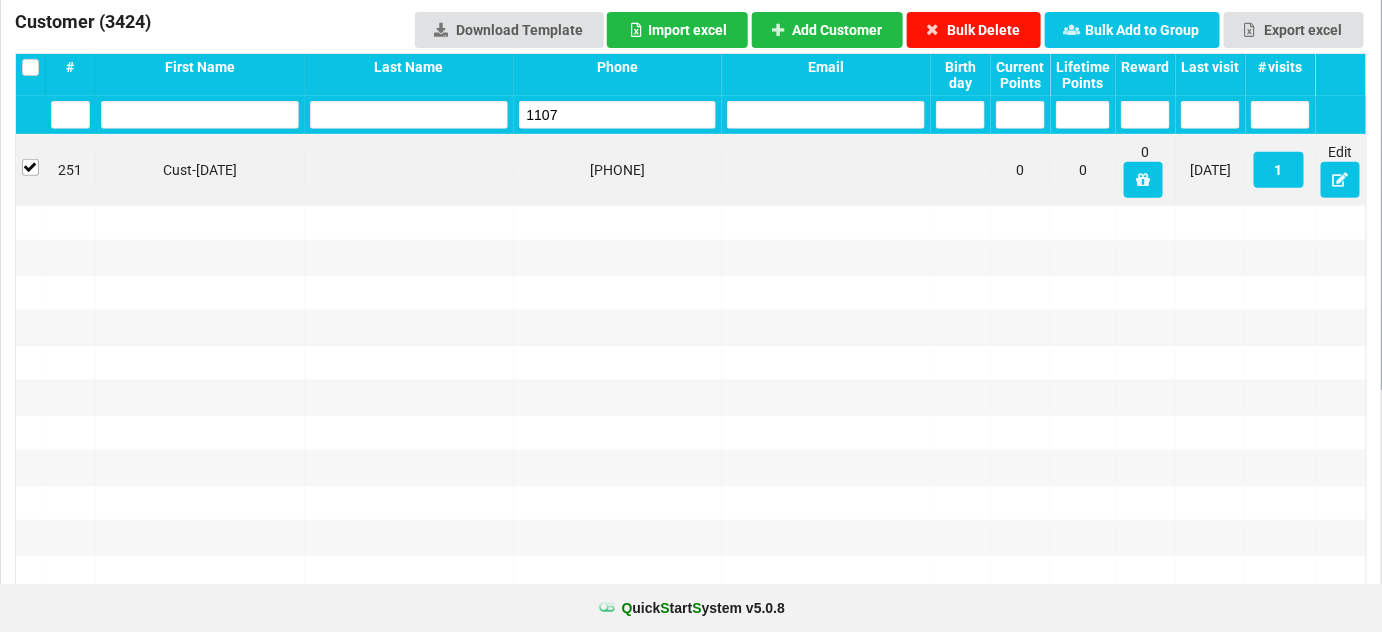 click on "Bulk Delete" at bounding box center [974, 30] 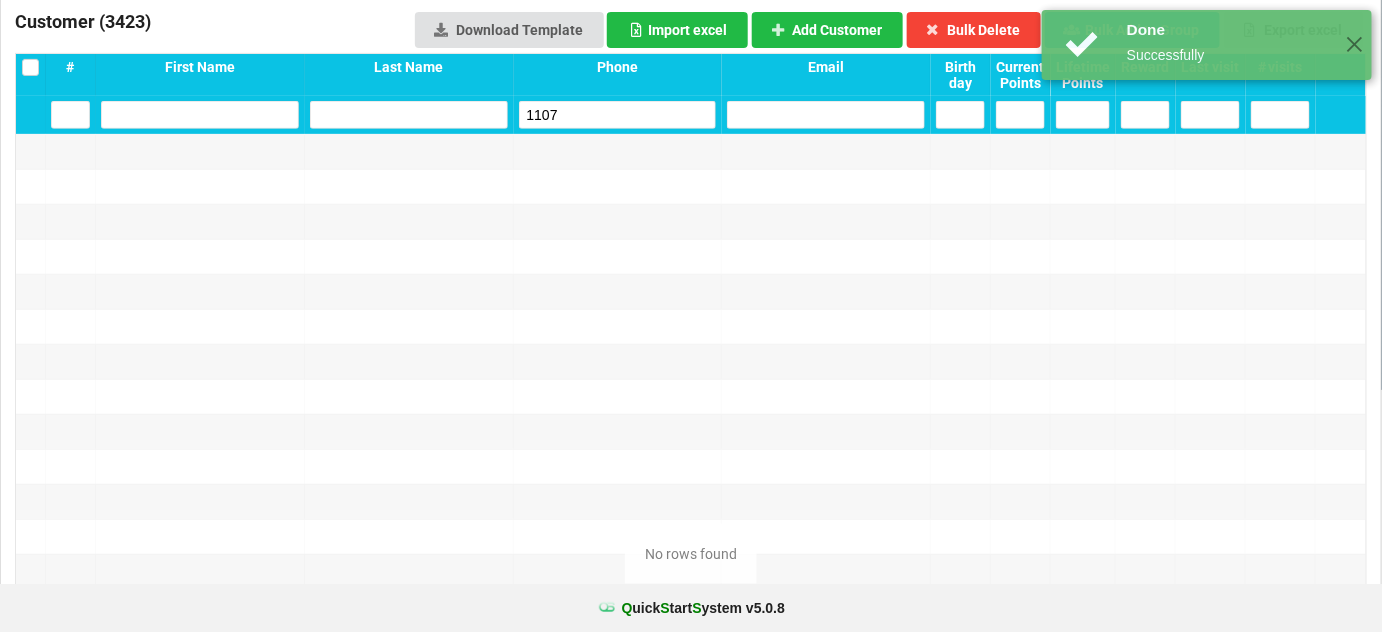 click on "1107" at bounding box center [618, 115] 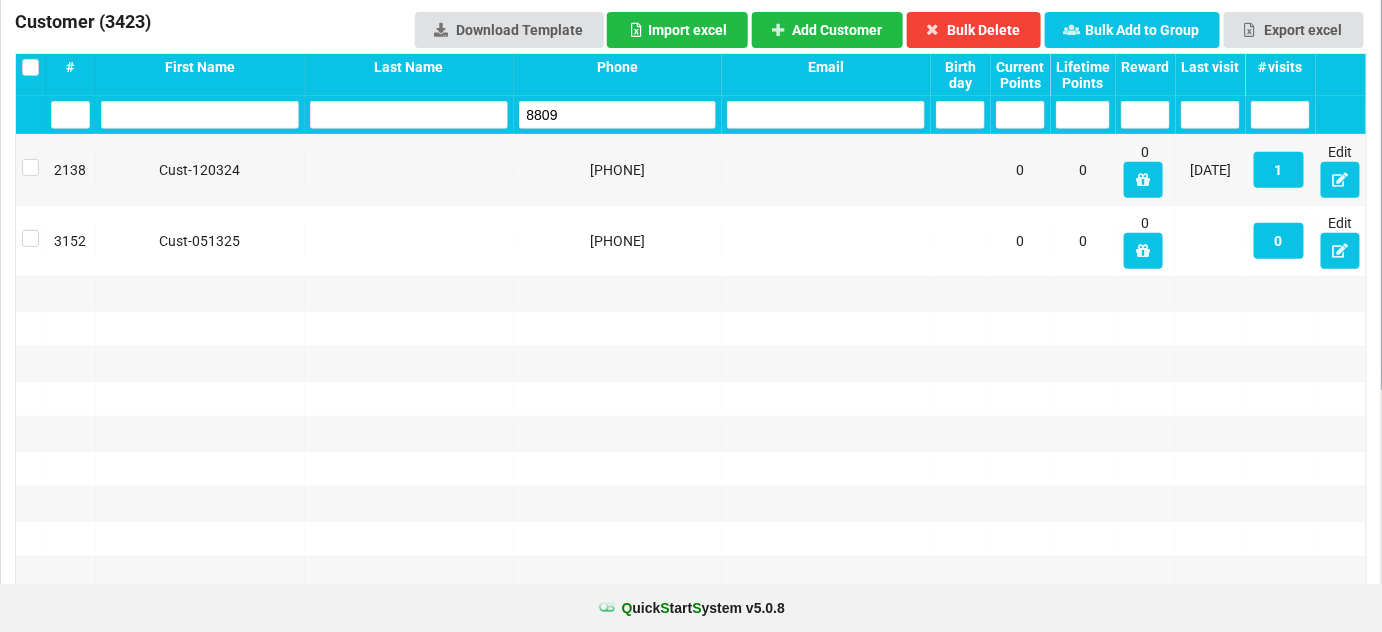 type on "8809" 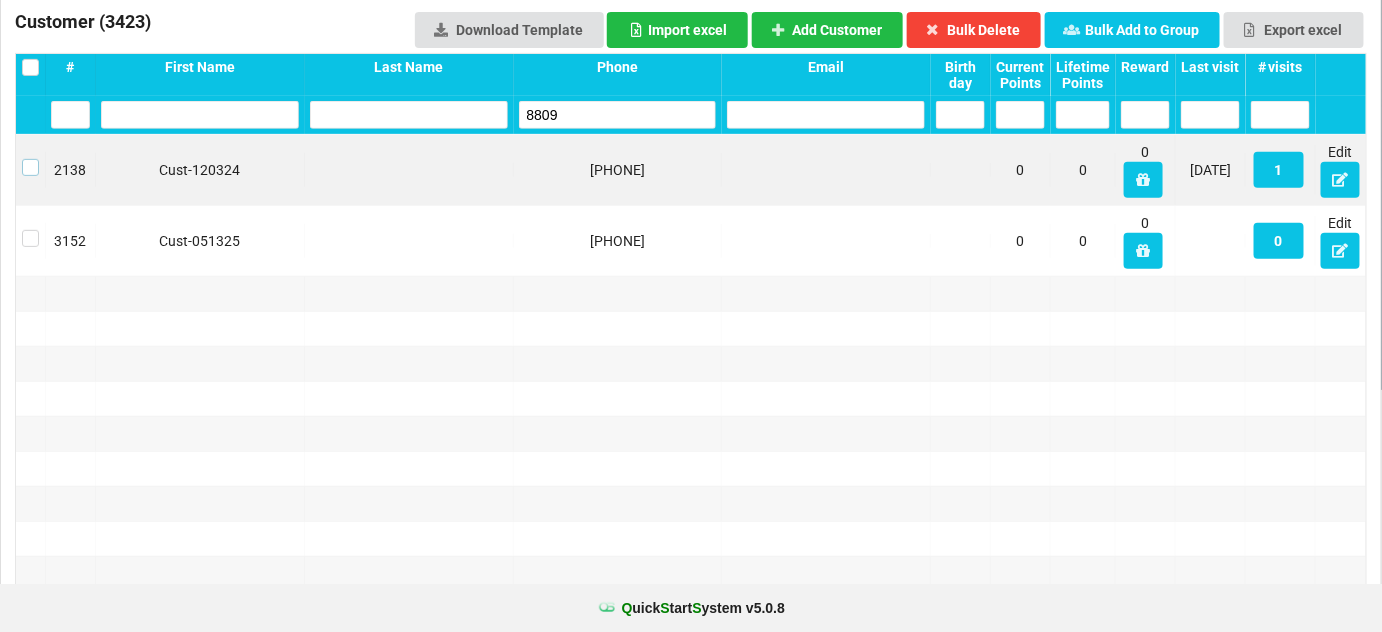 click at bounding box center (30, 159) 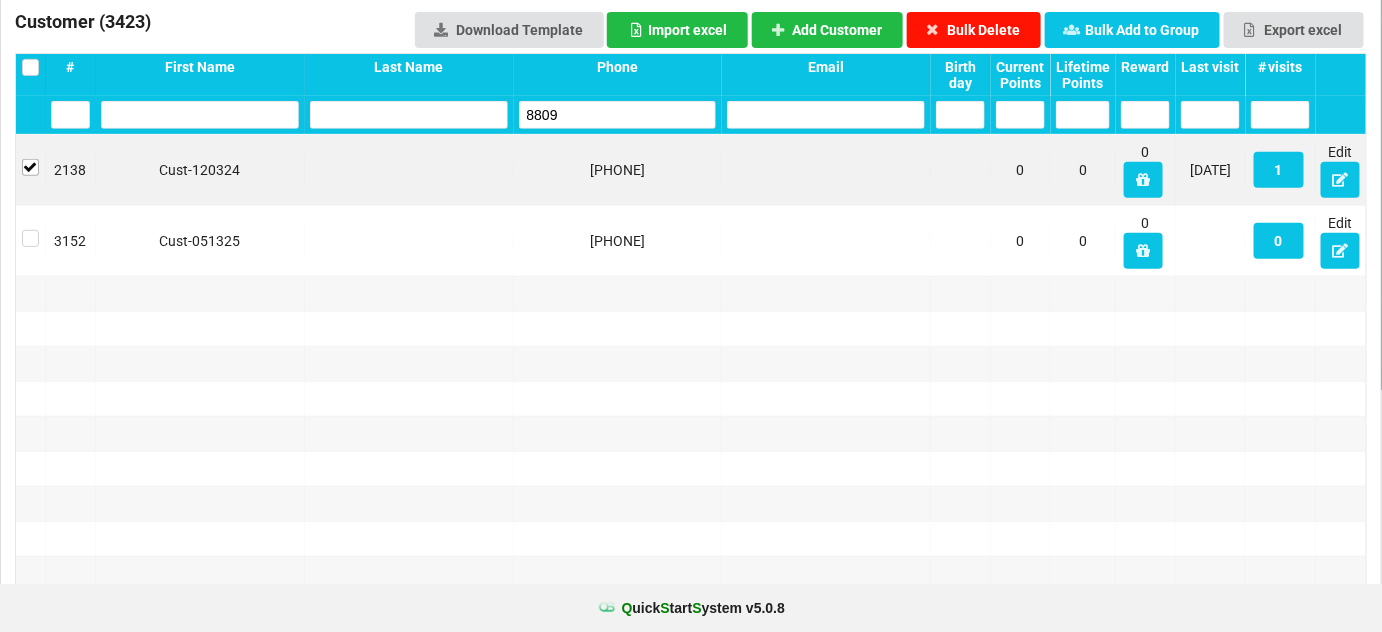 click on "Bulk Delete" at bounding box center [974, 30] 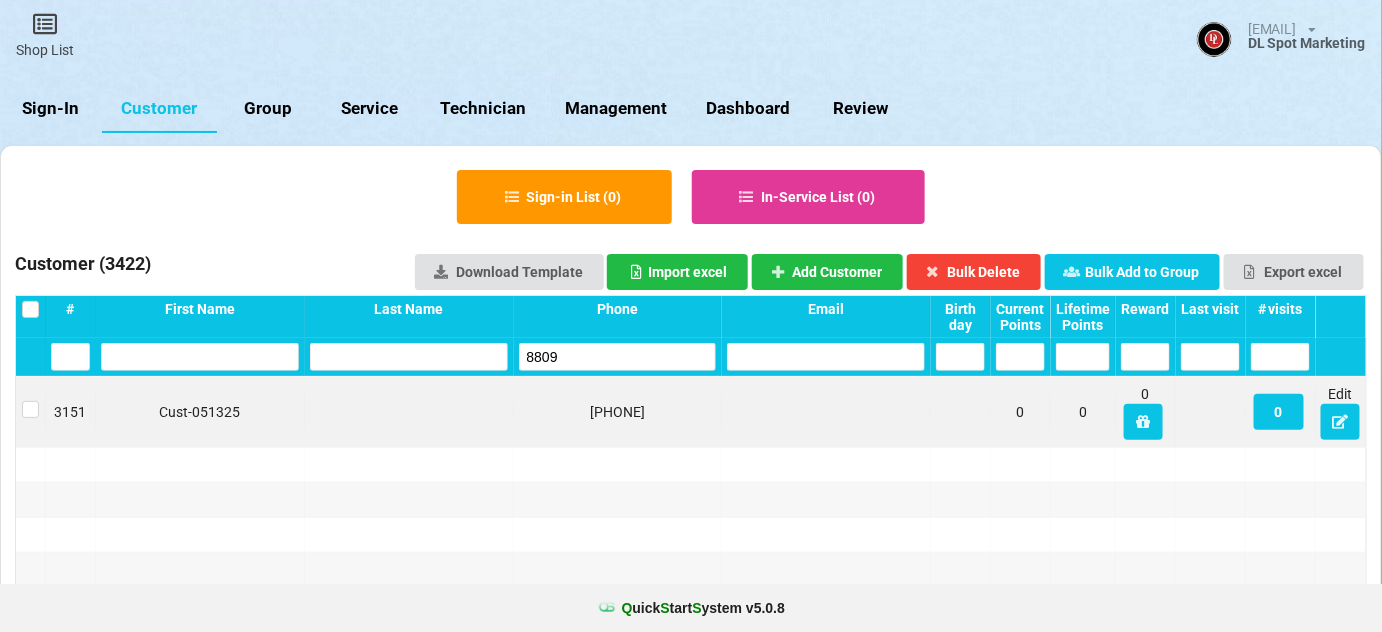 scroll, scrollTop: 0, scrollLeft: 0, axis: both 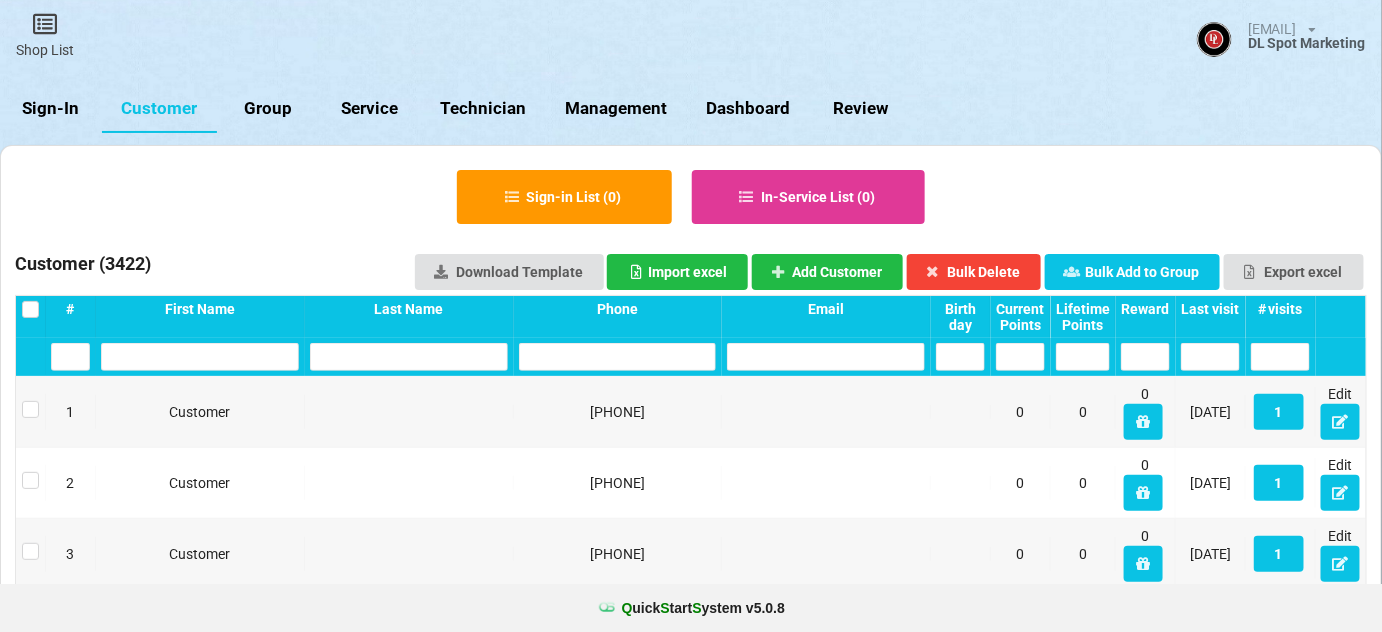 type 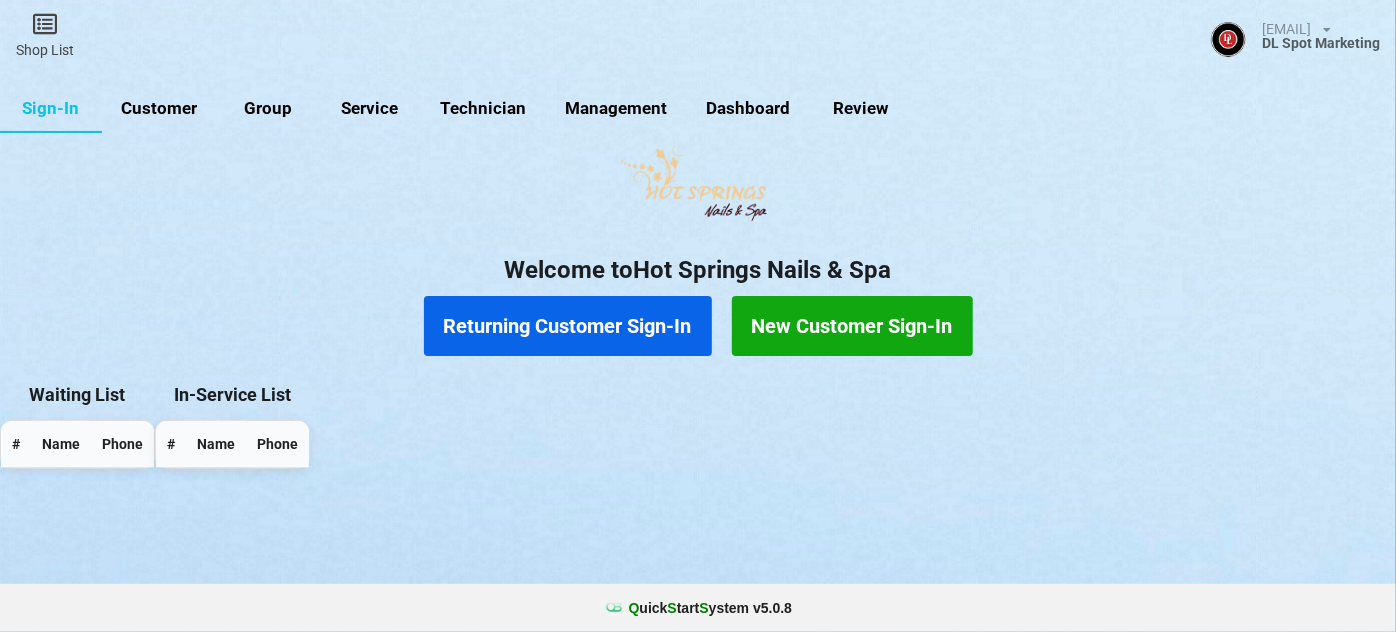 click on "Customer" at bounding box center [159, 109] 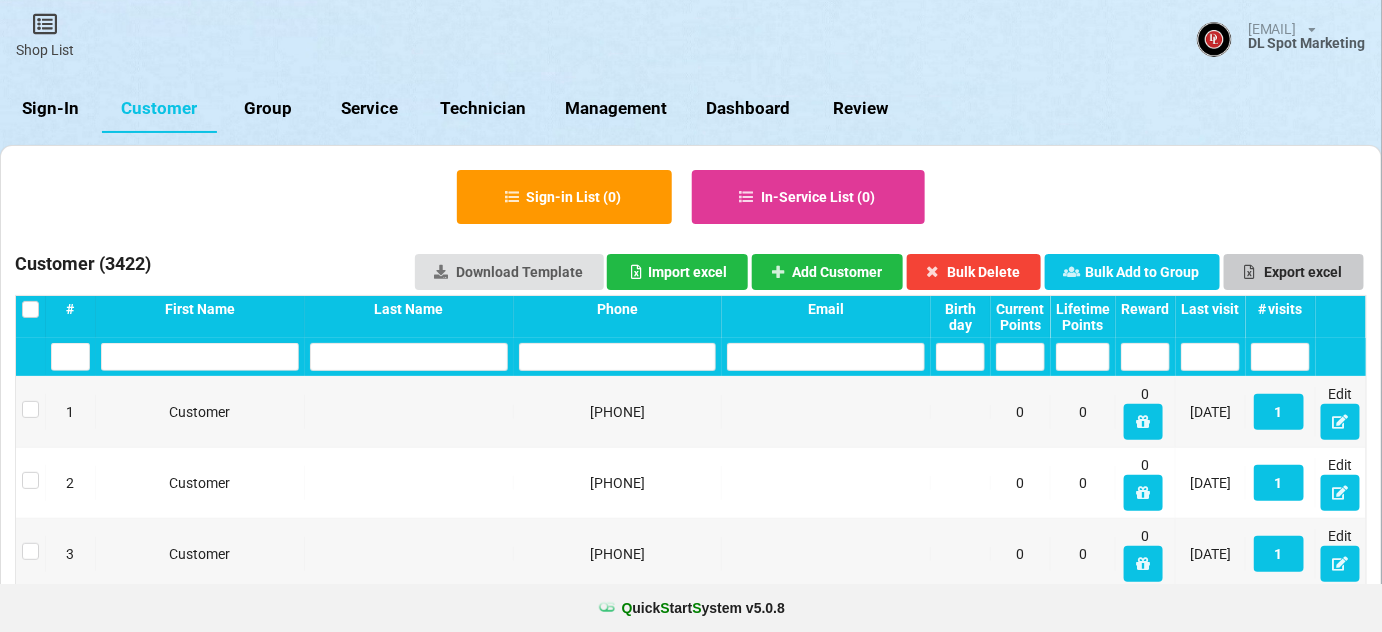 click on "Export excel" at bounding box center [1294, 272] 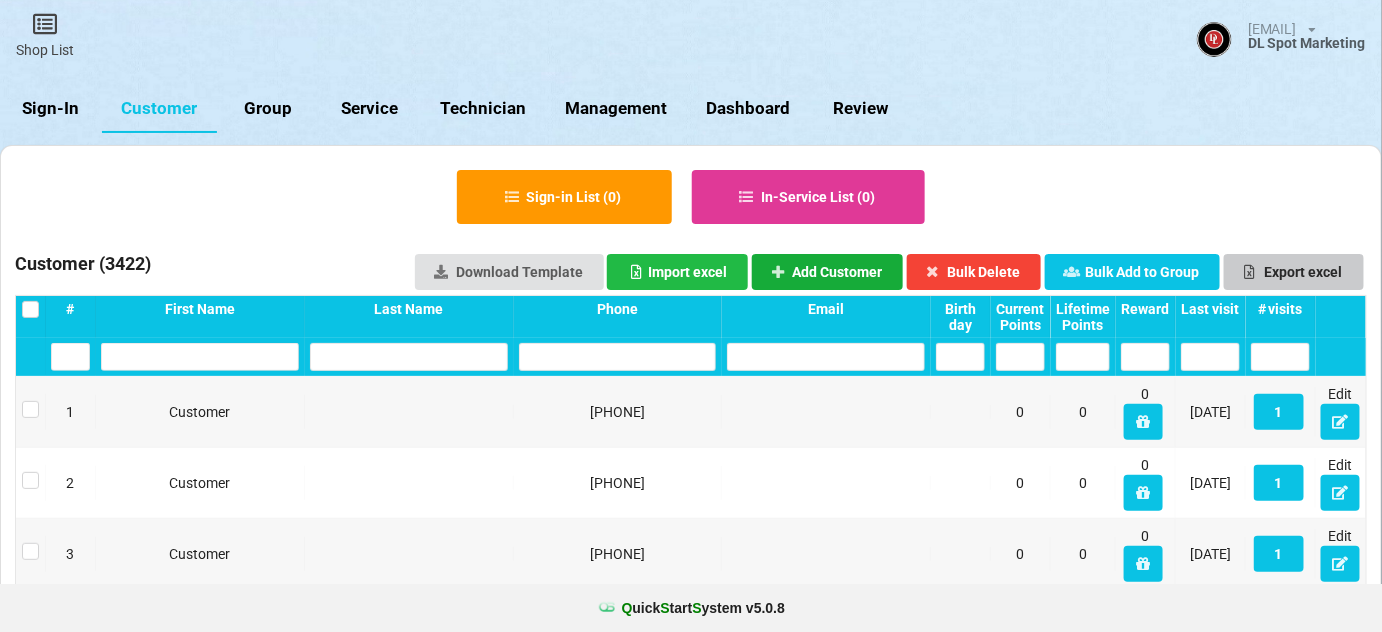 type 